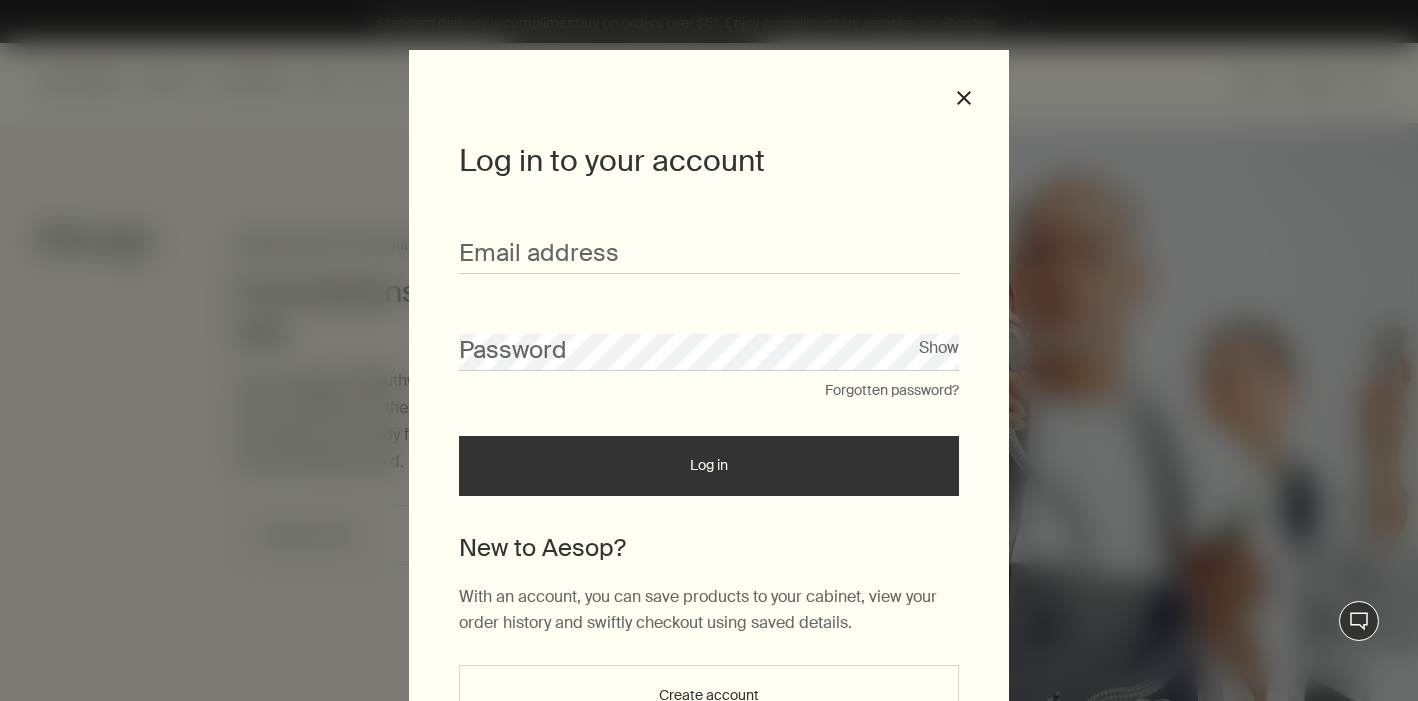 scroll, scrollTop: 0, scrollLeft: 0, axis: both 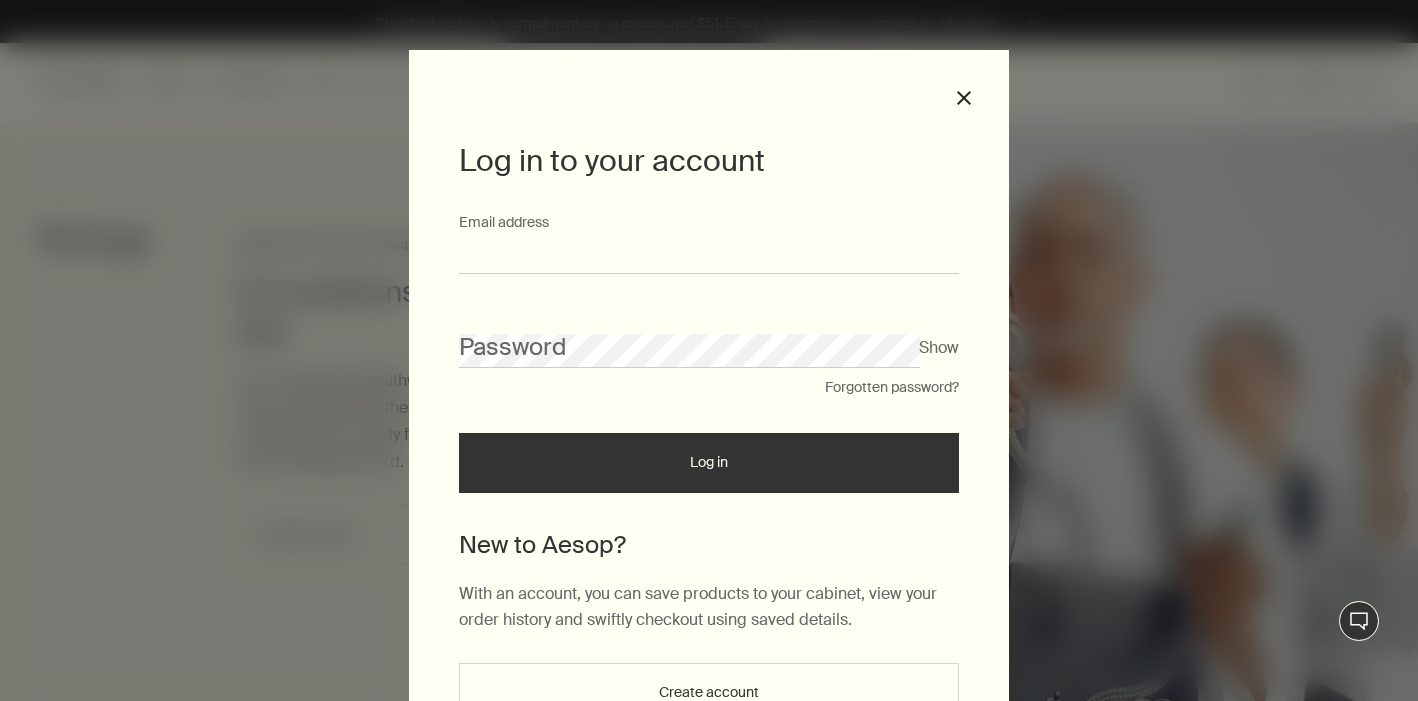 click on "Email address" at bounding box center [709, 255] 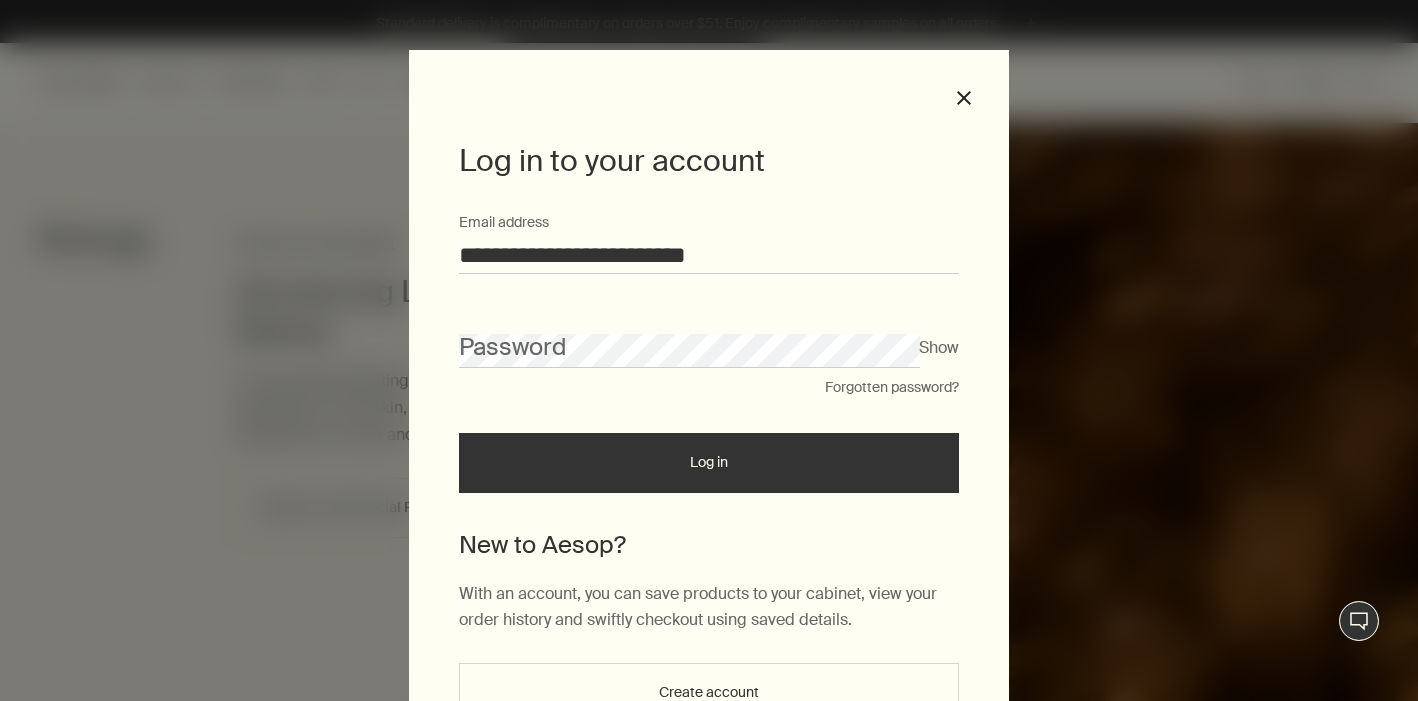 type on "**********" 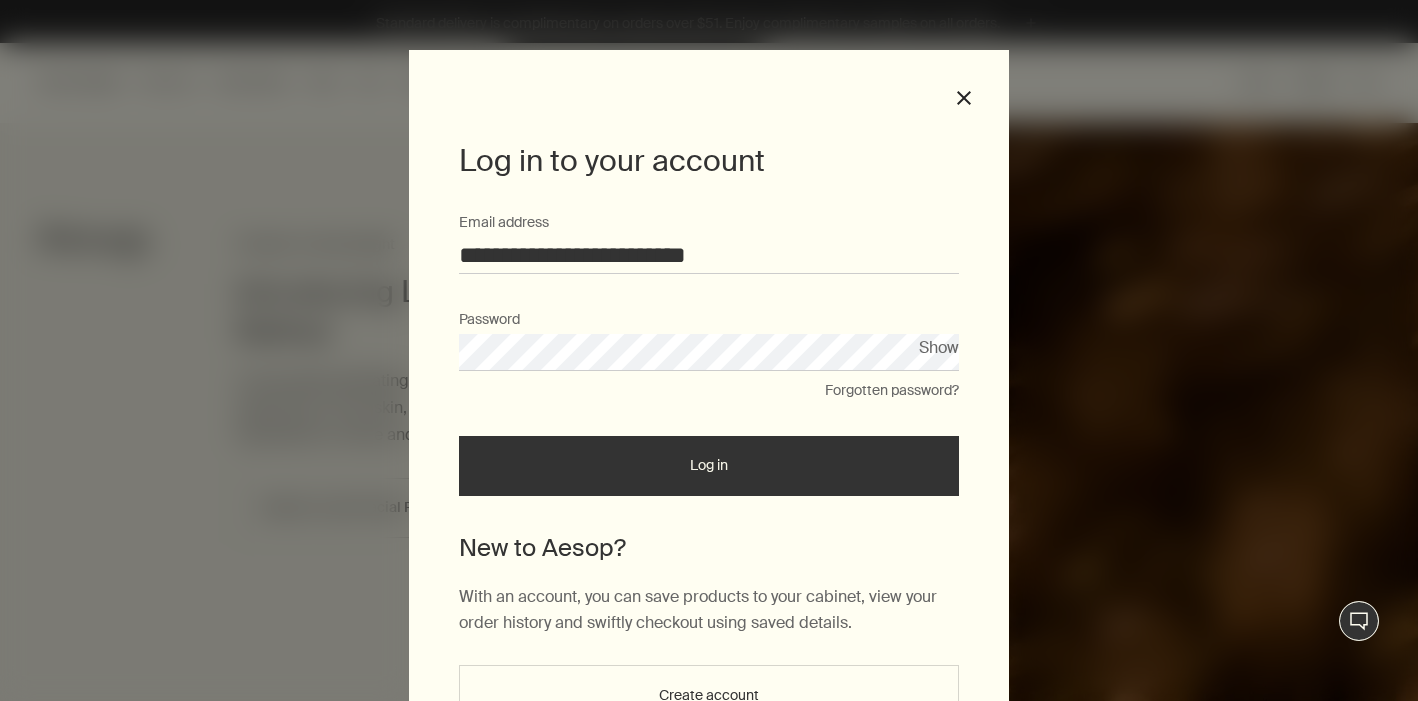 click on "Log in" at bounding box center [709, 466] 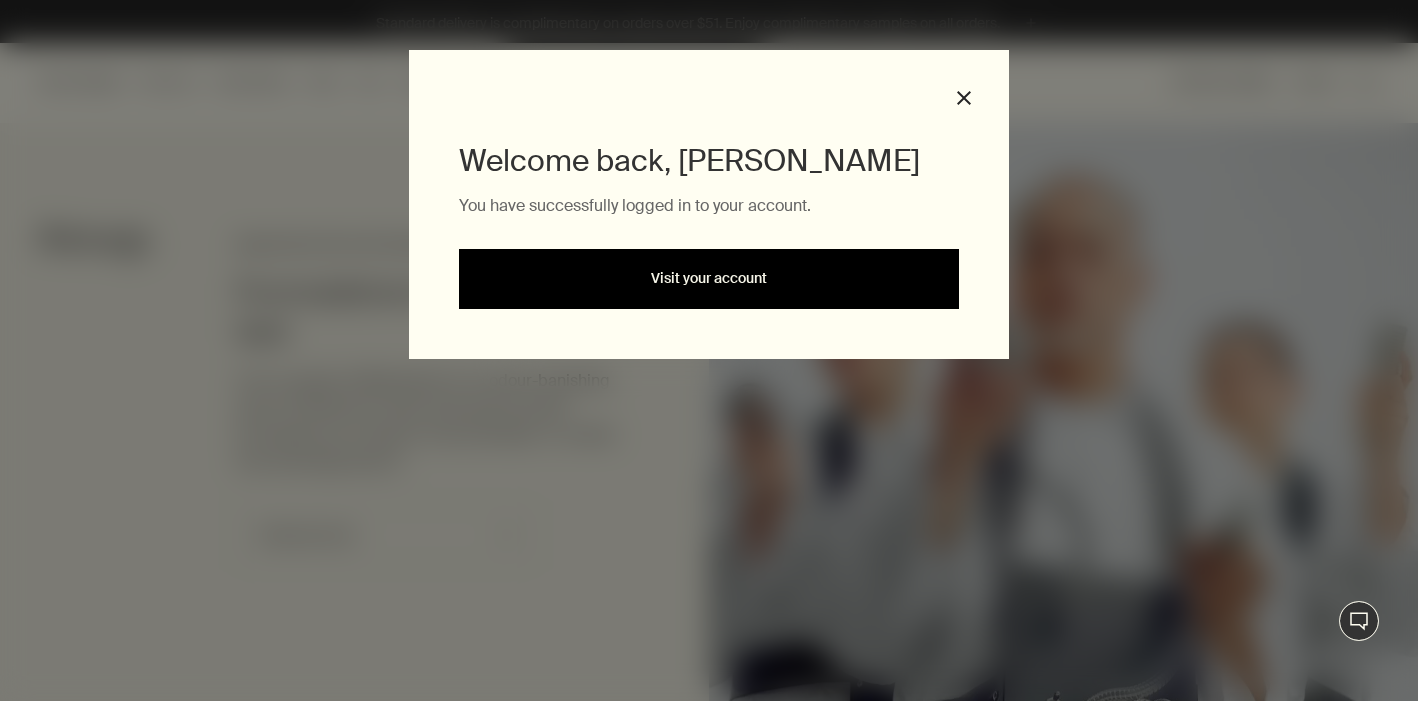 click on "Visit your account" at bounding box center [709, 279] 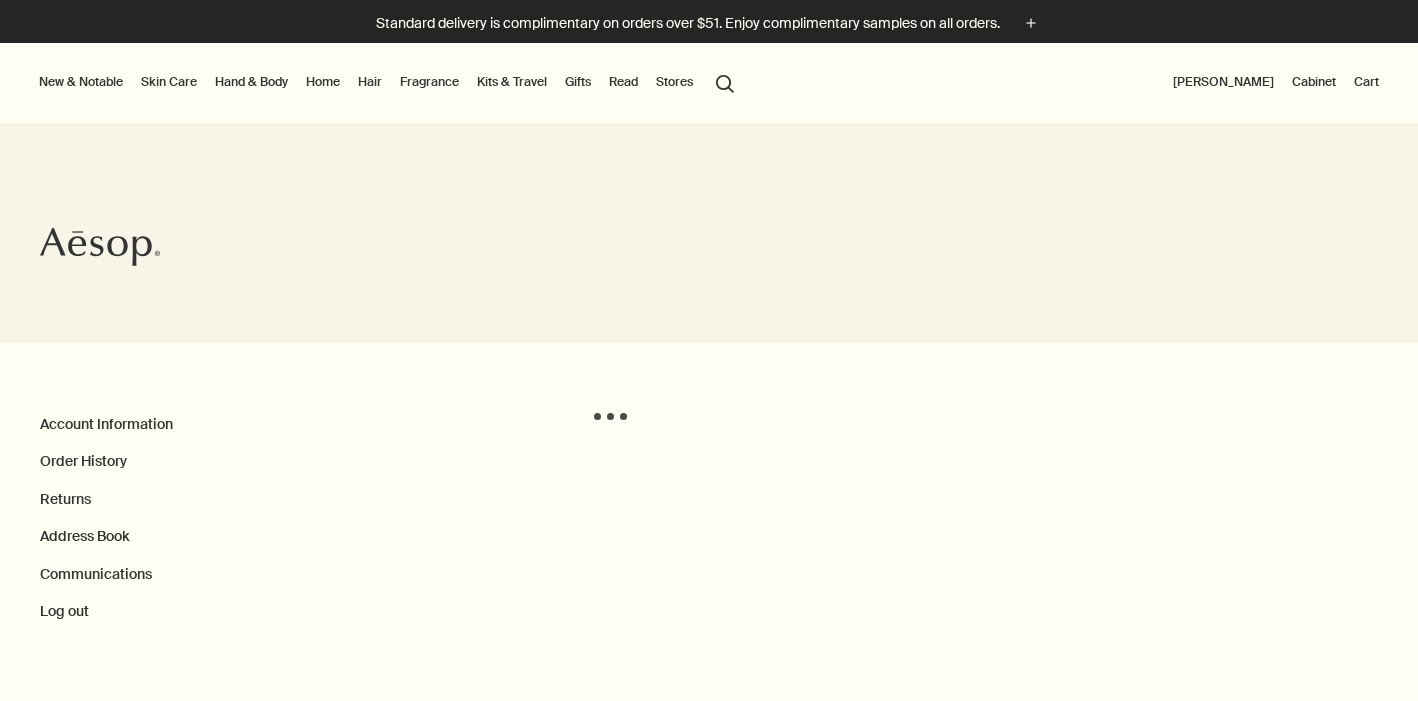 scroll, scrollTop: 0, scrollLeft: 0, axis: both 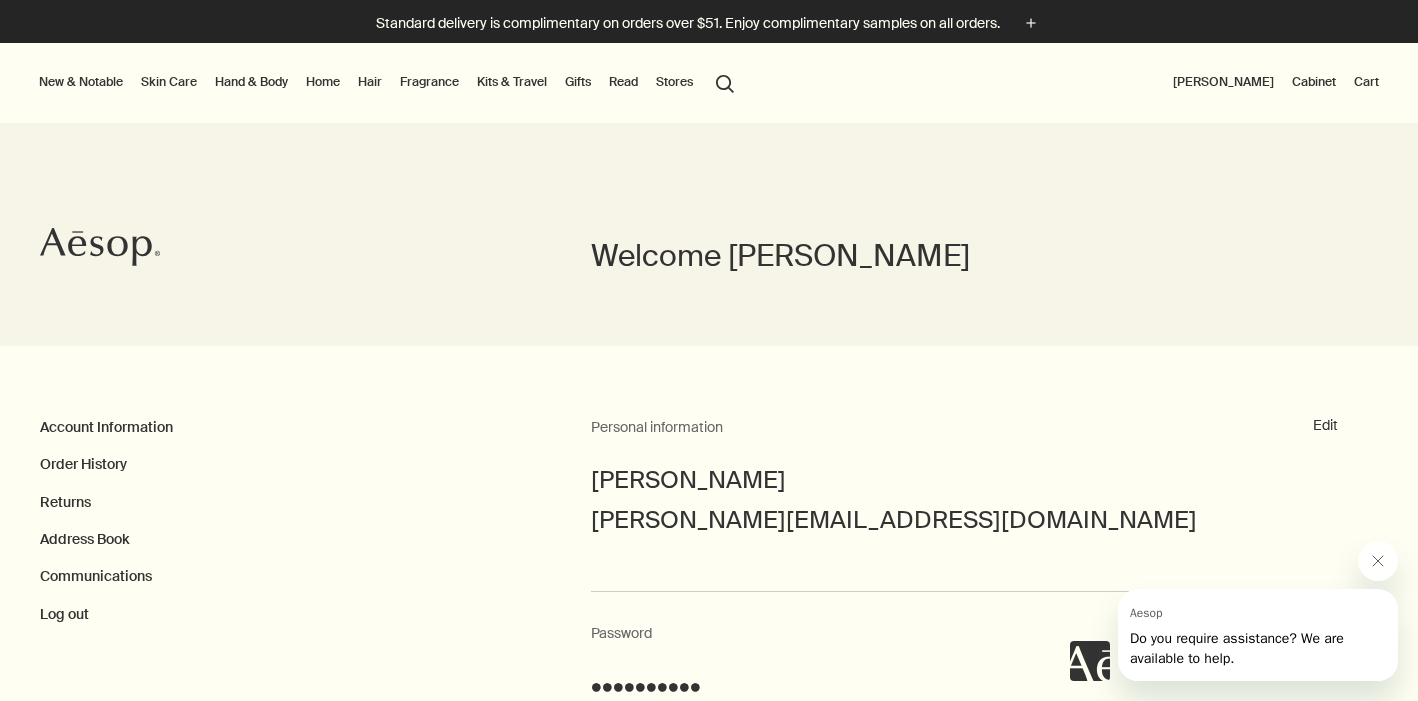 click on "Fragrance" at bounding box center [429, 82] 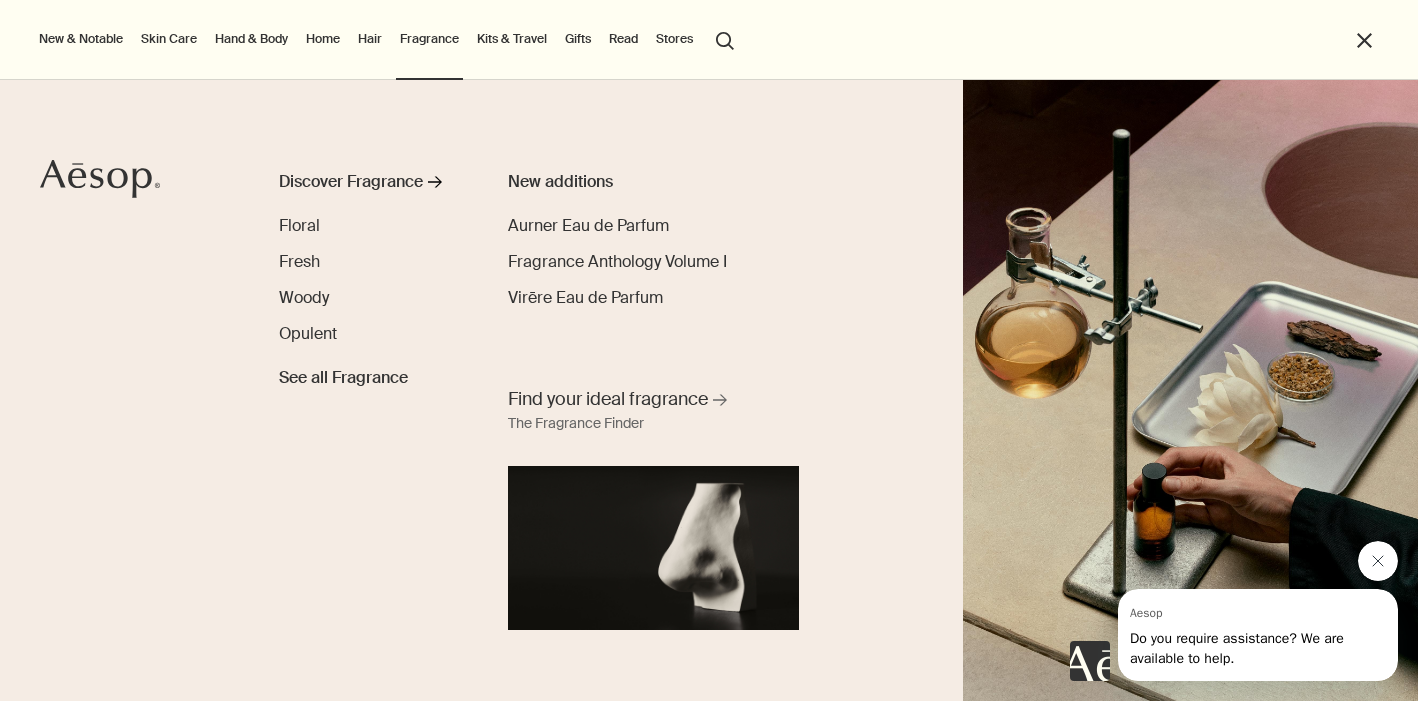 click at bounding box center (1378, 561) 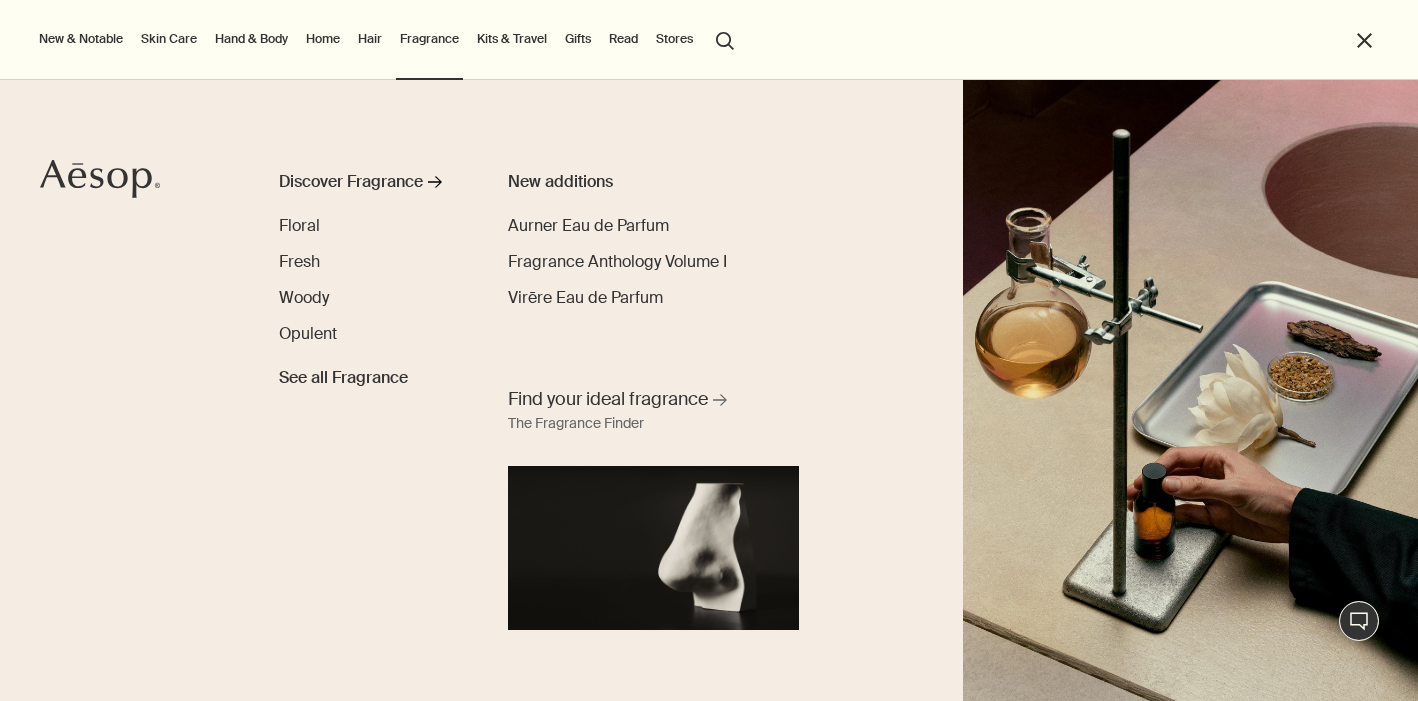 click on "Skin Care" at bounding box center [169, 39] 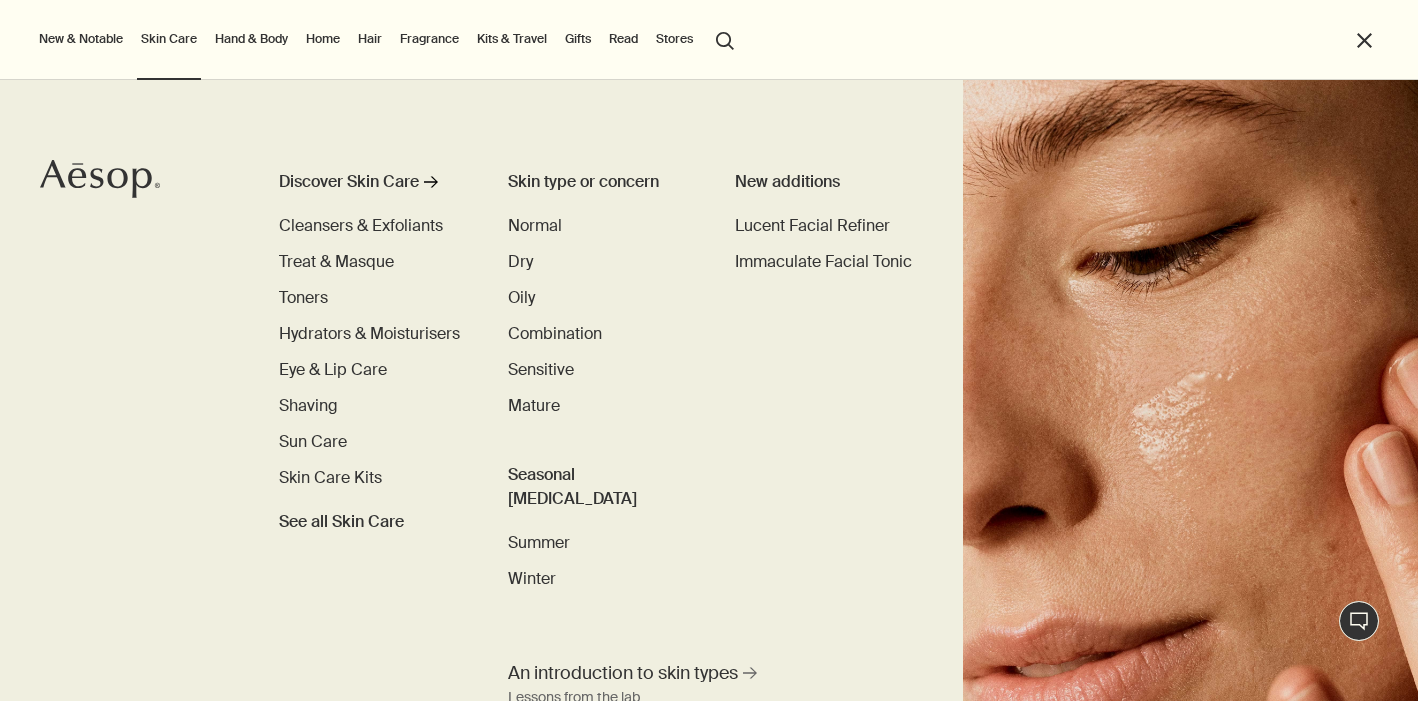 click on "close" at bounding box center [1364, 40] 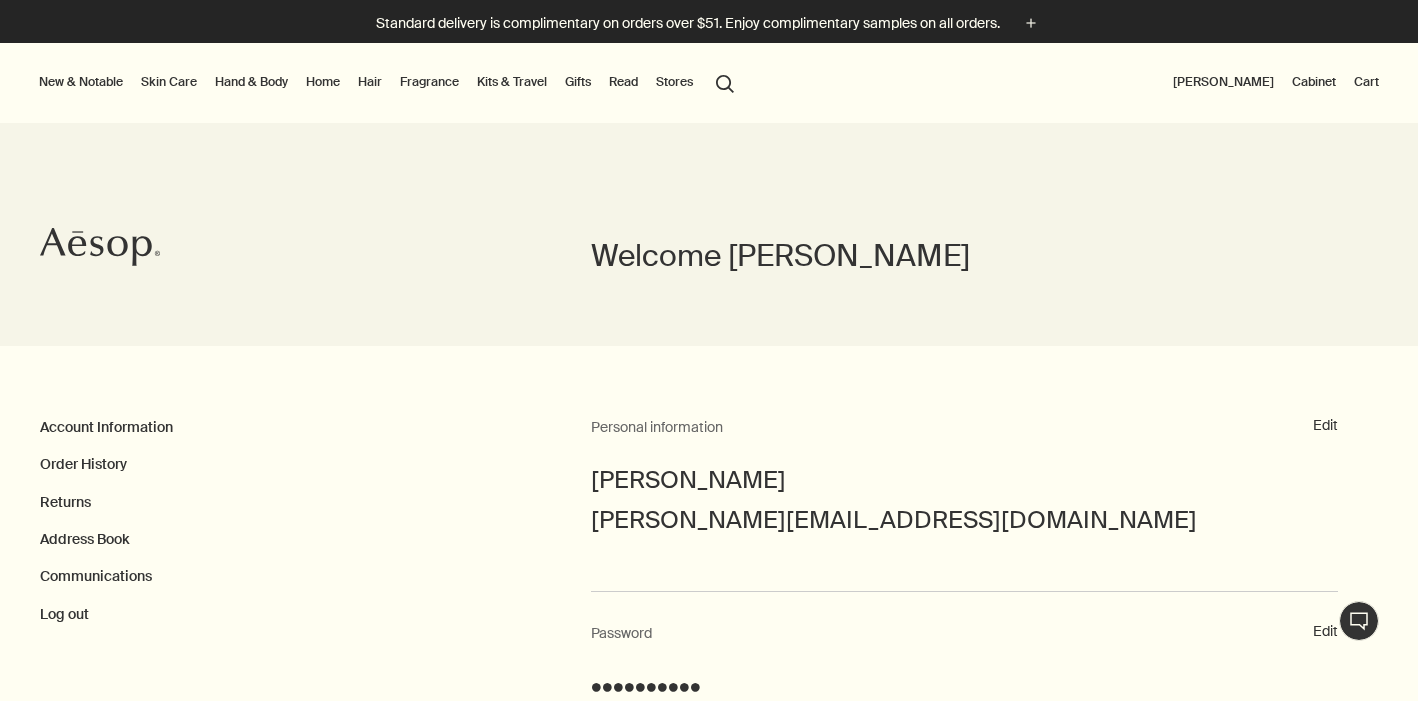 click on "[PERSON_NAME]" at bounding box center (1223, 82) 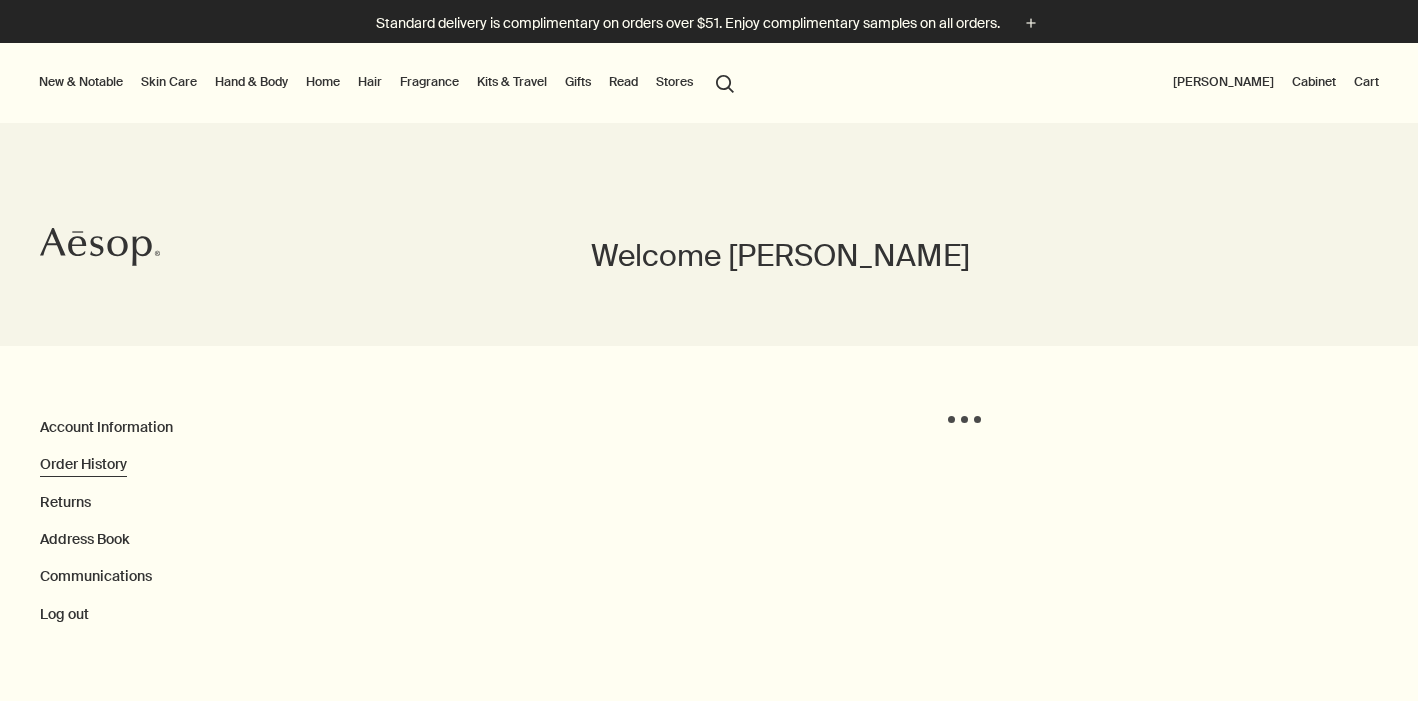 scroll, scrollTop: 0, scrollLeft: 0, axis: both 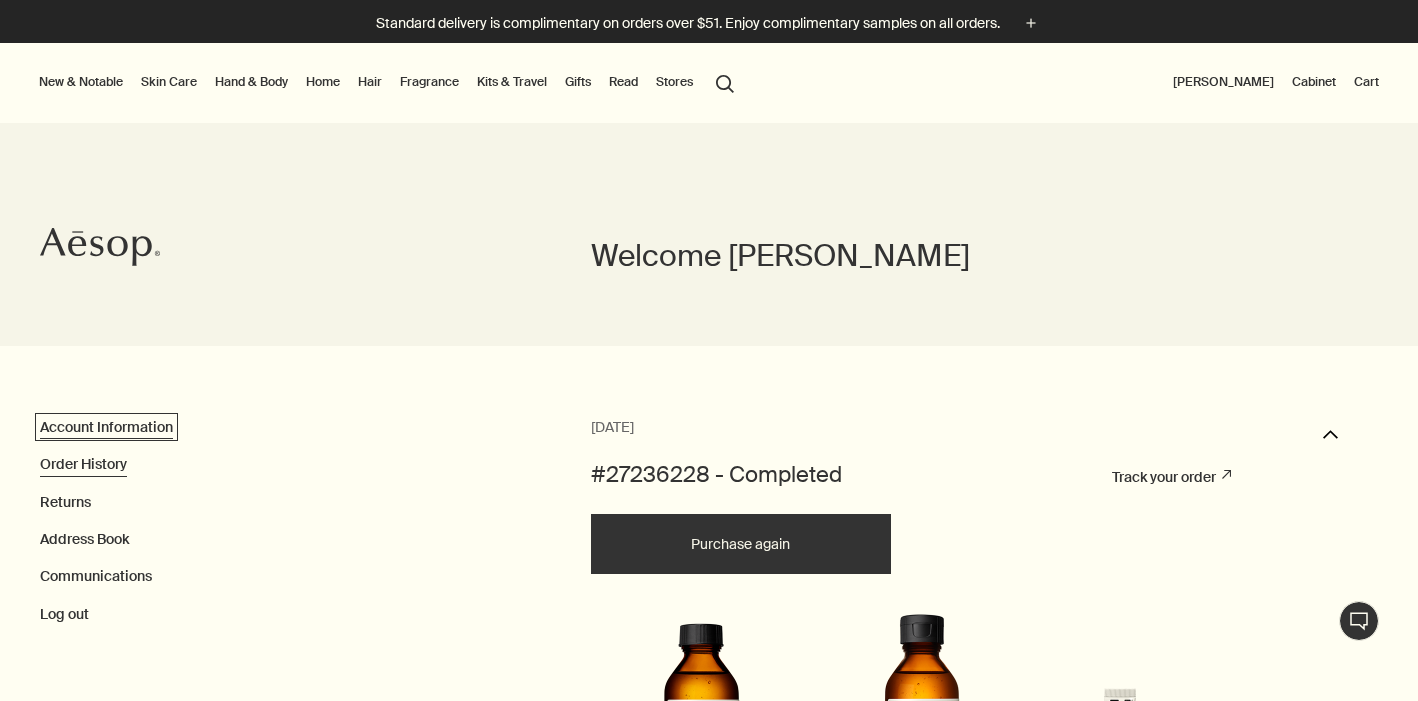 click on "Account Information" at bounding box center [106, 427] 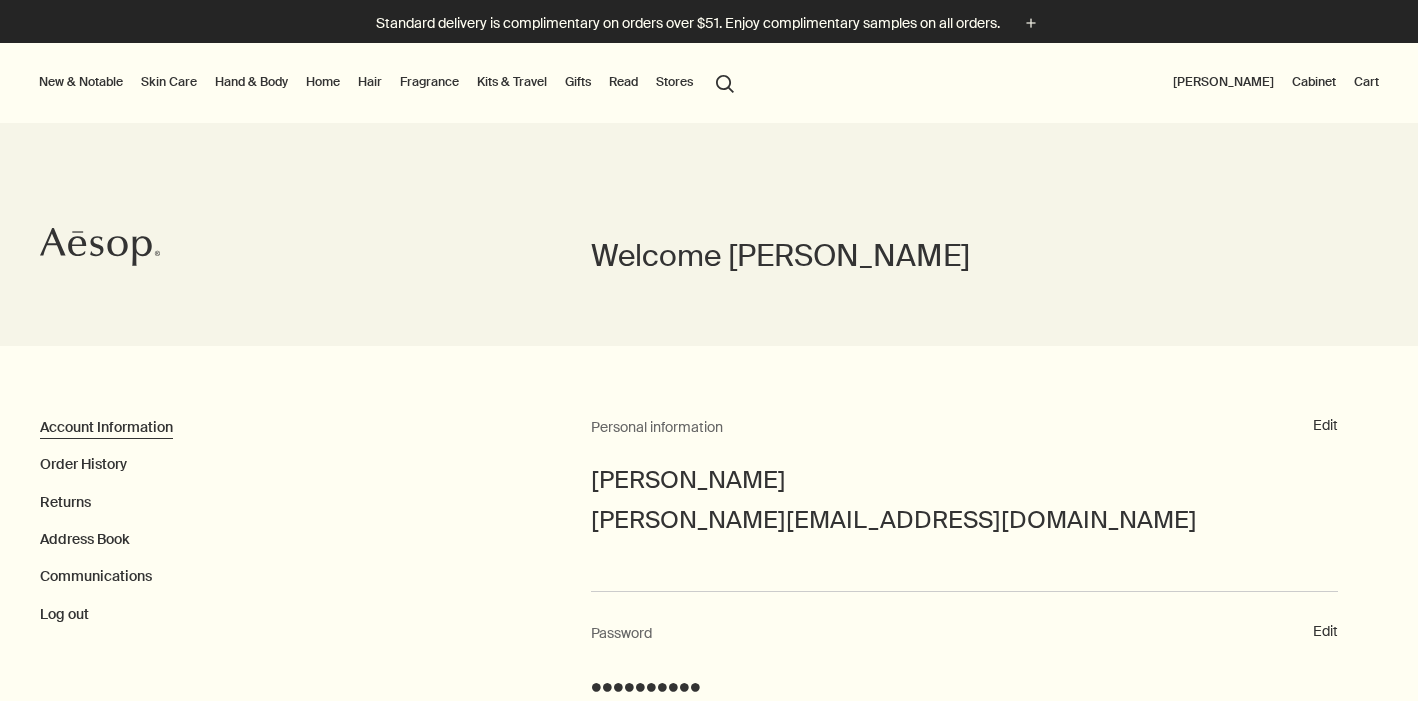 scroll, scrollTop: 0, scrollLeft: 0, axis: both 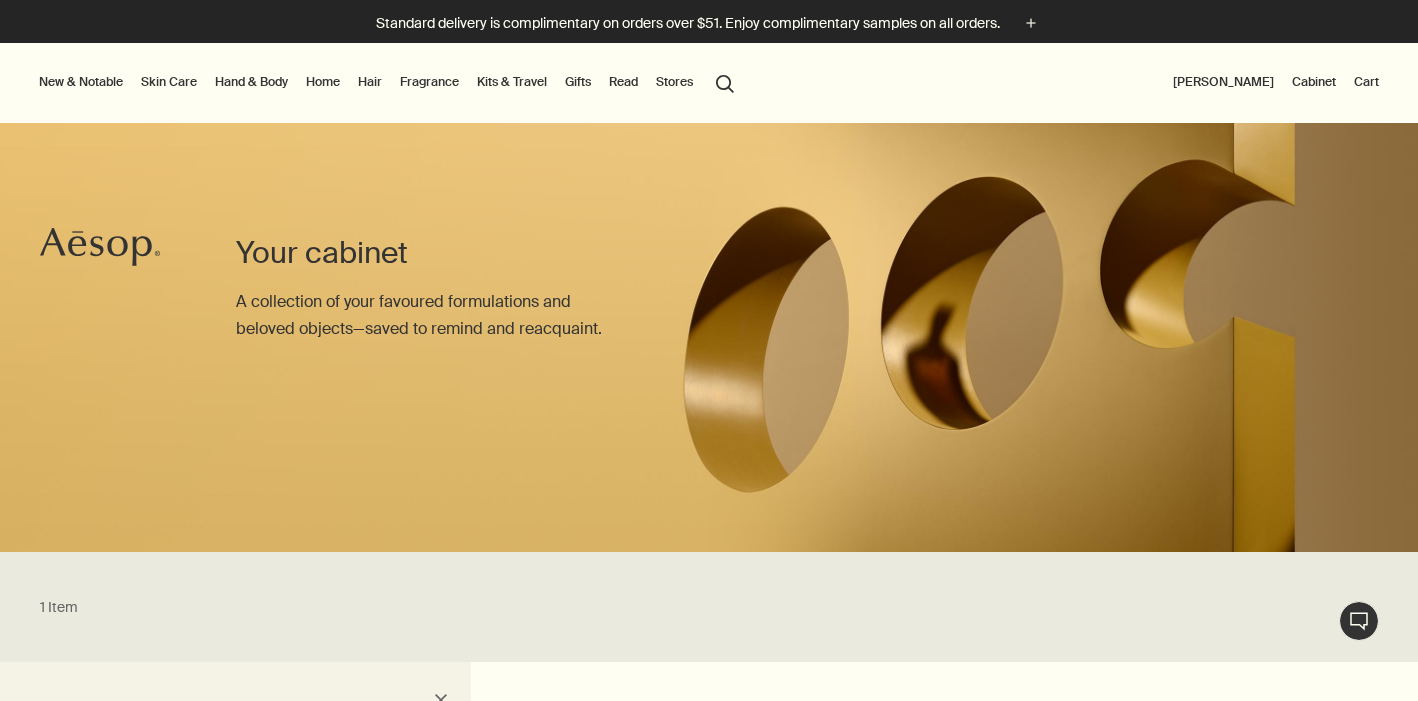 click on "[PERSON_NAME]" at bounding box center (1223, 82) 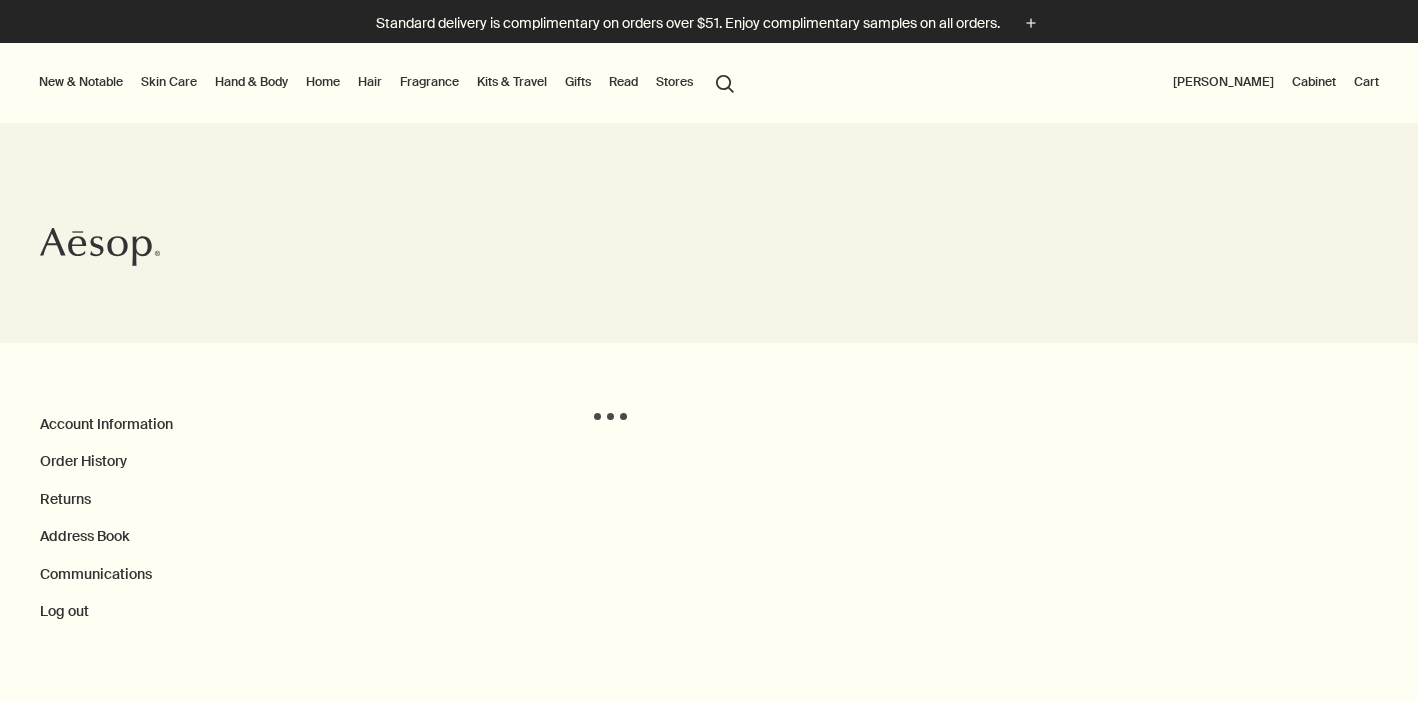 scroll, scrollTop: 0, scrollLeft: 0, axis: both 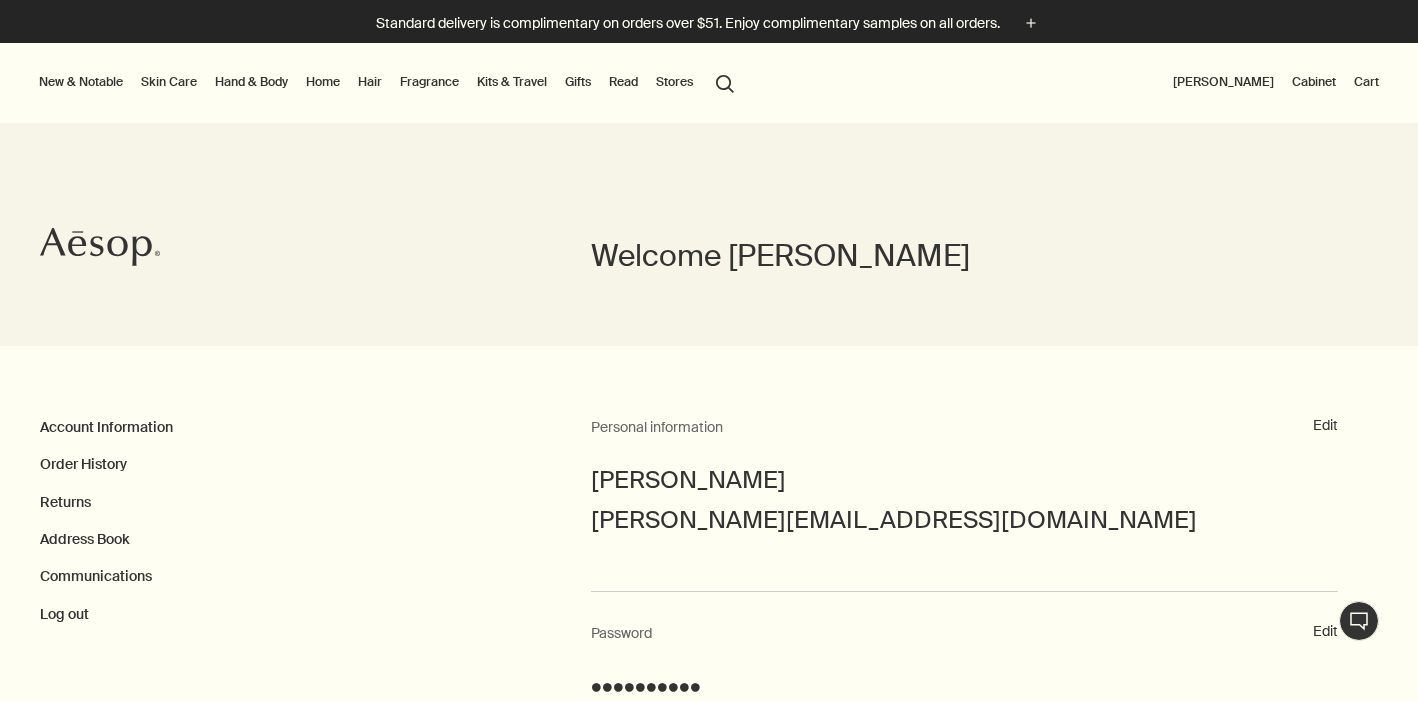 click on "Skin Care" at bounding box center (169, 82) 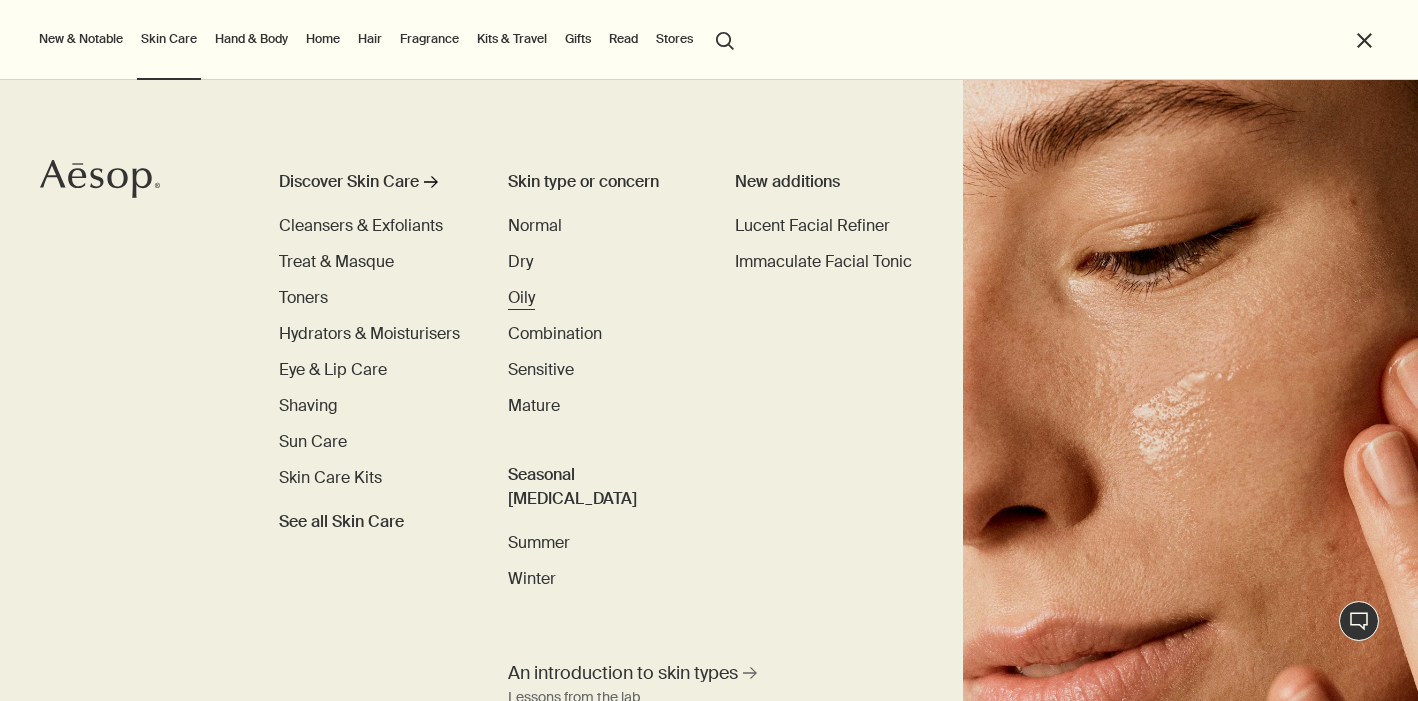 click on "Oily" at bounding box center (521, 297) 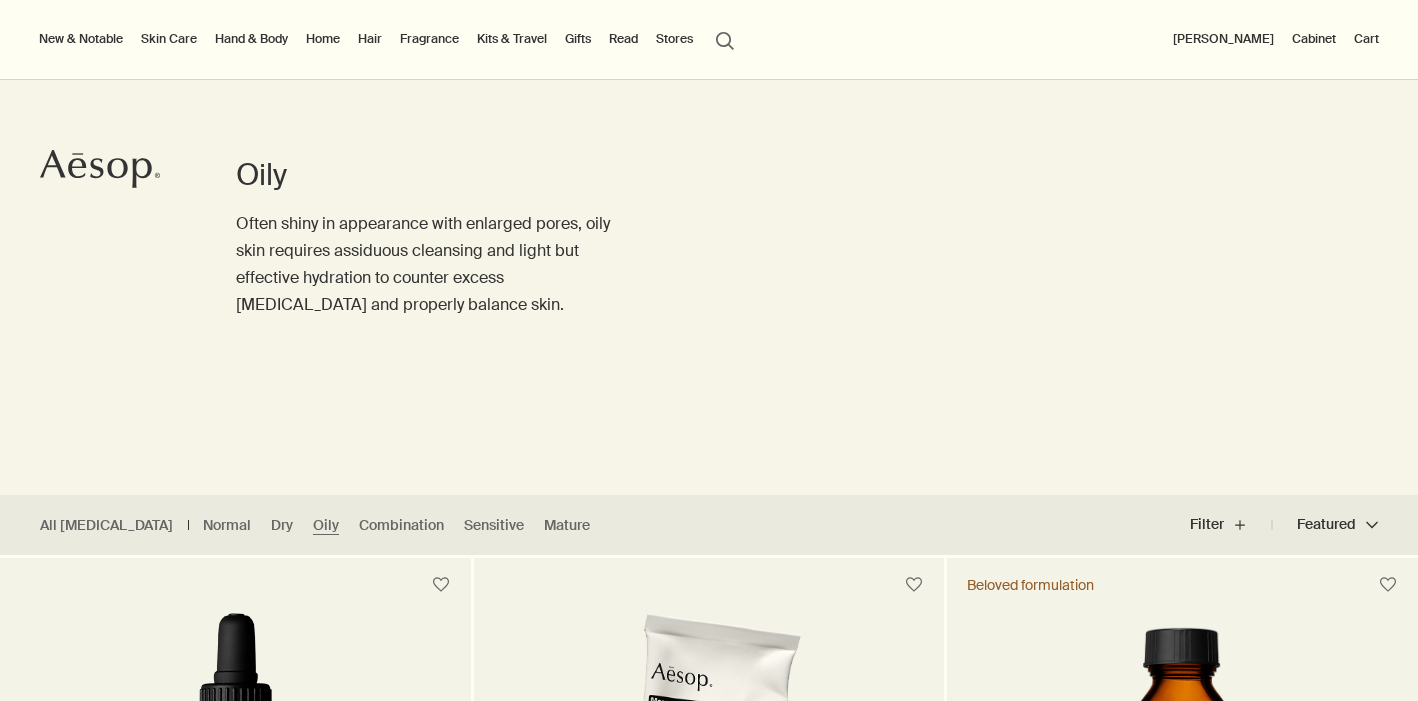 scroll, scrollTop: 283, scrollLeft: 0, axis: vertical 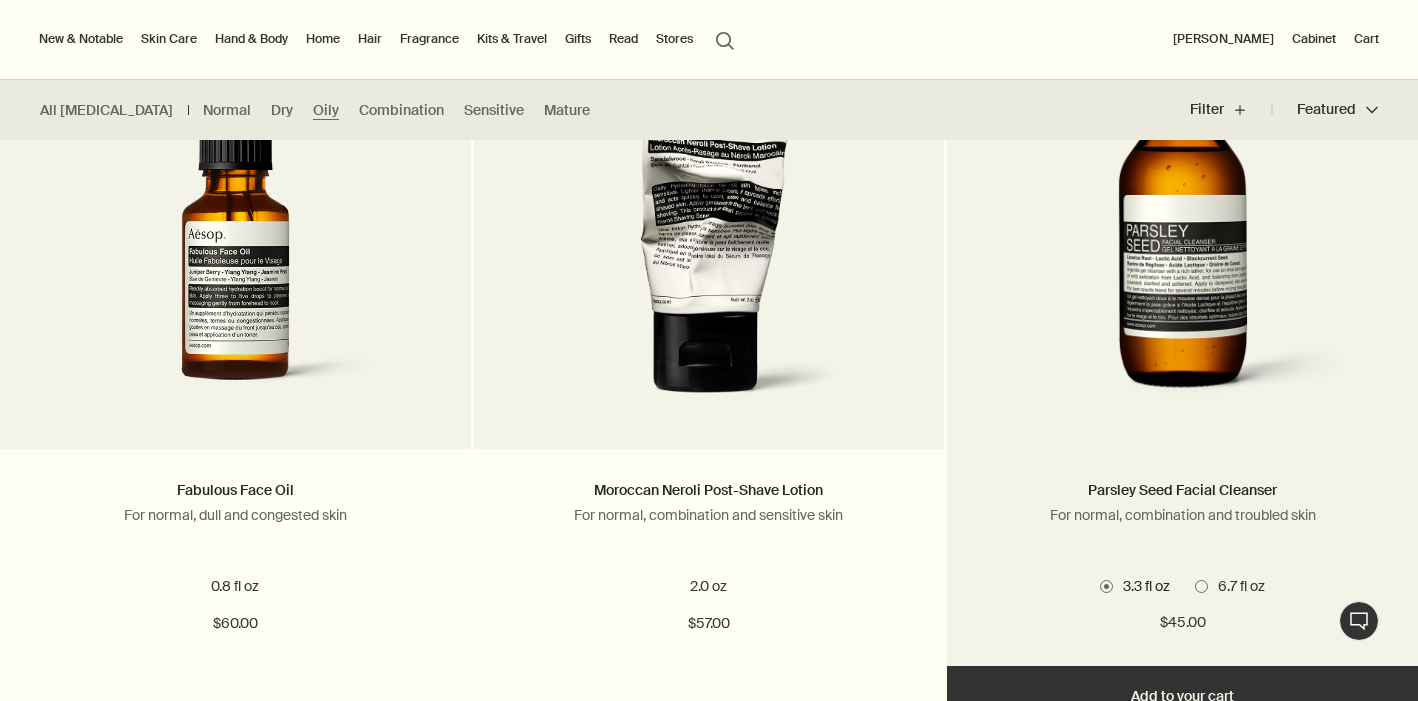 click at bounding box center (1201, 586) 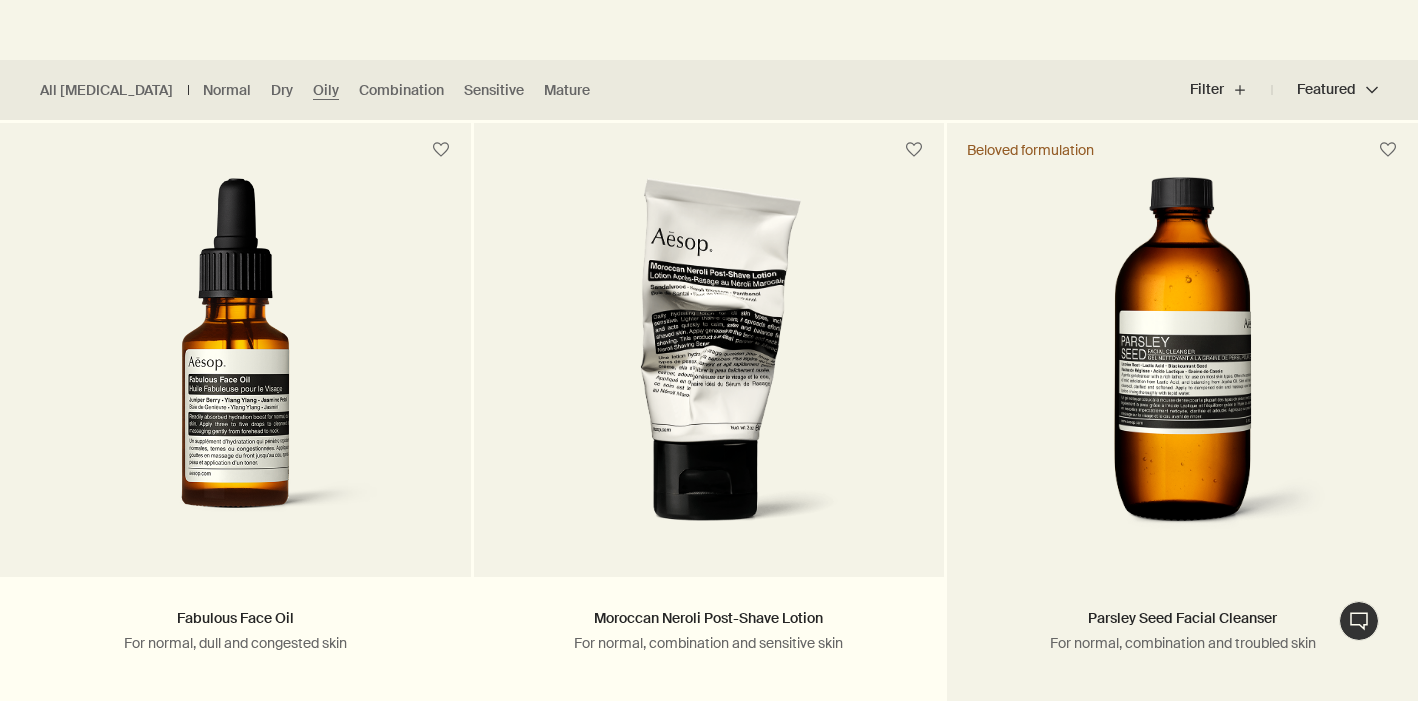 scroll, scrollTop: 605, scrollLeft: 0, axis: vertical 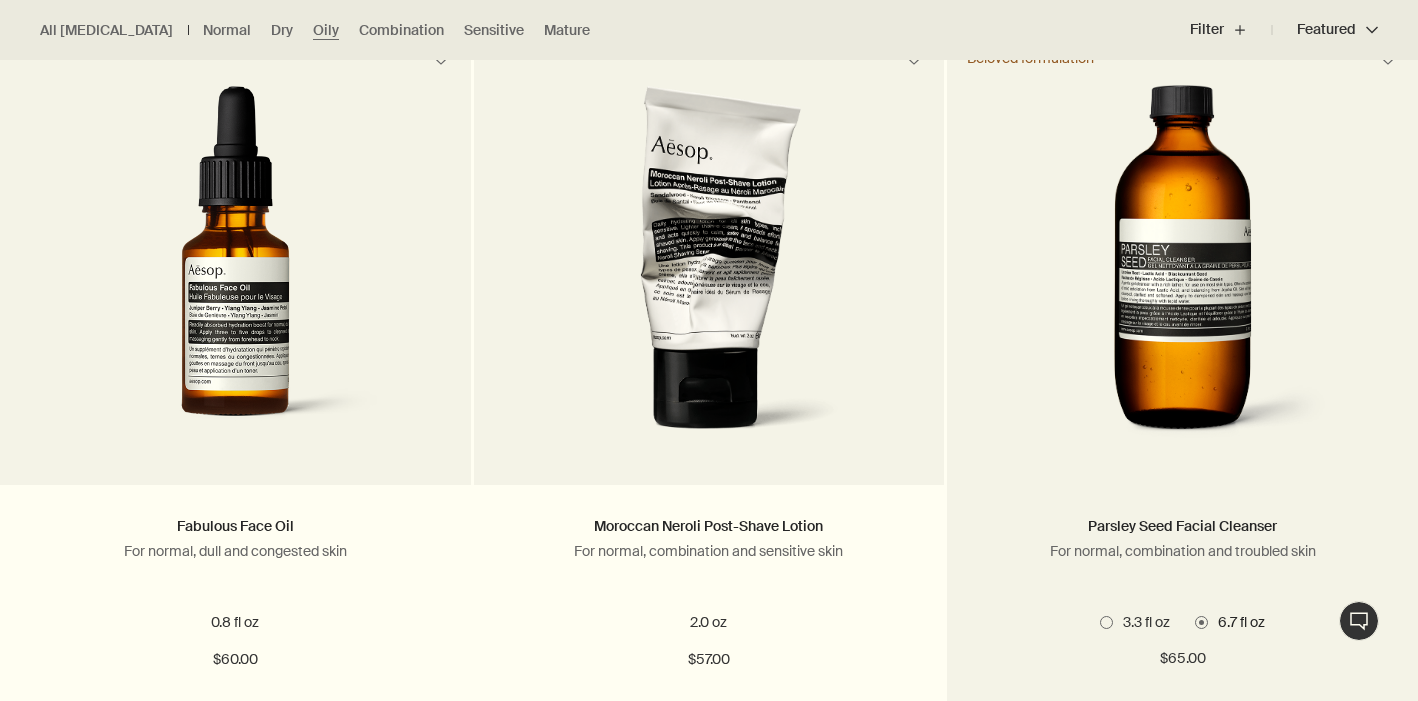 click on "3.3 fl oz" at bounding box center [1135, 622] 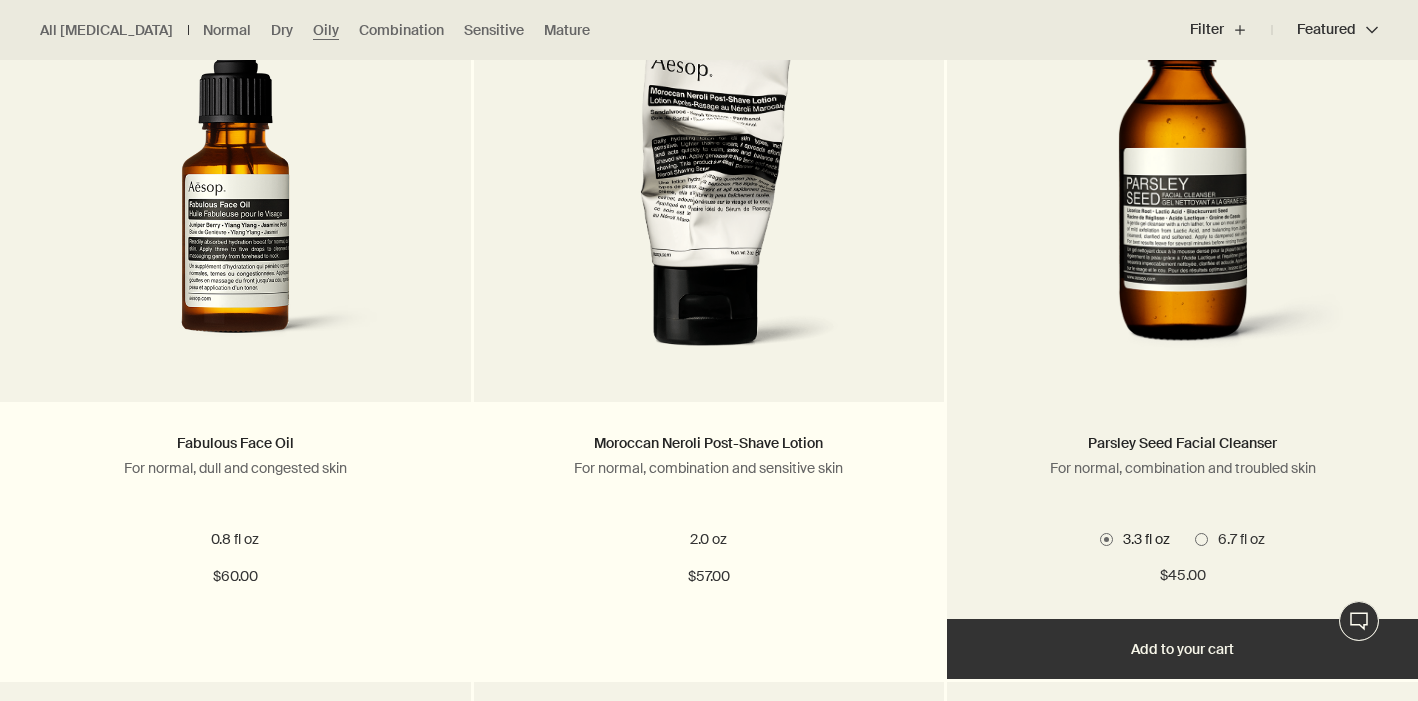scroll, scrollTop: 713, scrollLeft: 0, axis: vertical 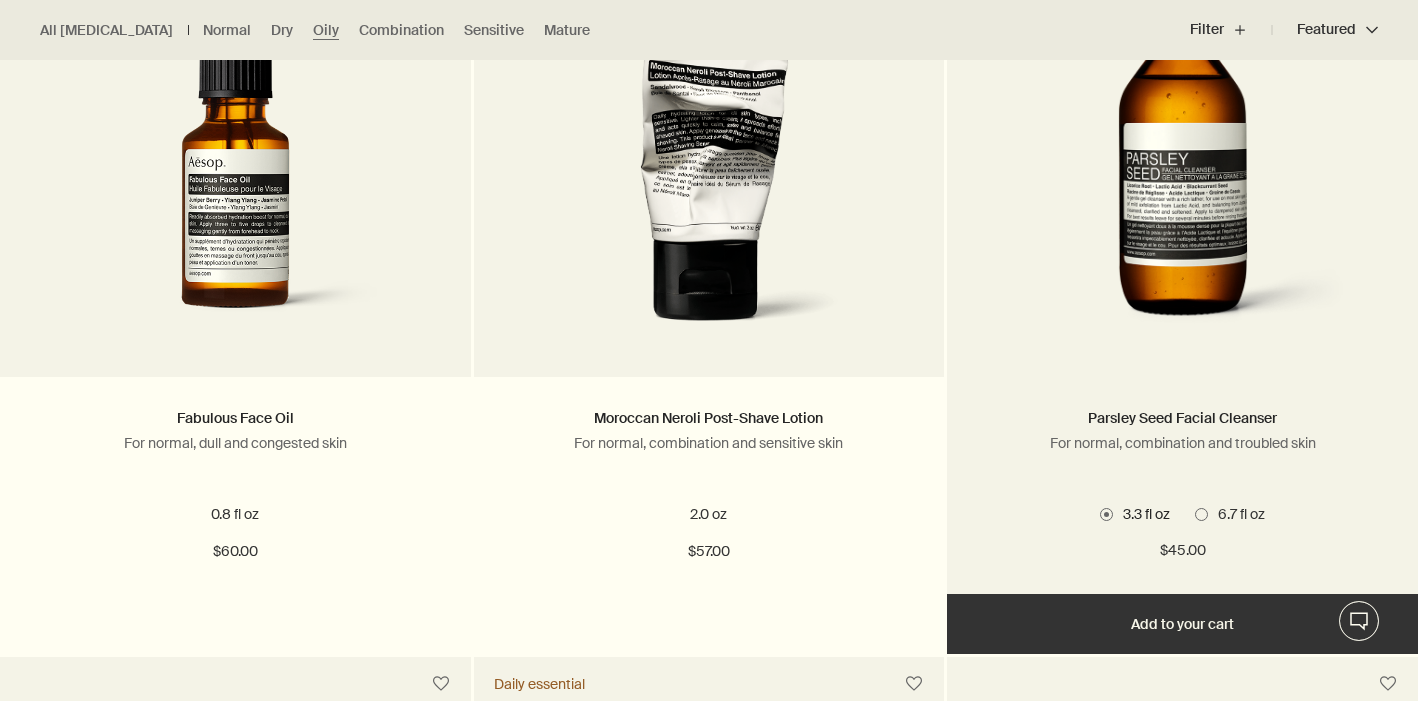 click on "Add Add to your cart" at bounding box center [1182, 624] 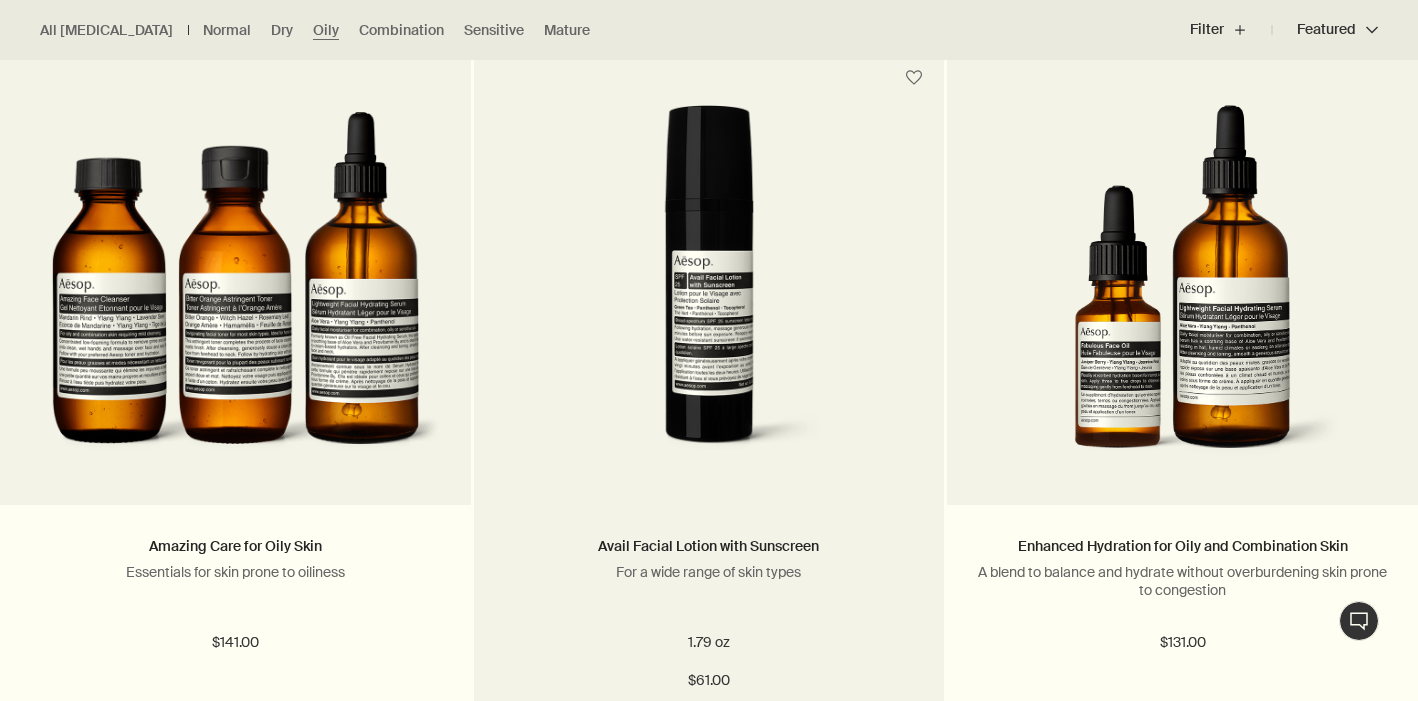scroll, scrollTop: 2083, scrollLeft: 0, axis: vertical 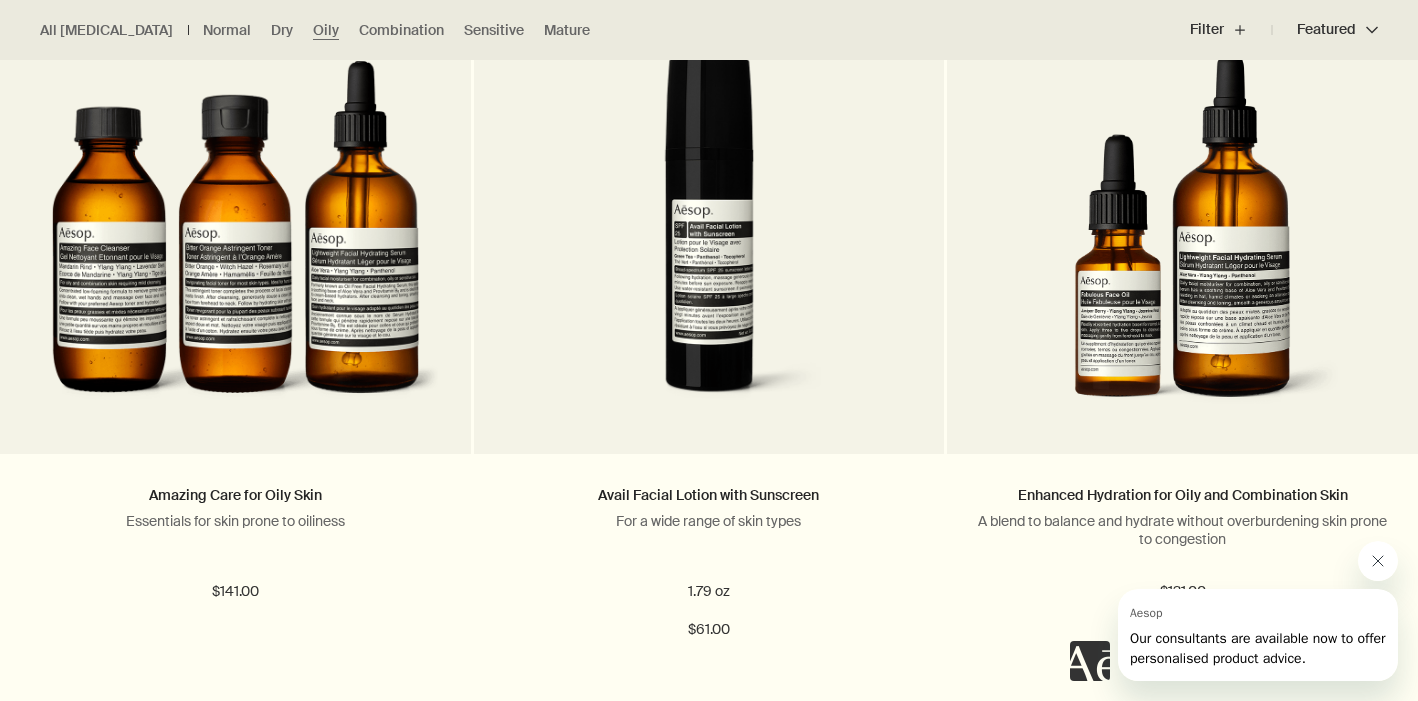 click 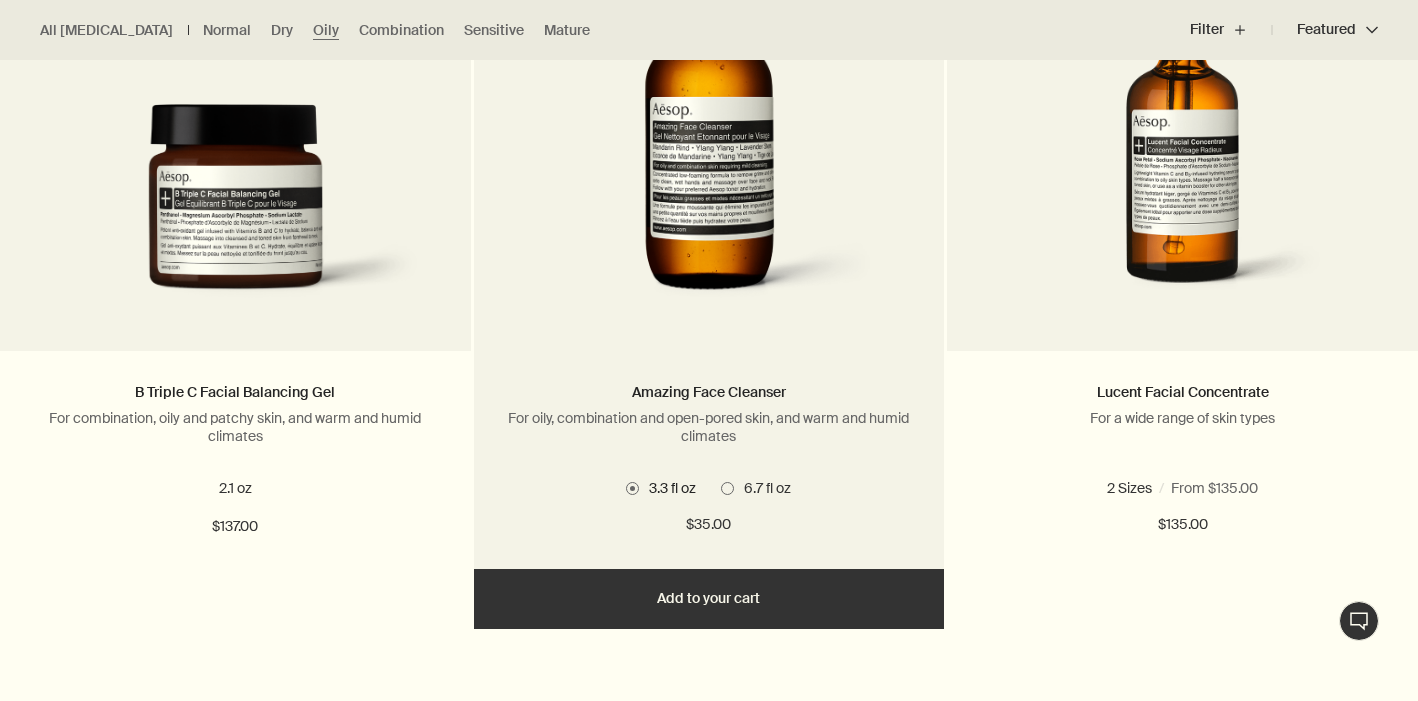 scroll, scrollTop: 2943, scrollLeft: 0, axis: vertical 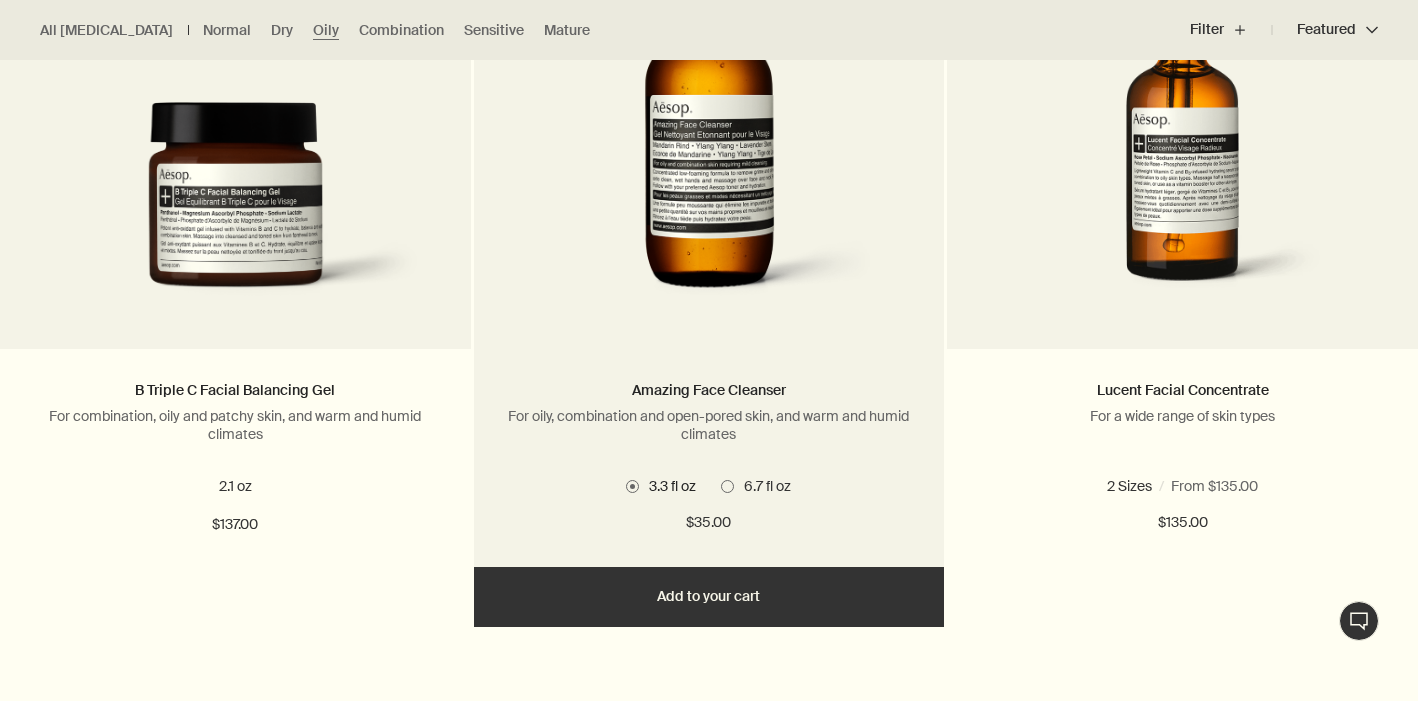 click on "Add Add to your cart" at bounding box center [709, 597] 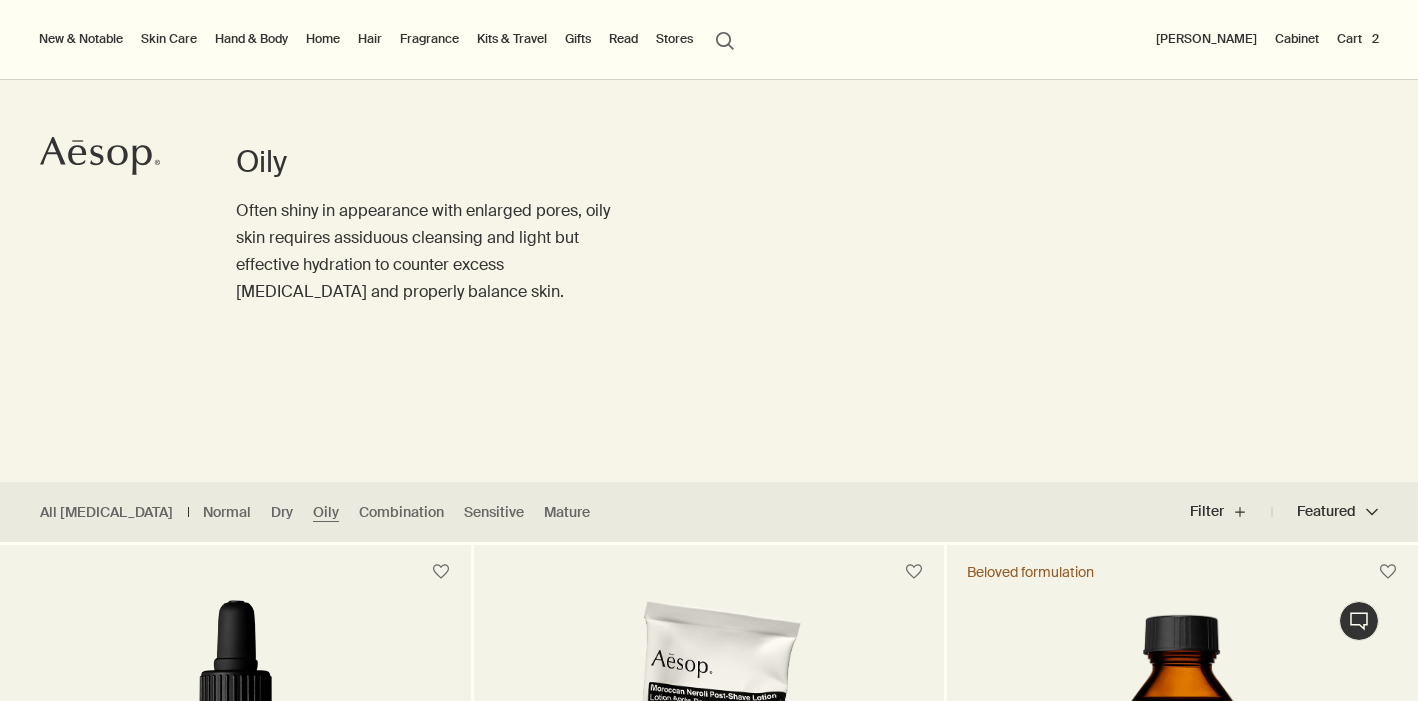 scroll, scrollTop: 0, scrollLeft: 0, axis: both 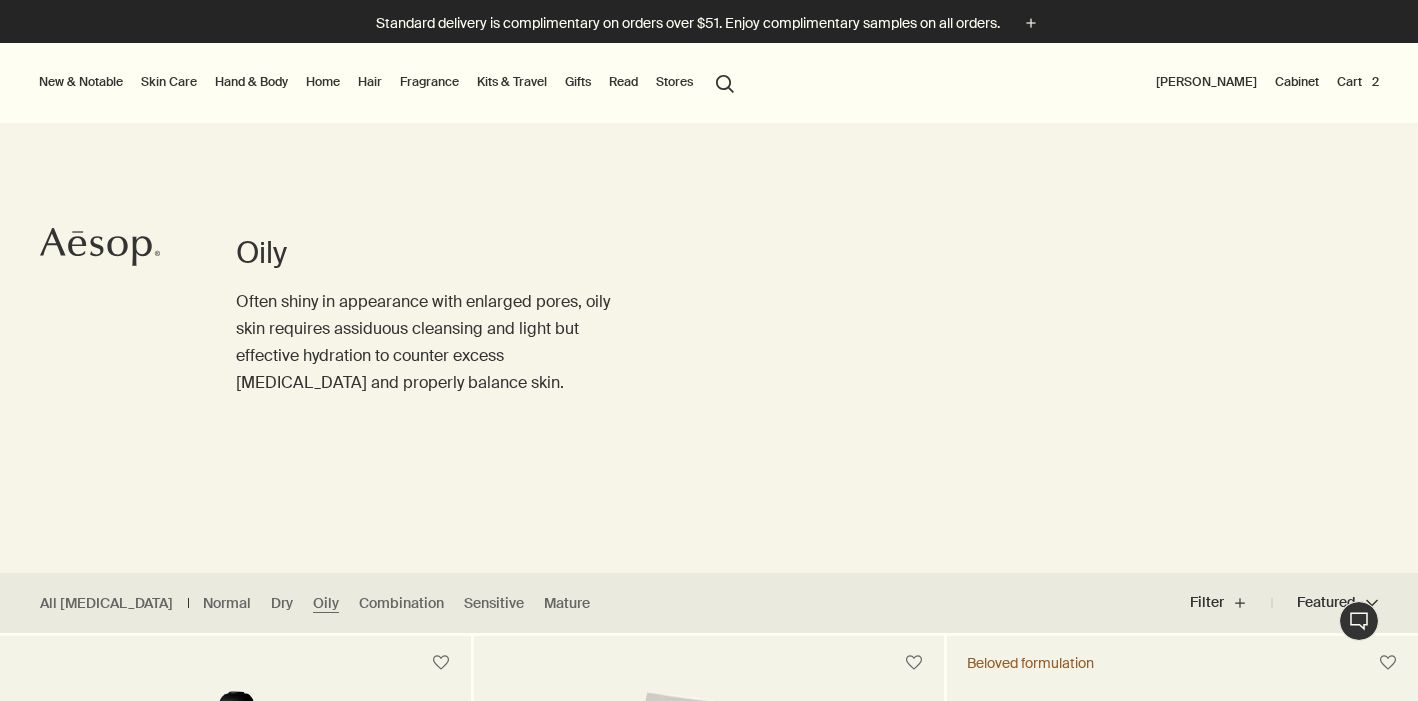click on "search Search" at bounding box center [725, 82] 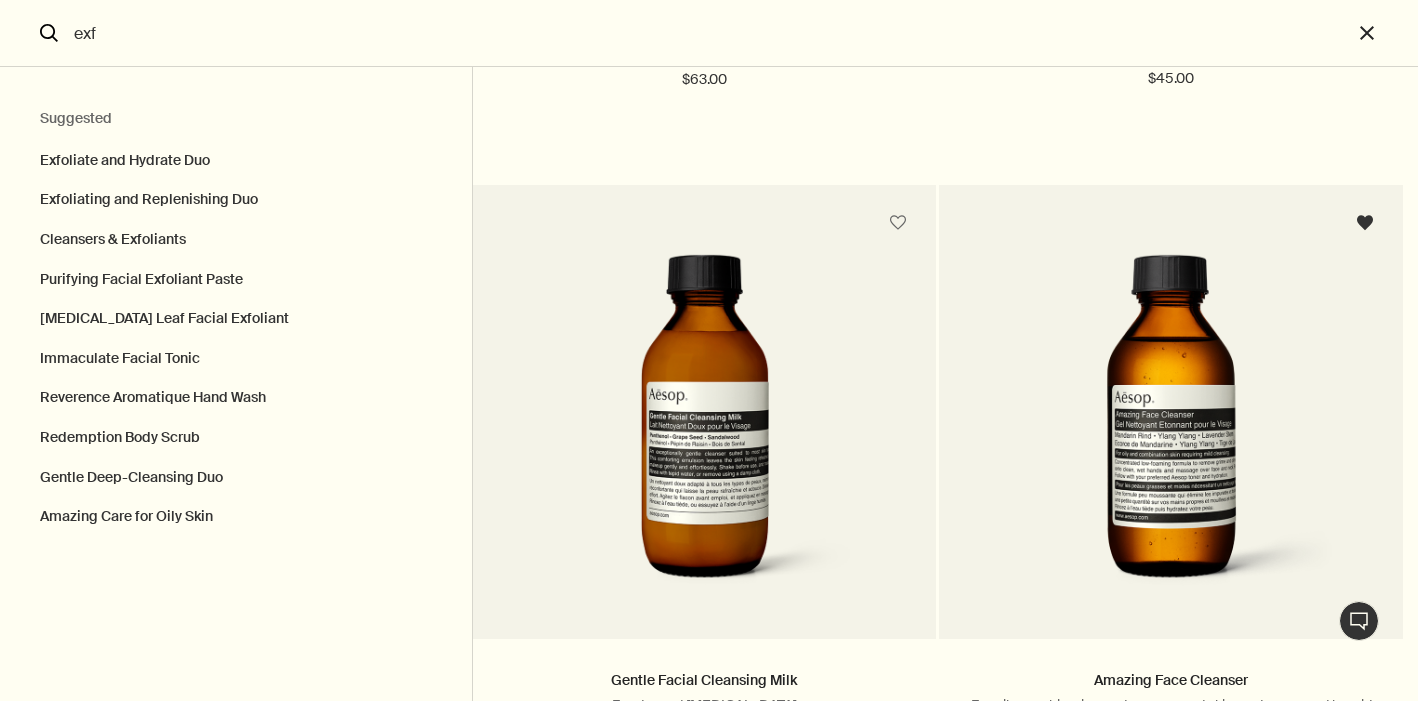 scroll, scrollTop: 5143, scrollLeft: 0, axis: vertical 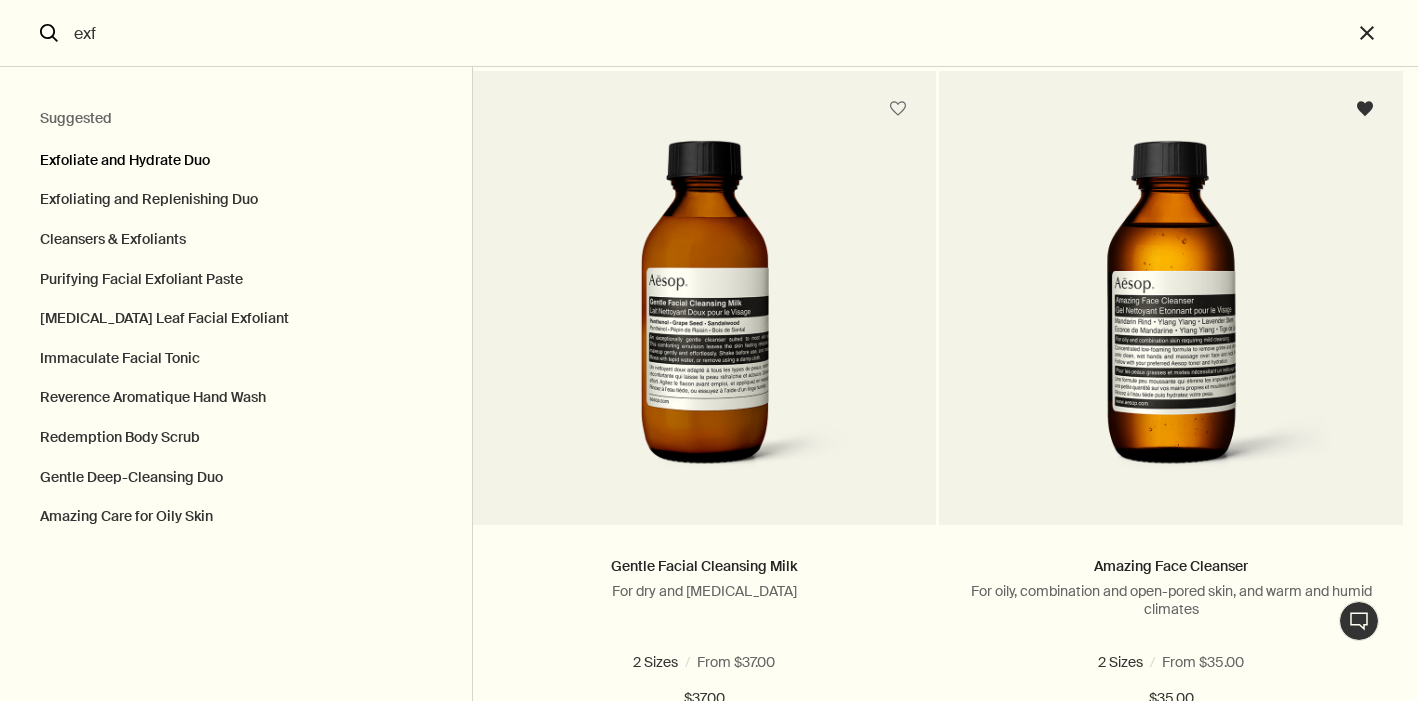 click on "Exfoliate and Hydrate Duo" at bounding box center (236, 156) 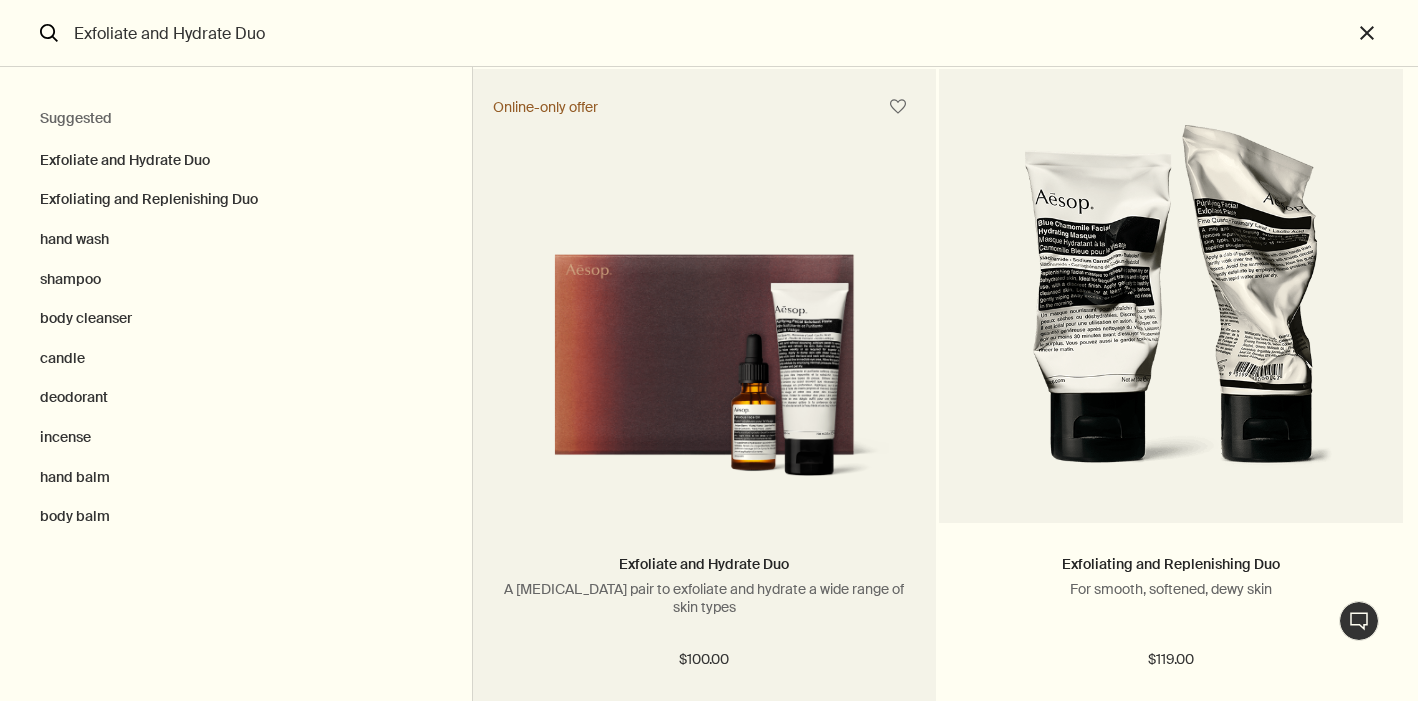 scroll, scrollTop: 183, scrollLeft: 0, axis: vertical 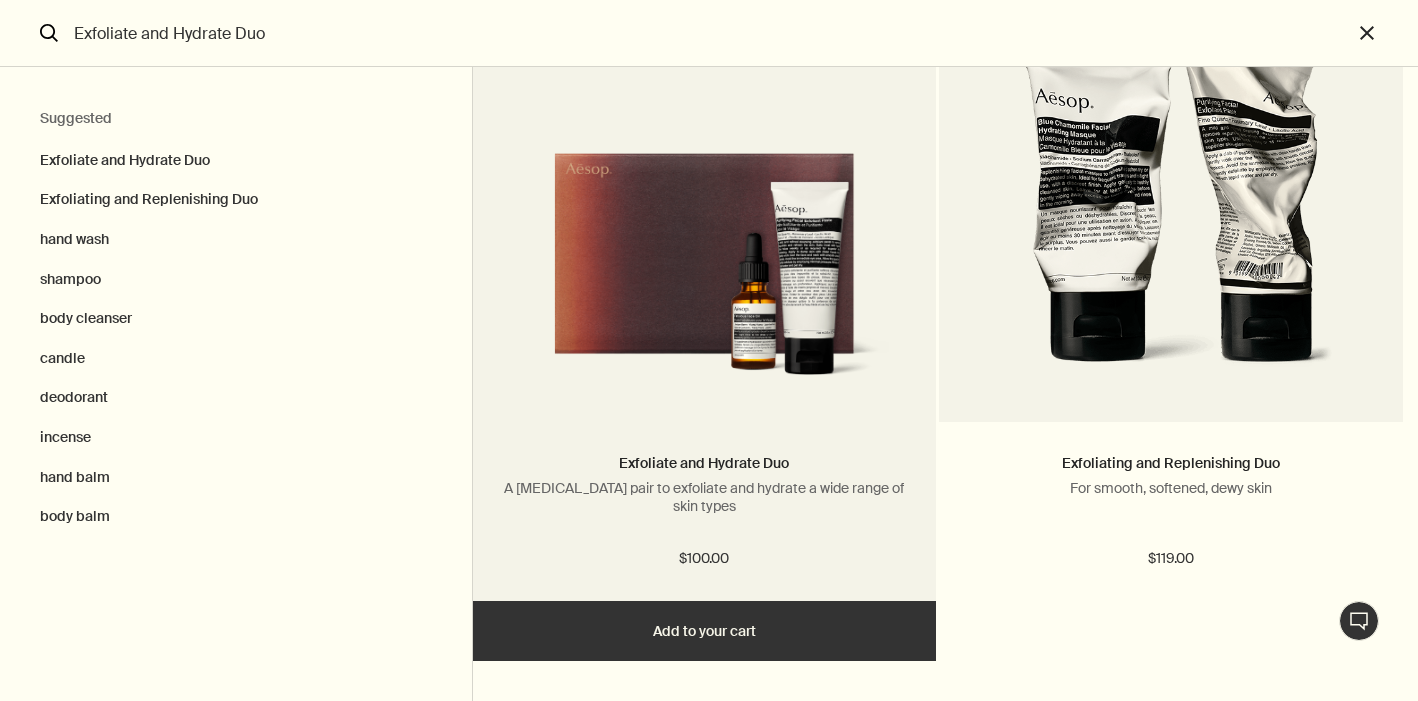 click at bounding box center (705, 269) 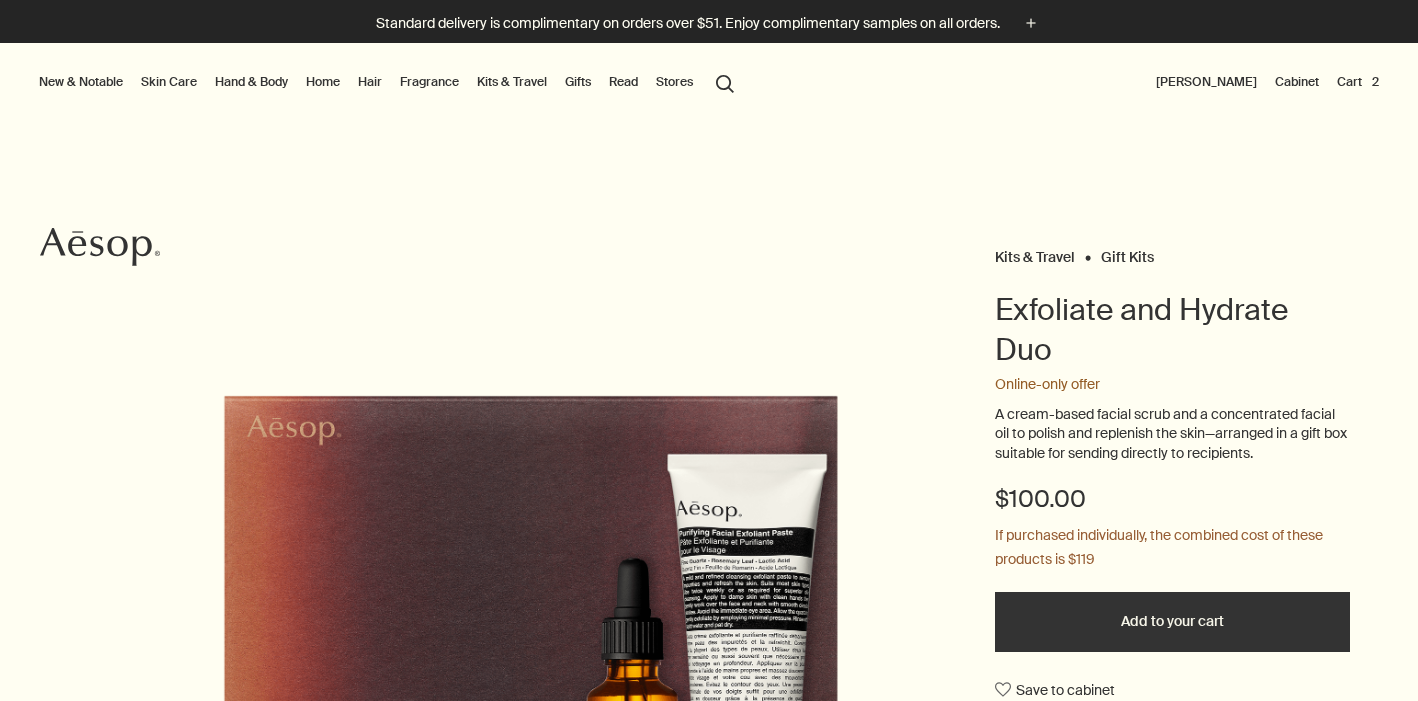 scroll, scrollTop: 0, scrollLeft: 0, axis: both 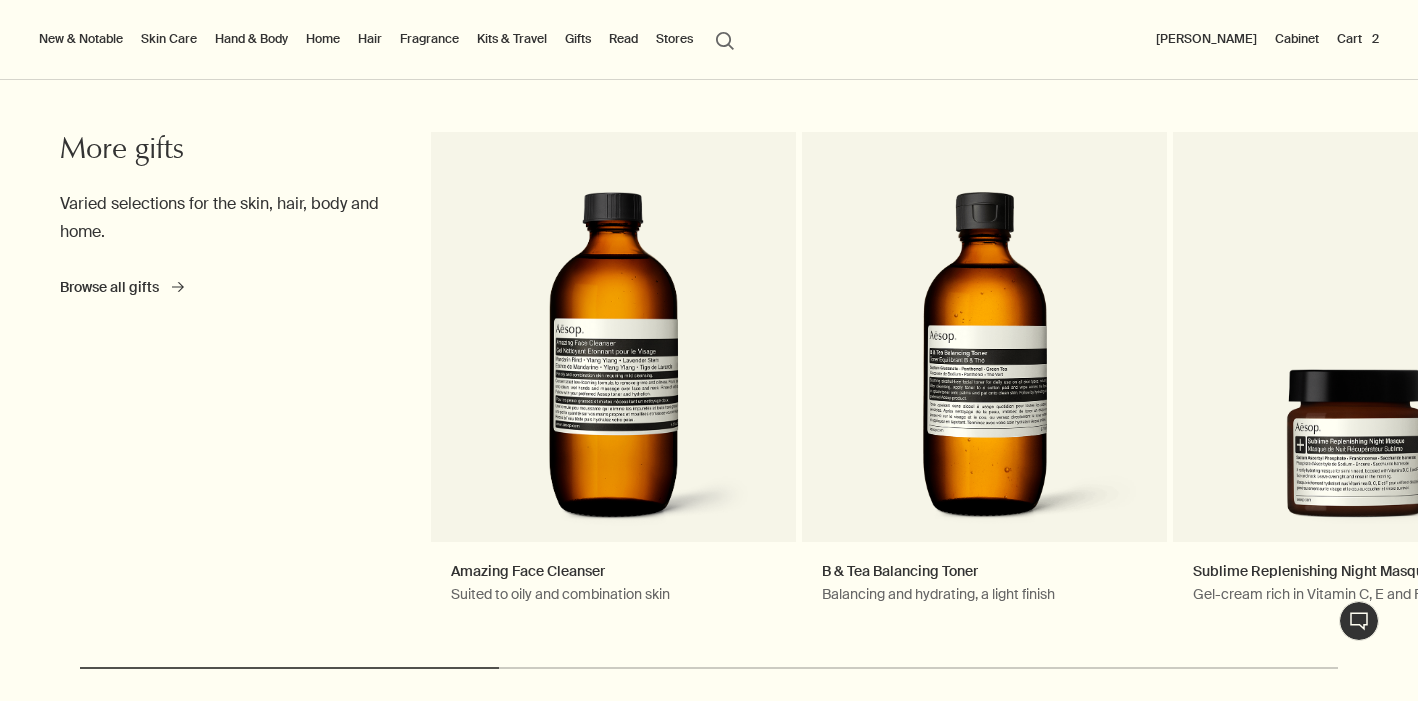 click on "Skin Care" at bounding box center (169, 39) 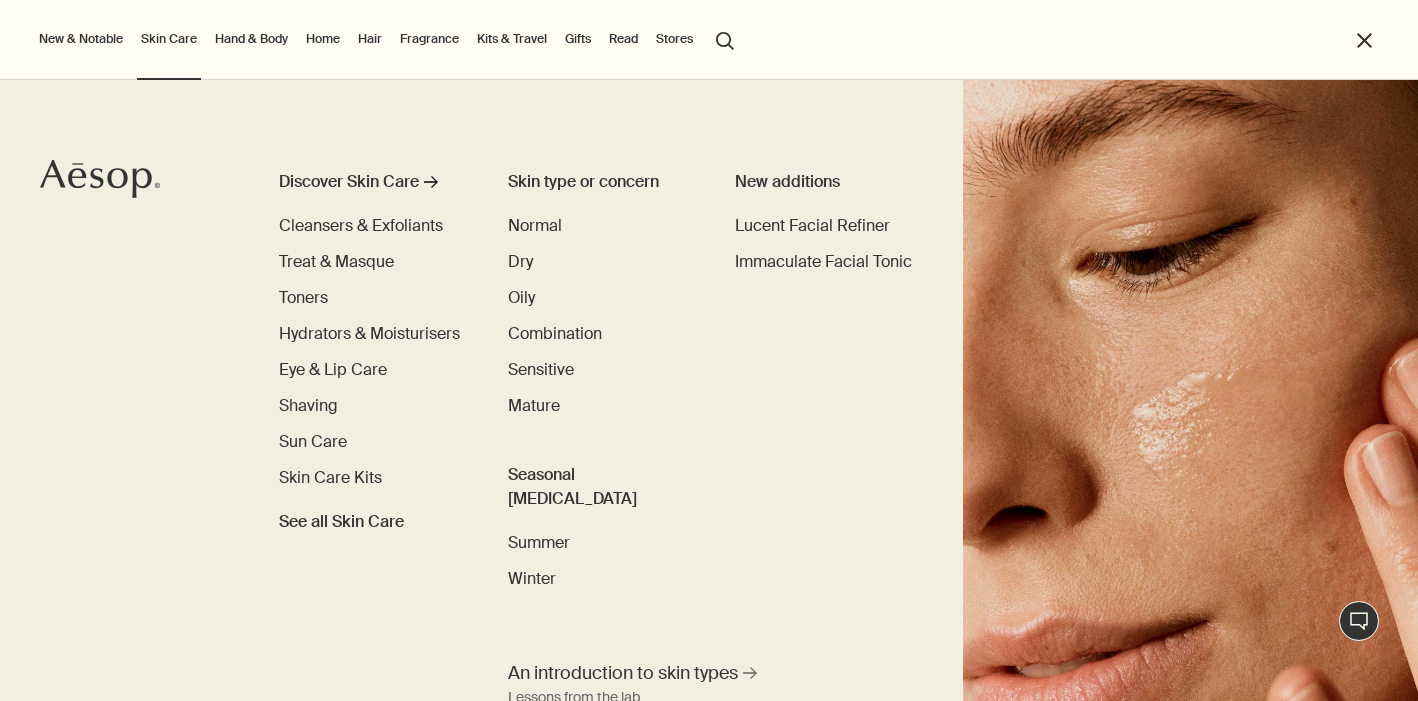 click on "Kits & Travel" at bounding box center (512, 39) 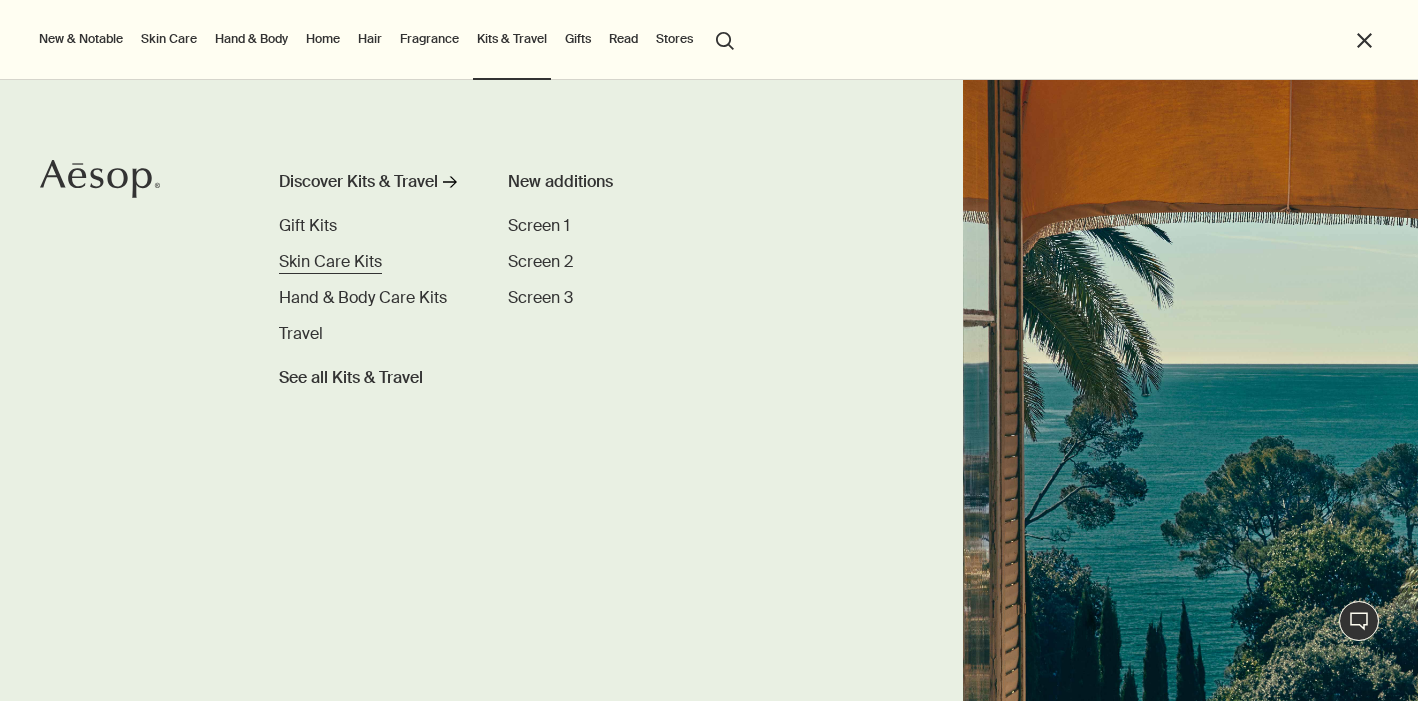 click on "Skin Care Kits" at bounding box center [330, 261] 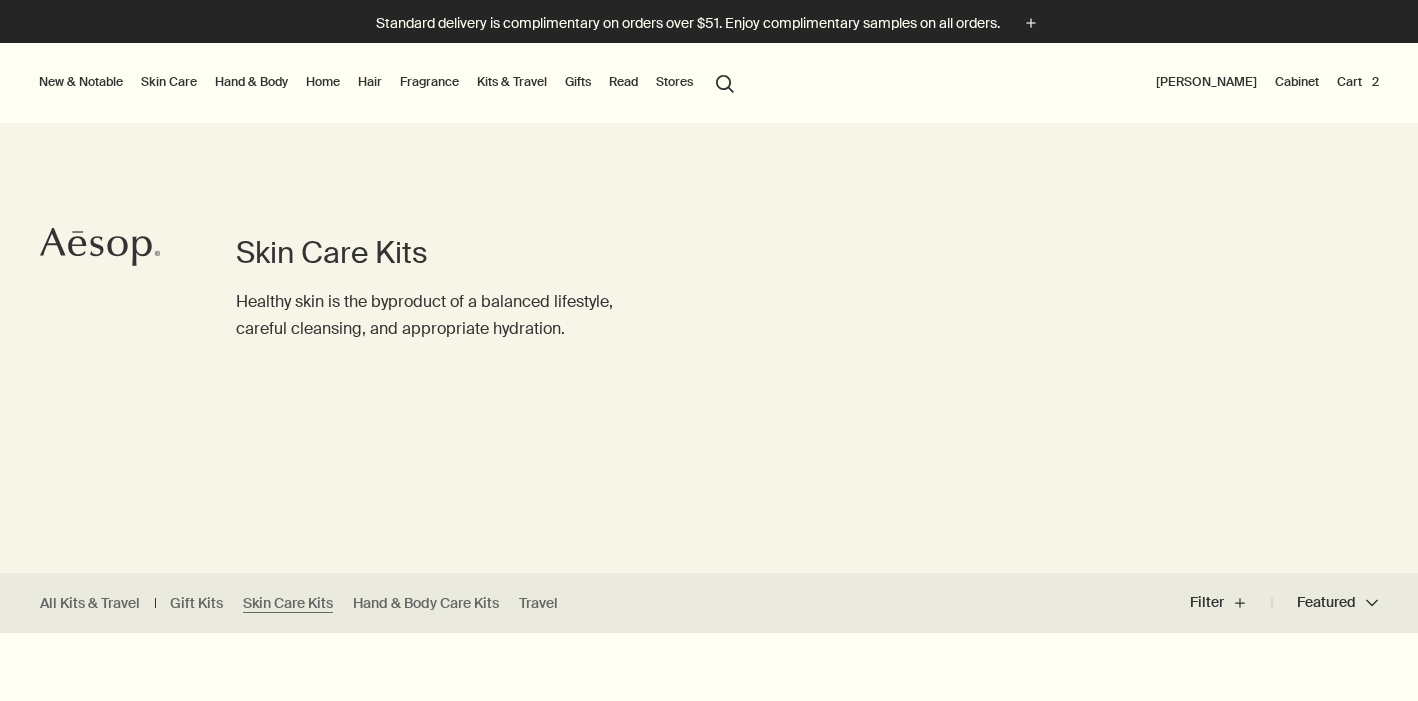 scroll, scrollTop: 0, scrollLeft: 0, axis: both 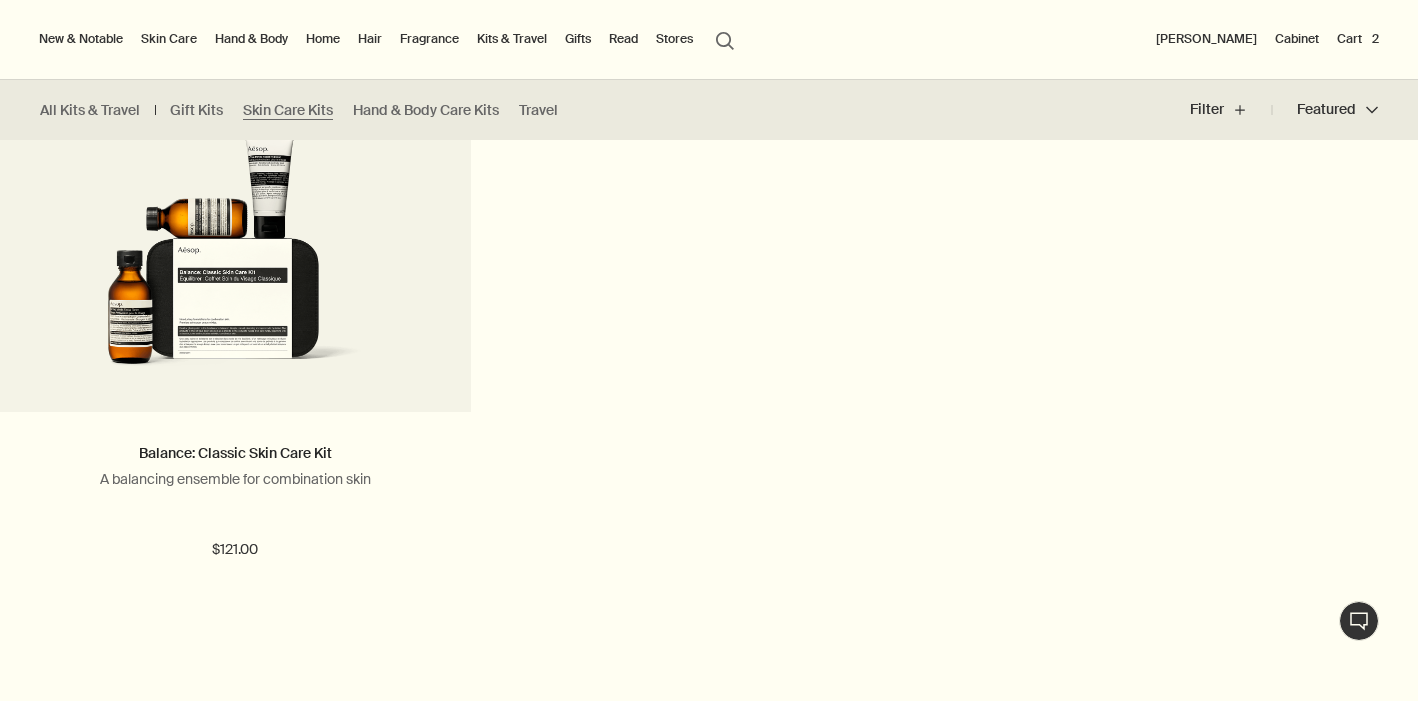 click on "Kits & Travel" at bounding box center [512, 39] 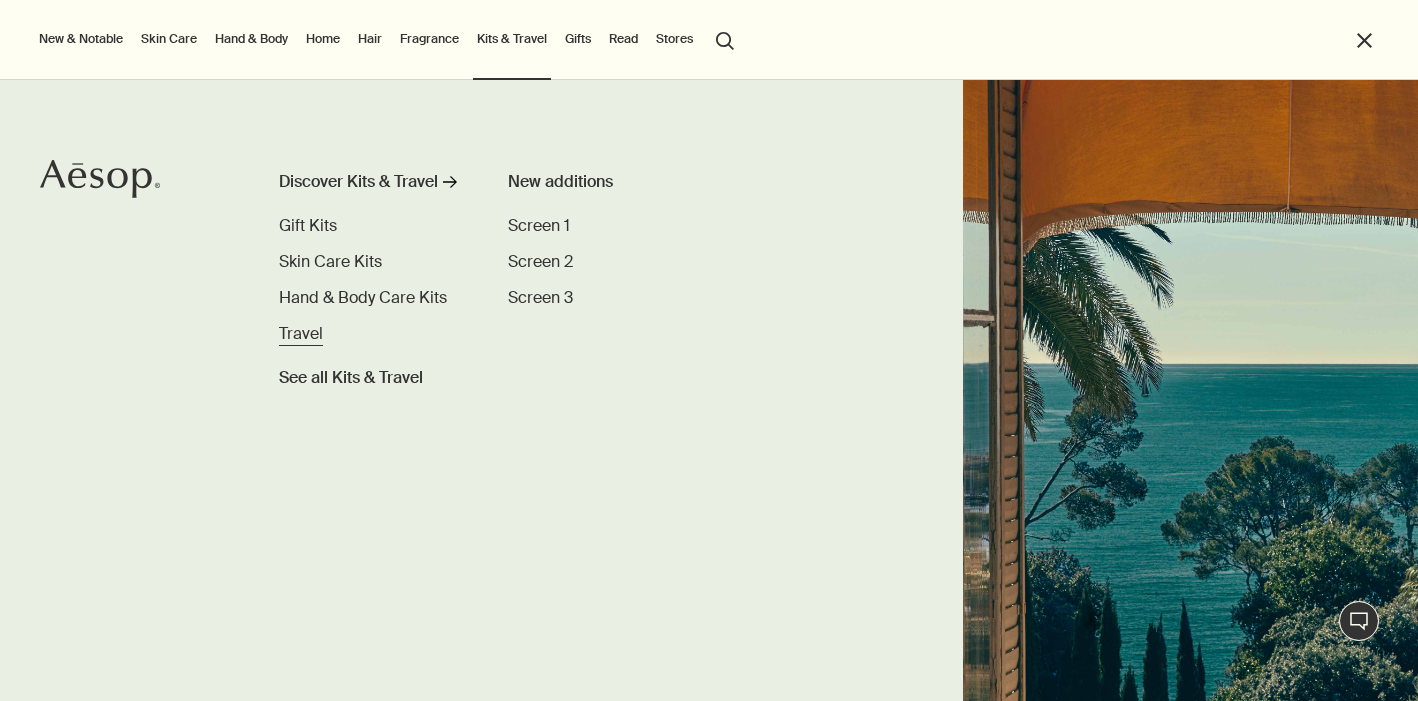 click on "Travel" at bounding box center (301, 333) 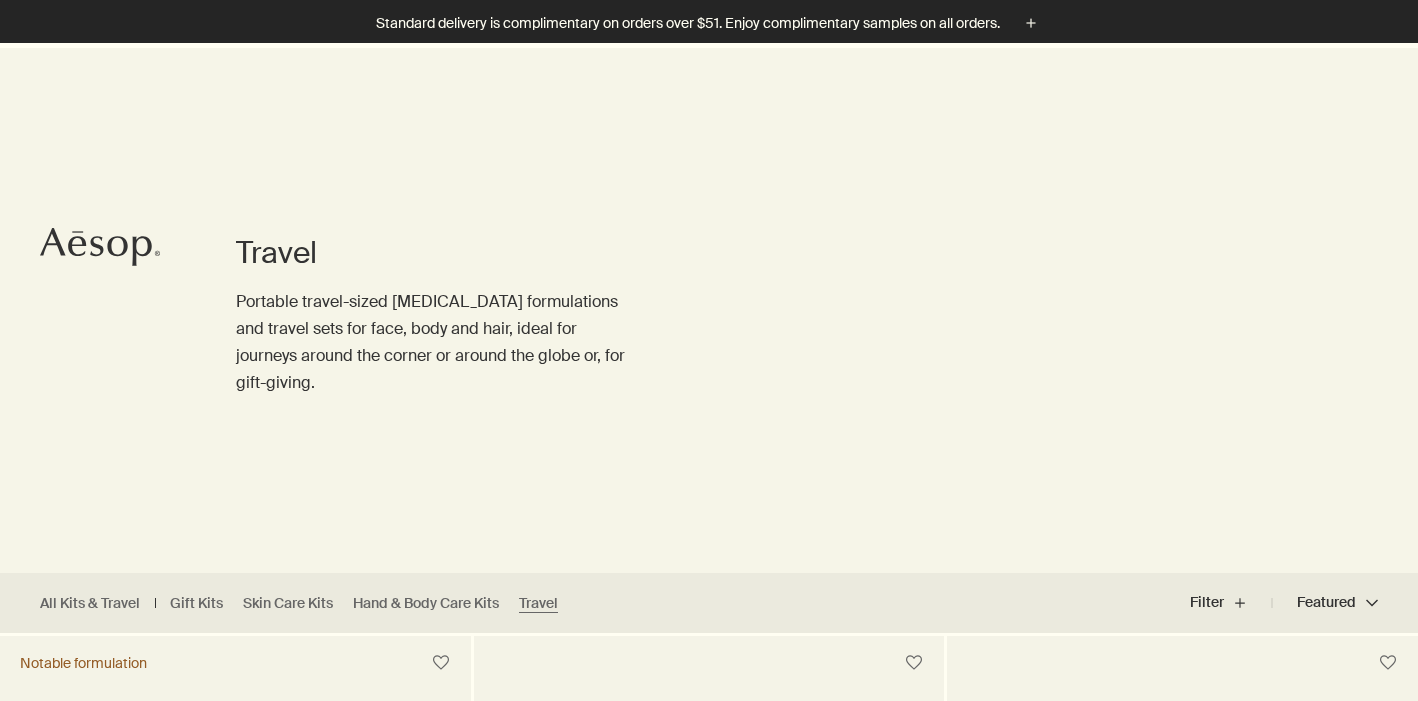 scroll, scrollTop: 544, scrollLeft: 0, axis: vertical 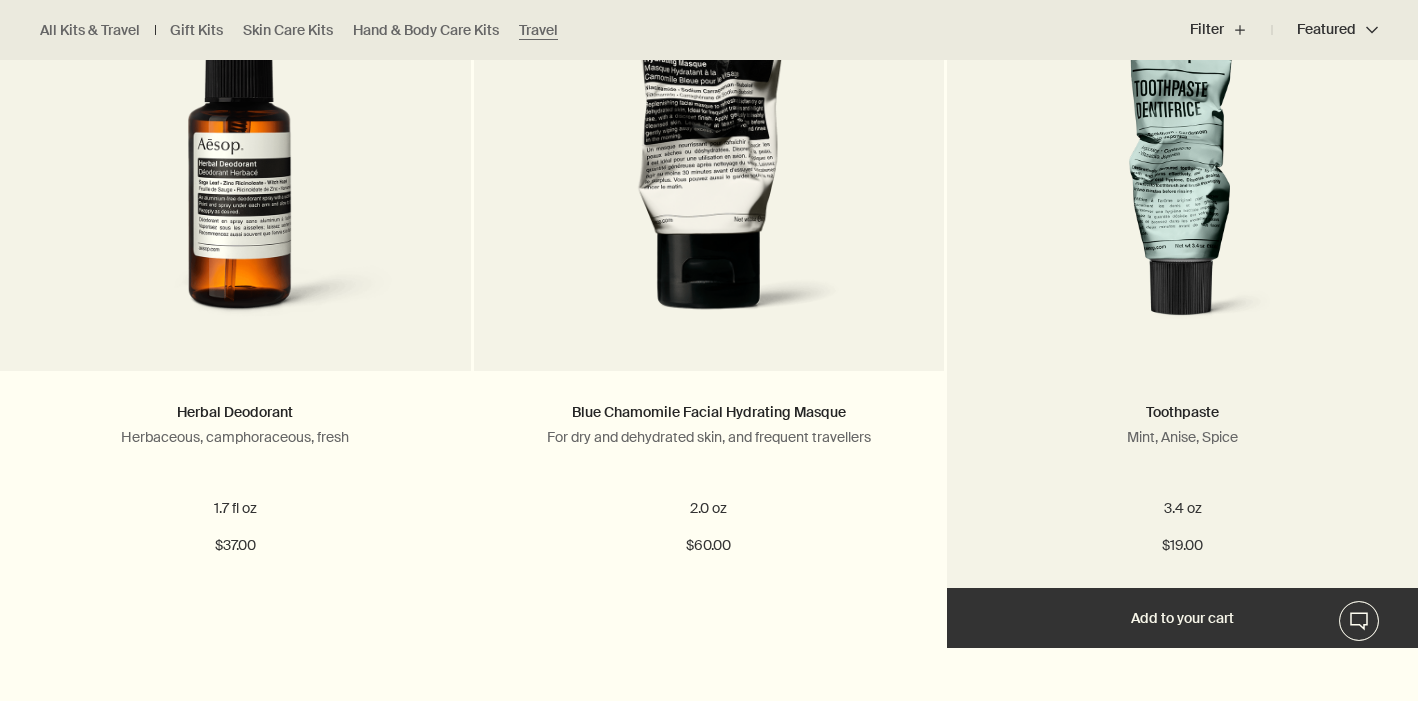 click on "Add Add to your cart" at bounding box center [1182, 618] 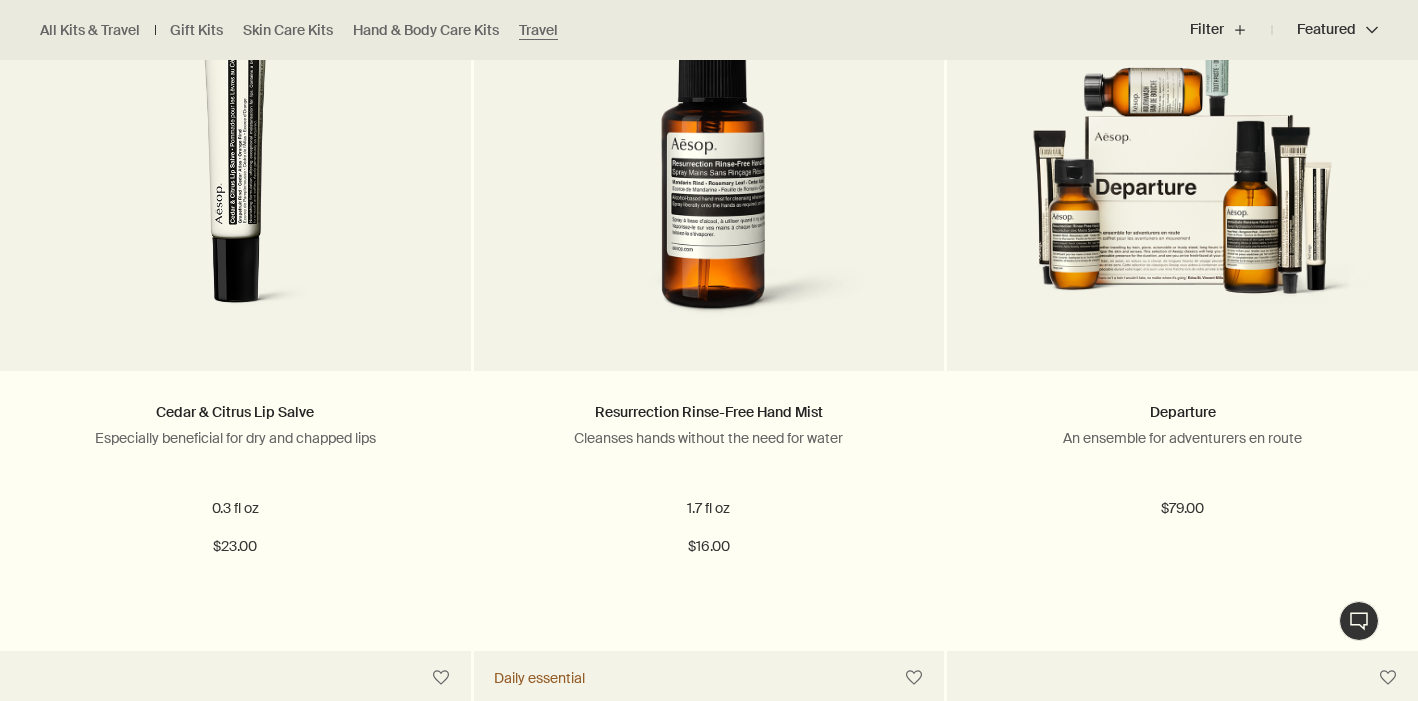 scroll, scrollTop: 2321, scrollLeft: 0, axis: vertical 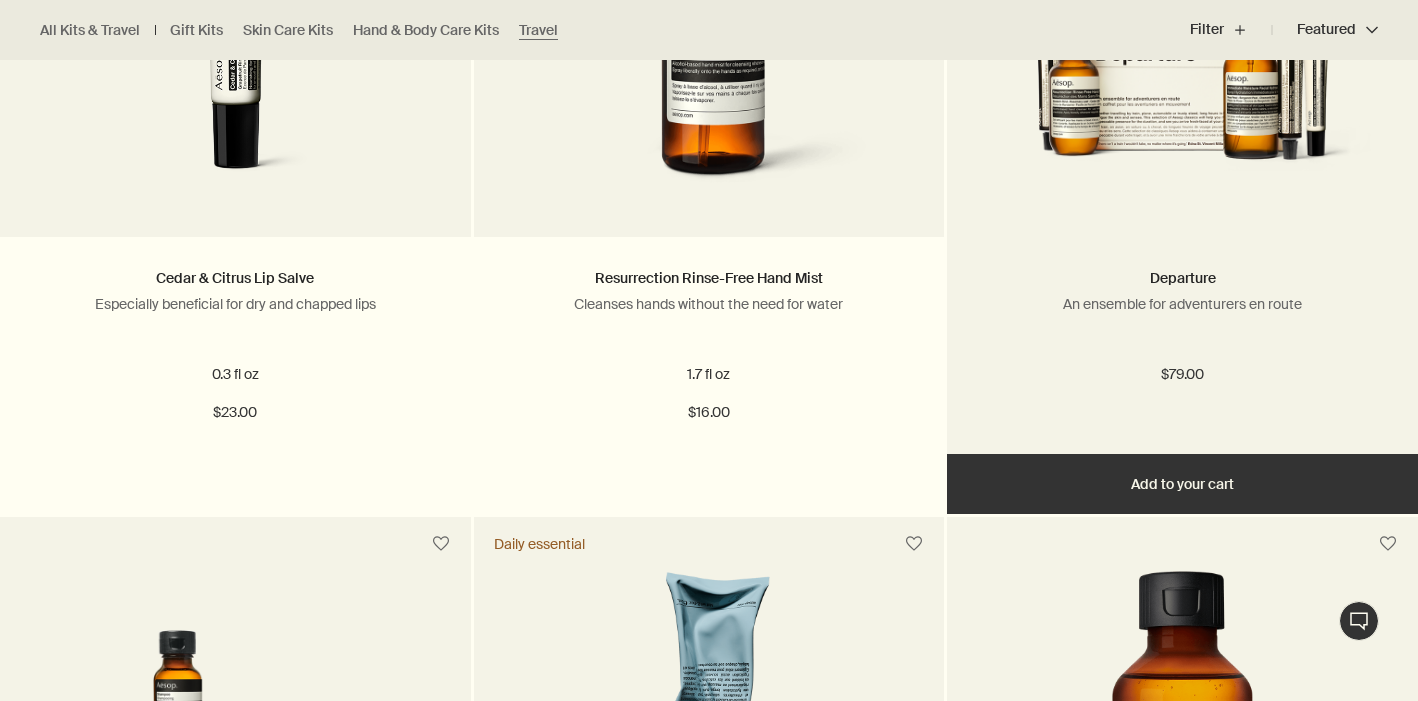 click on "Add Add to your cart" at bounding box center (1182, 484) 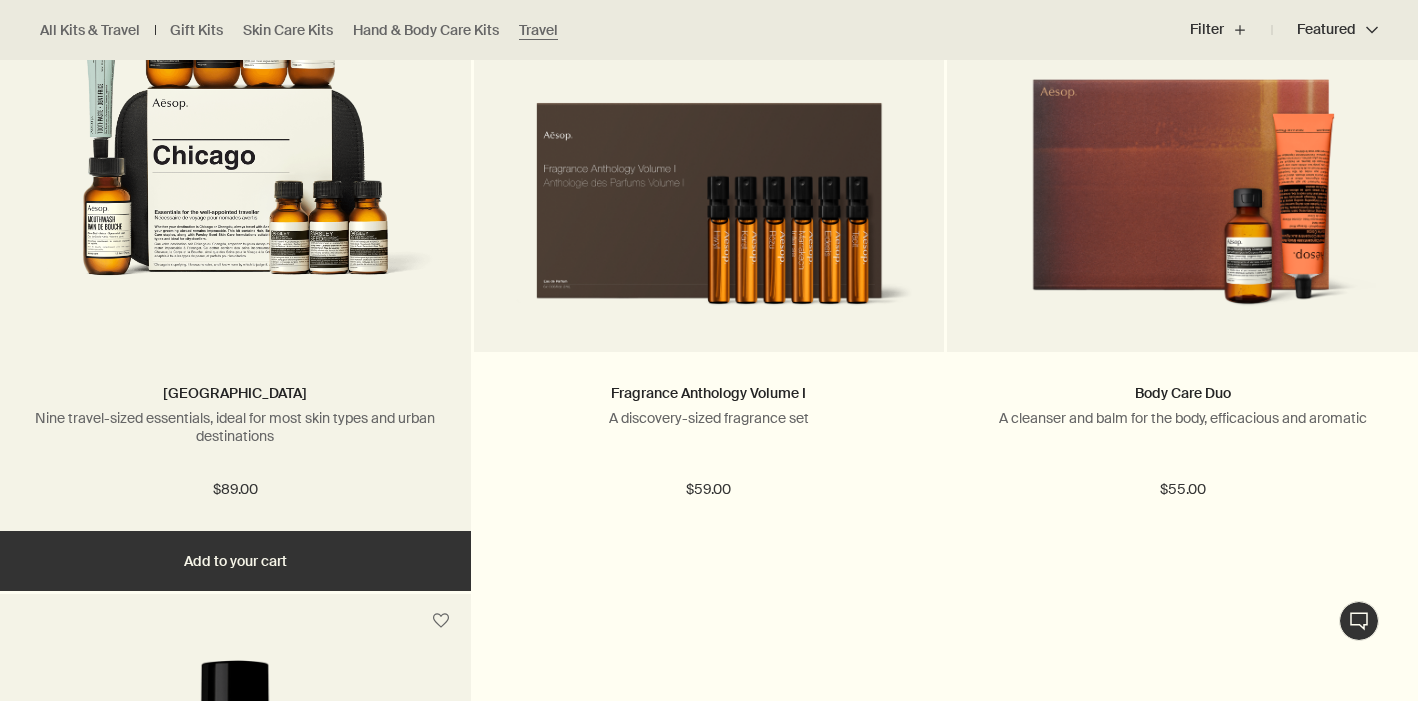 scroll, scrollTop: 4423, scrollLeft: 0, axis: vertical 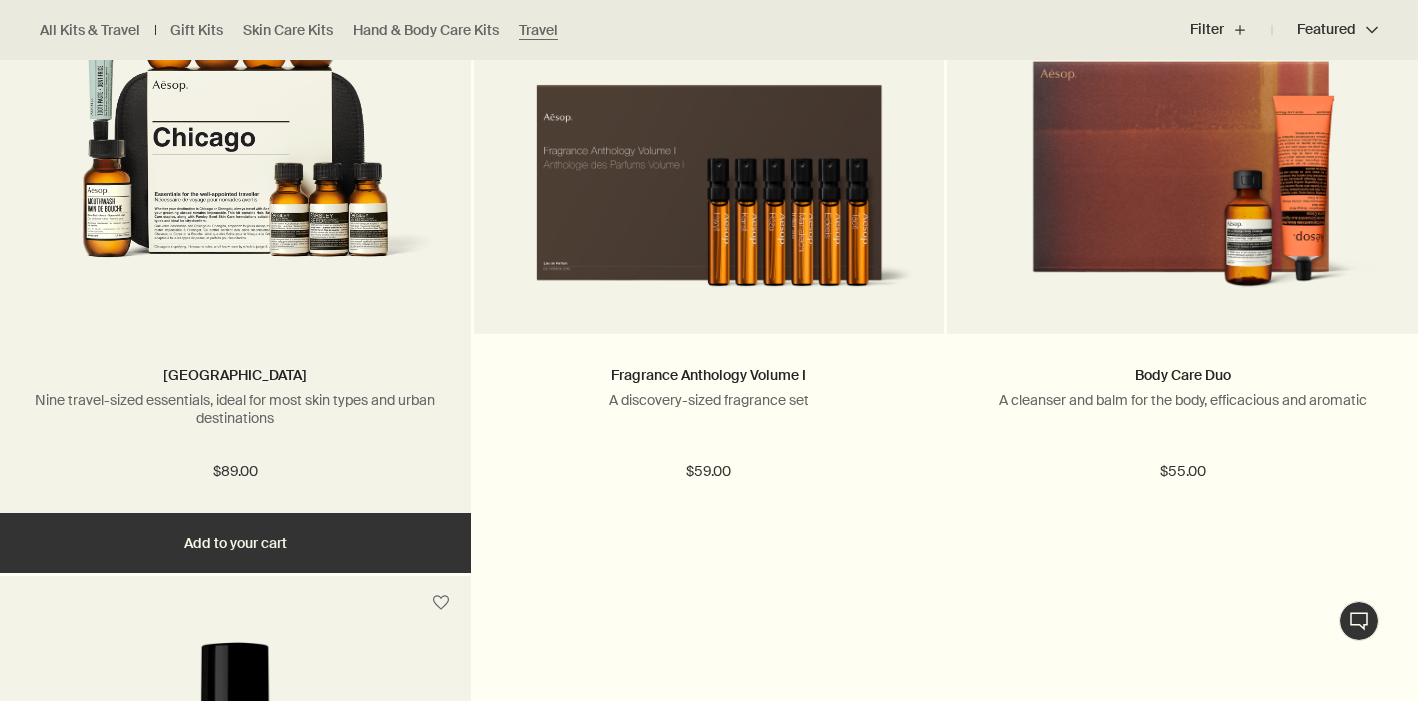click on "Add Add to your cart" at bounding box center (235, 543) 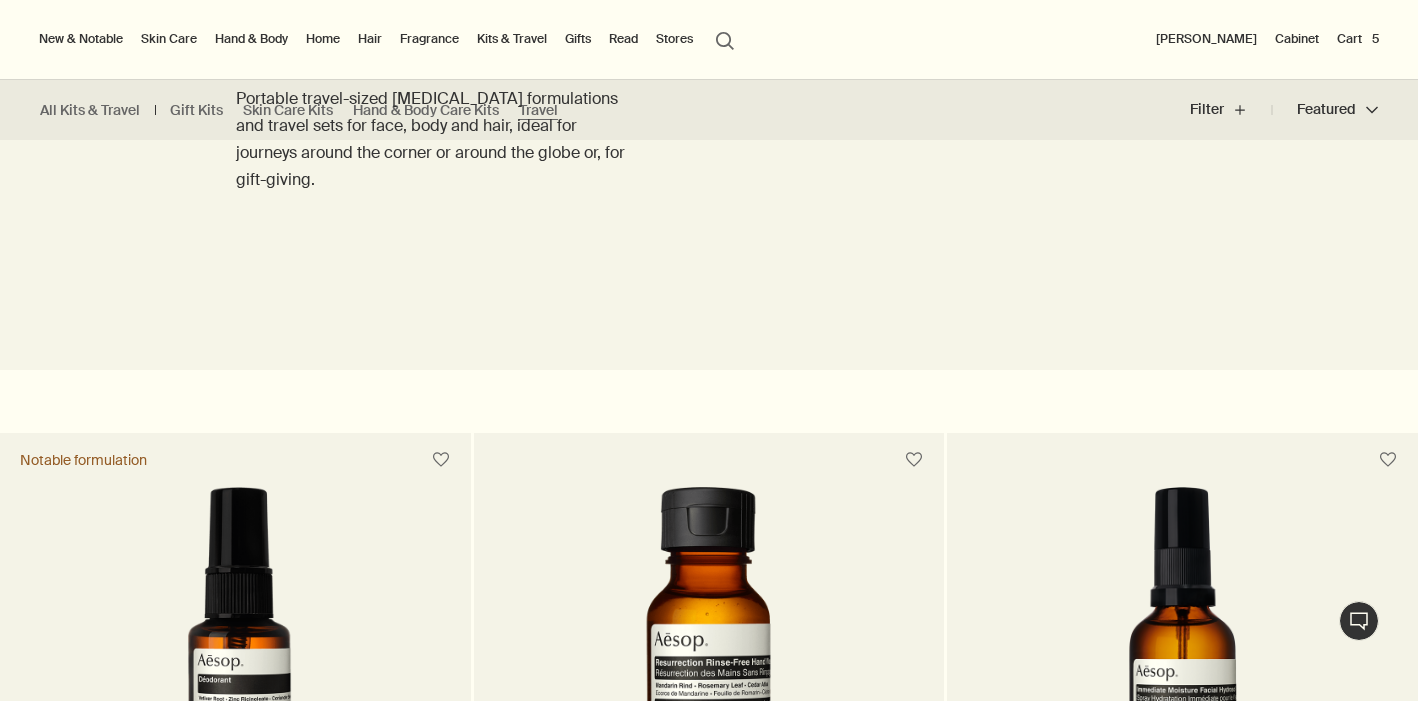 scroll, scrollTop: 0, scrollLeft: 0, axis: both 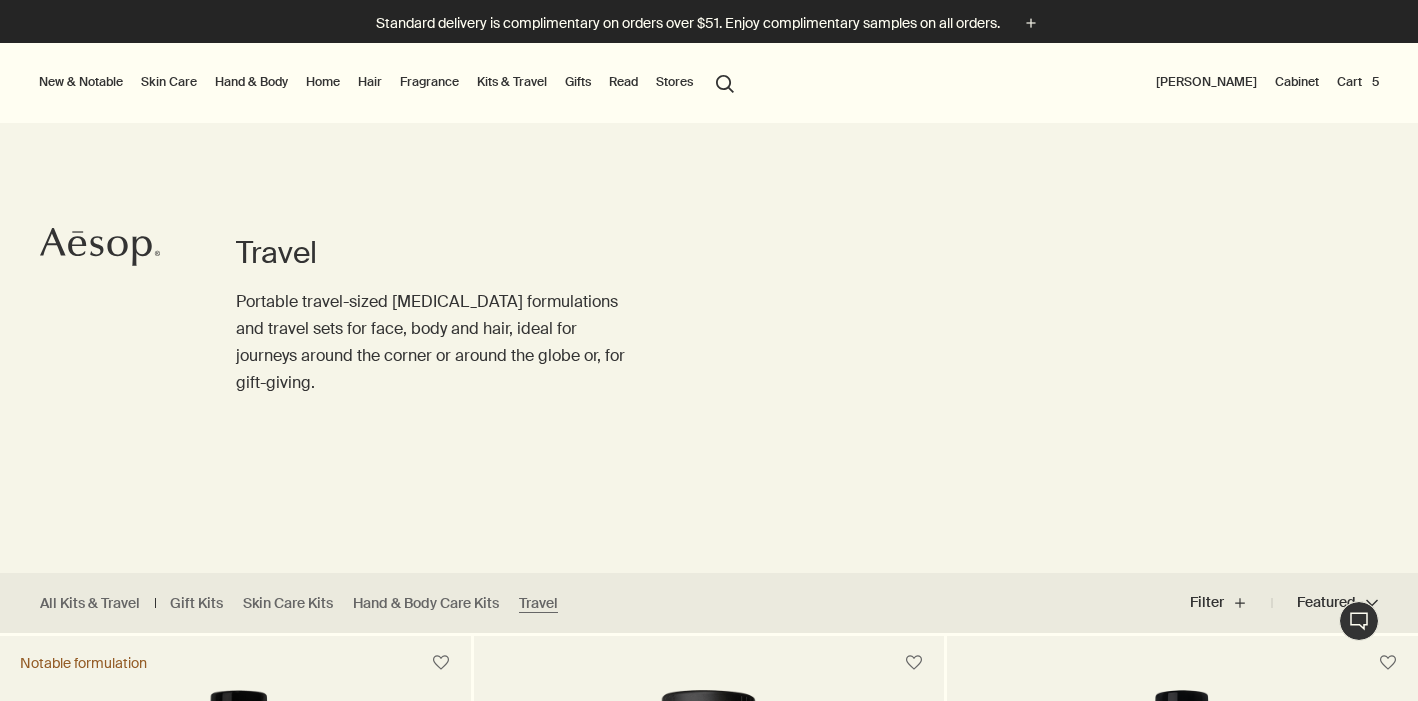 click on "Cart 5" at bounding box center [1358, 82] 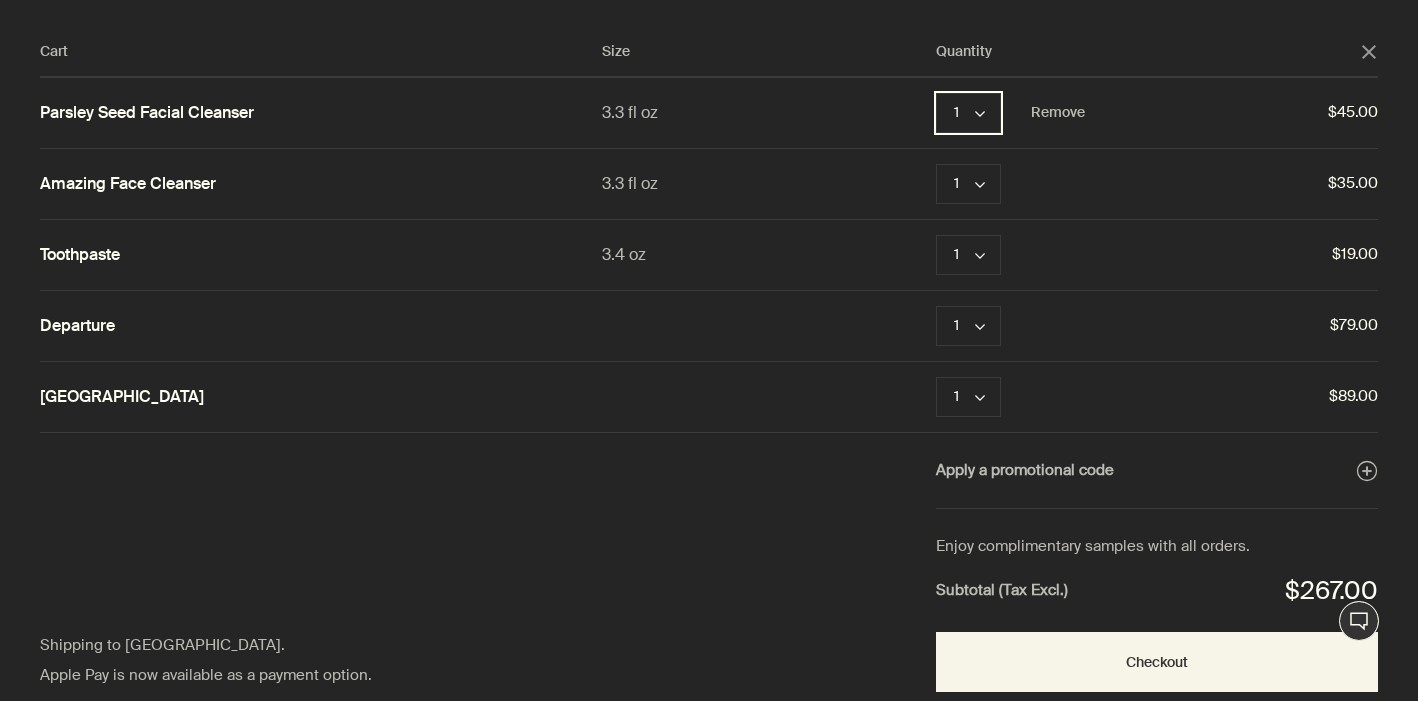 click on "1 chevron" at bounding box center [968, 113] 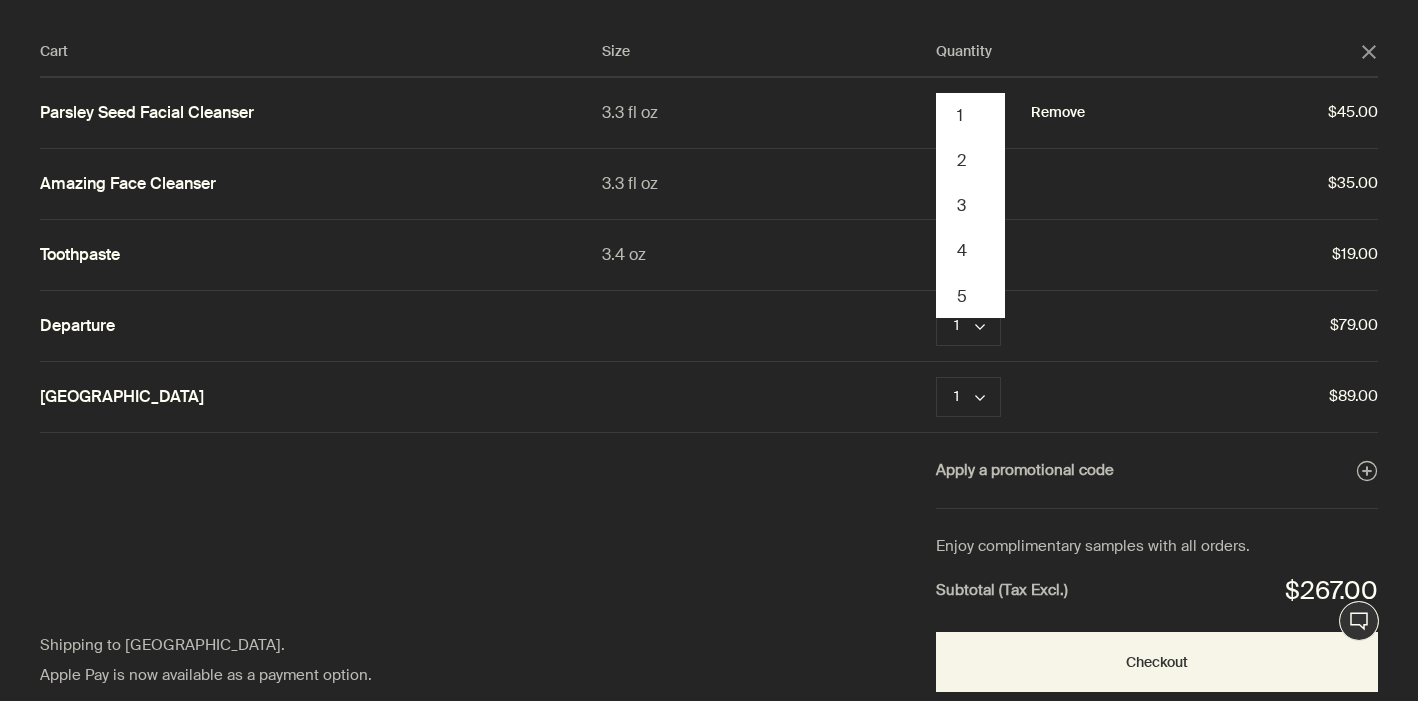 click on "Remove" at bounding box center [1058, 113] 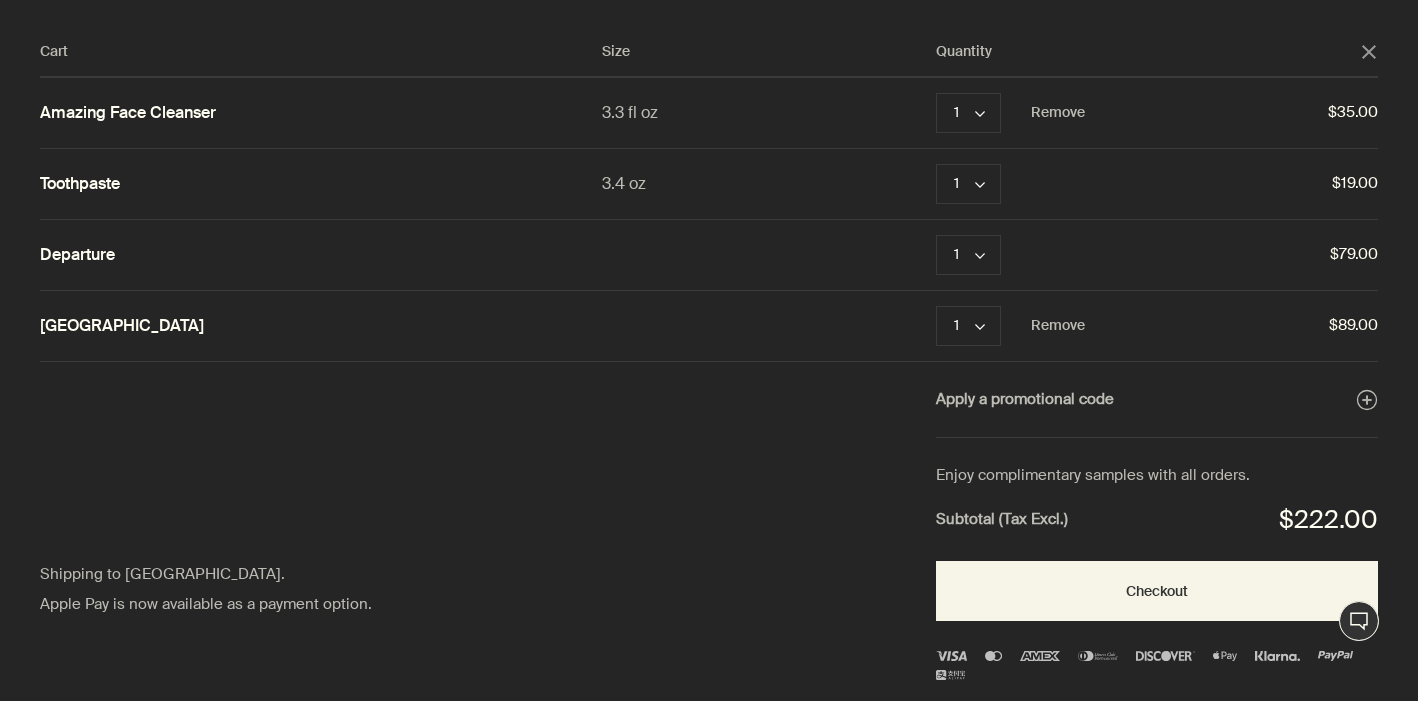 click on "Chicago 1 chevron Remove $89.00" at bounding box center (709, 326) 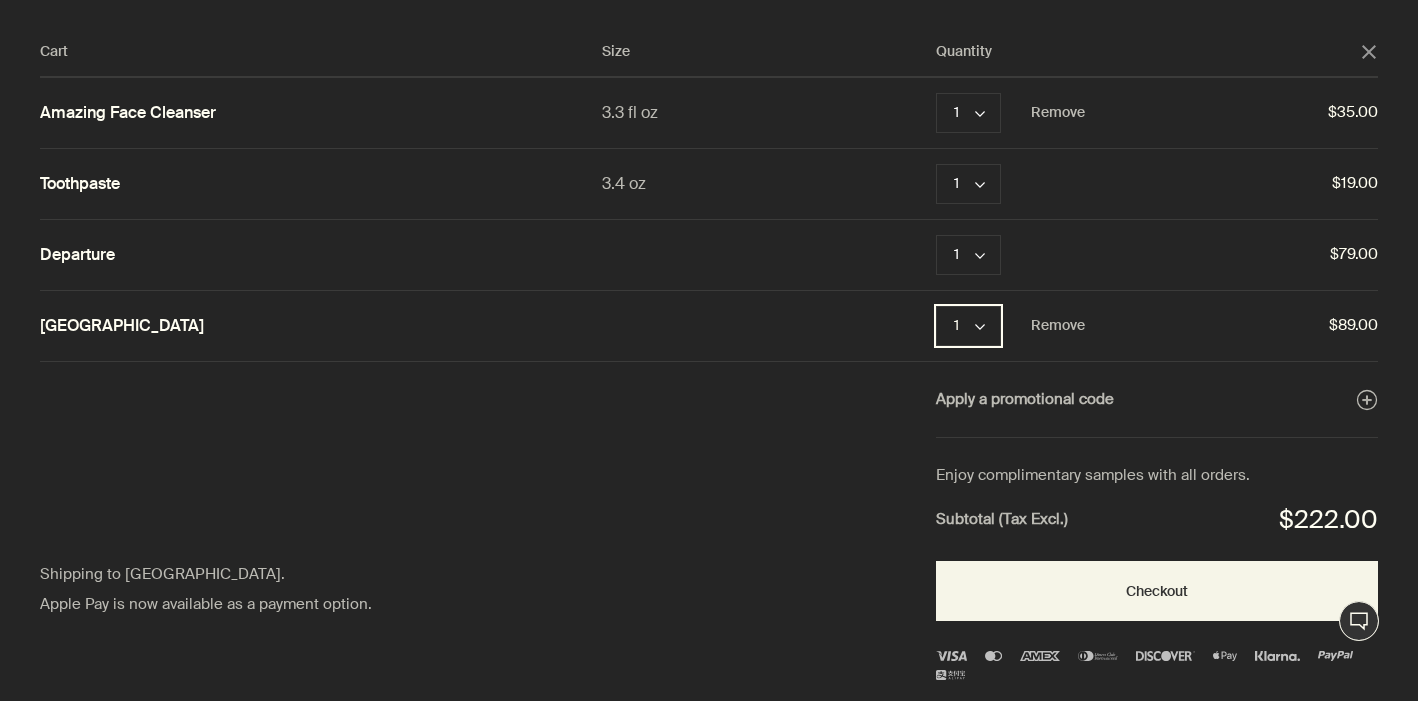 click on "chevron" 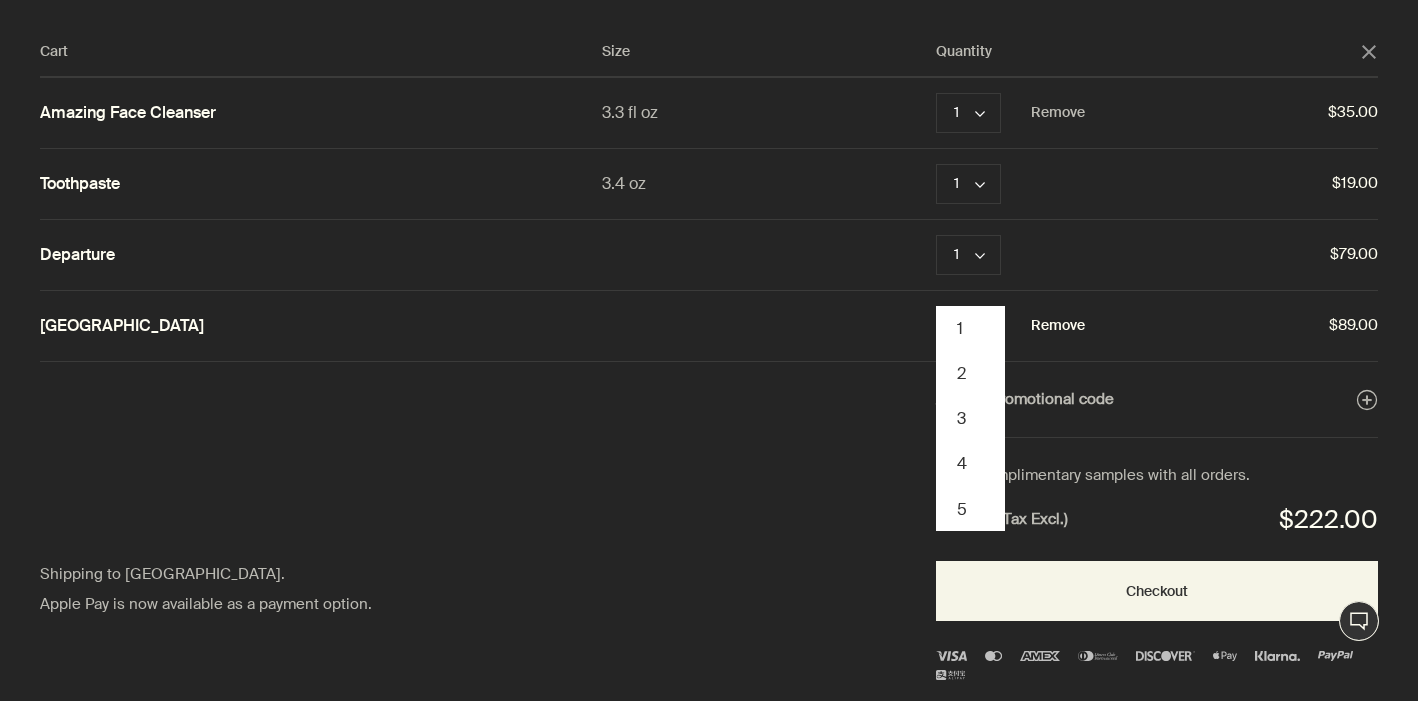 click on "Remove" at bounding box center (1058, 326) 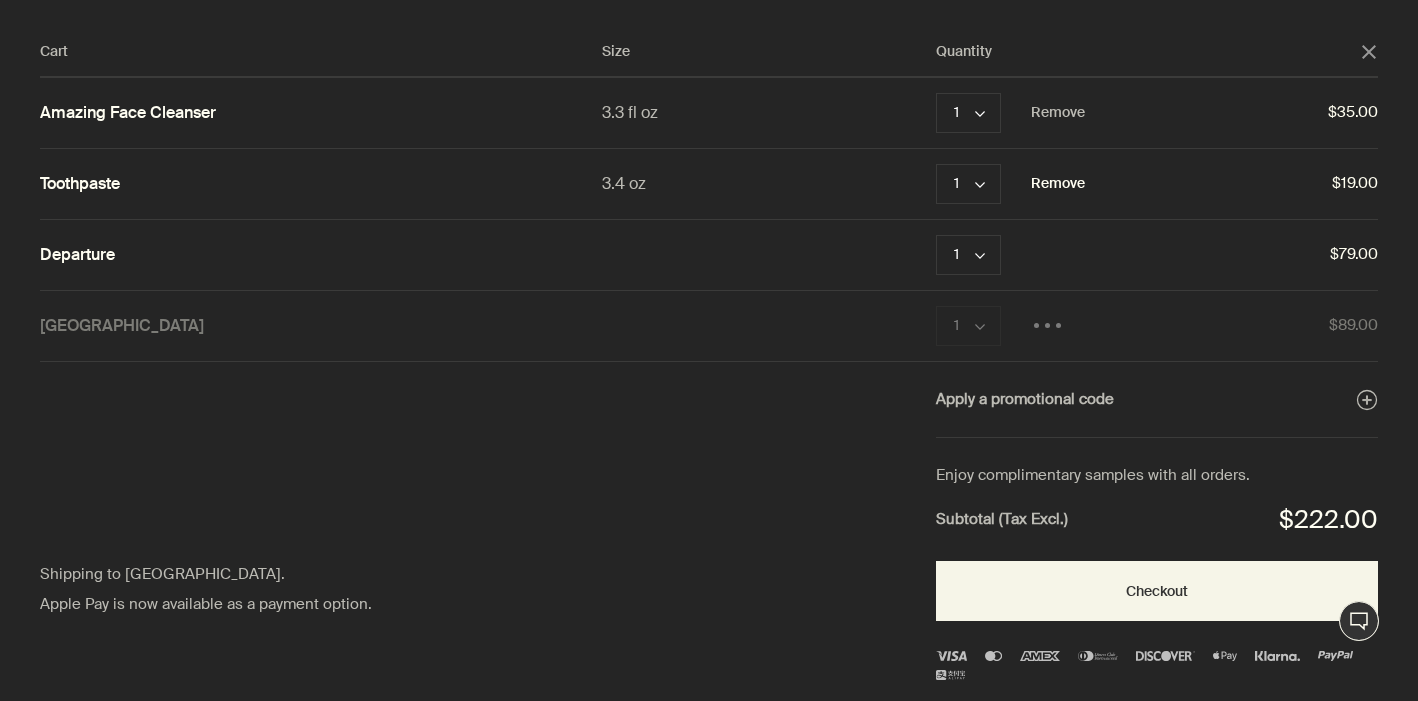 click on "Remove" at bounding box center (1058, 184) 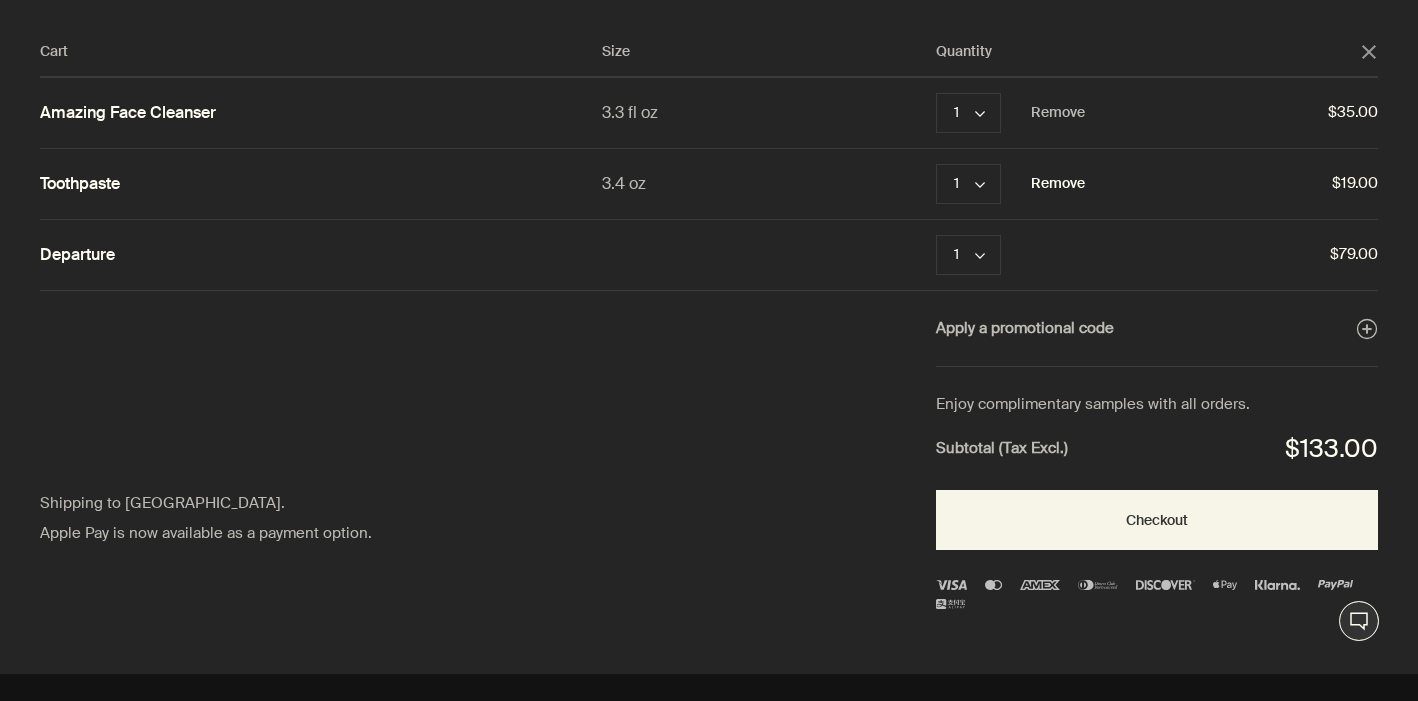 click on "Remove" at bounding box center [1058, 184] 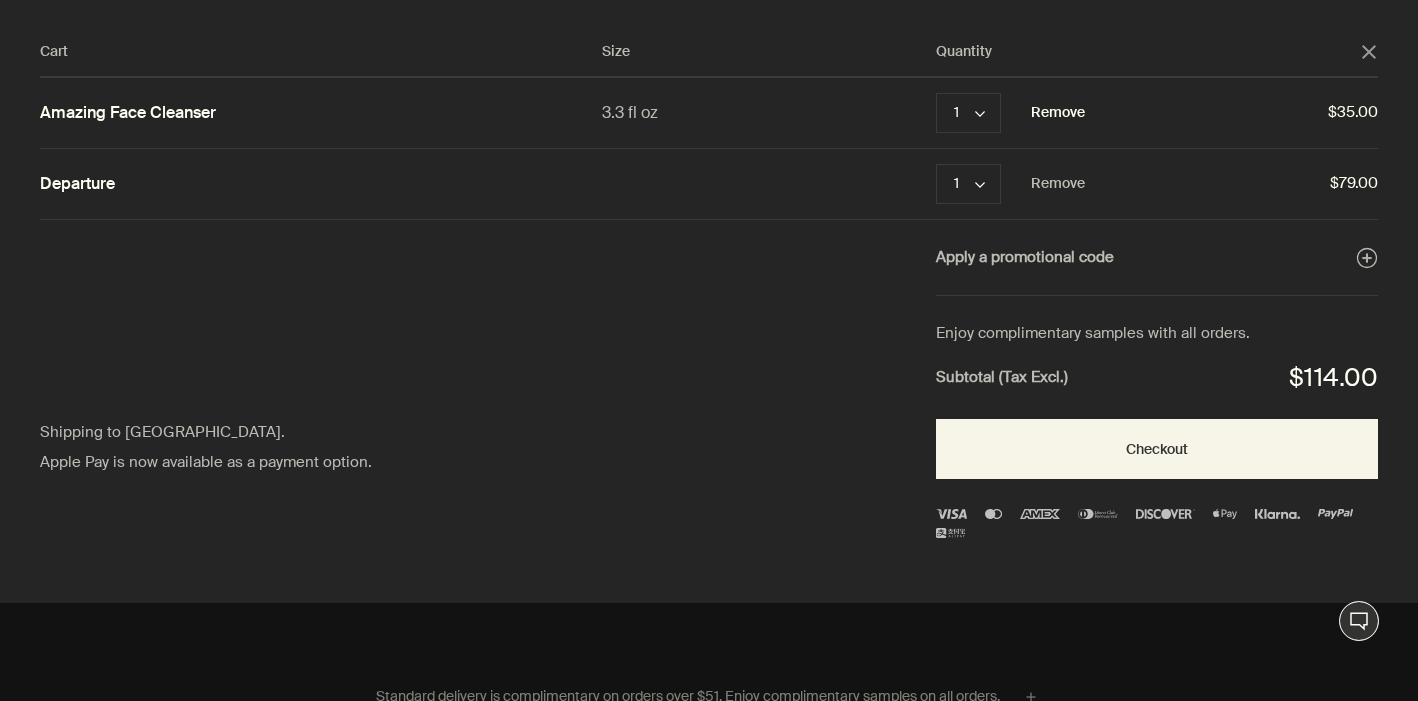 click on "Remove" at bounding box center (1058, 113) 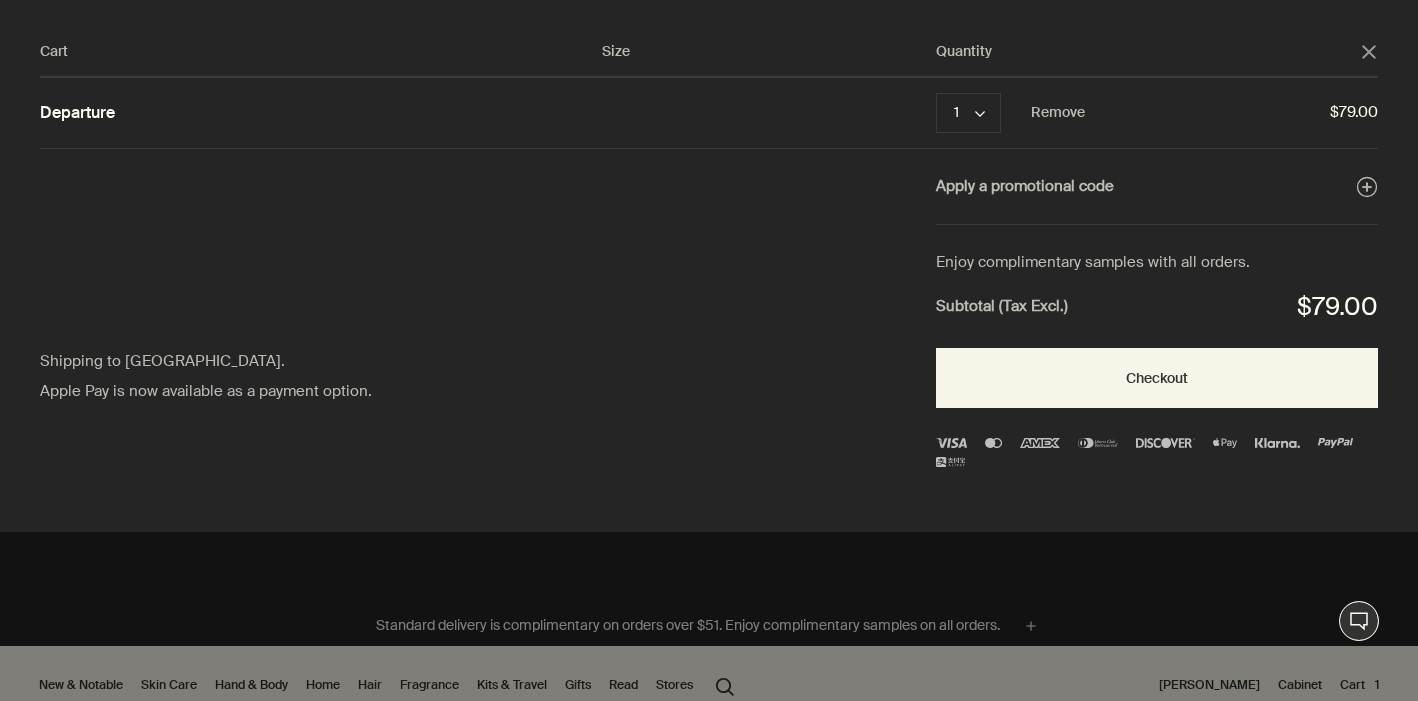click at bounding box center (709, 350) 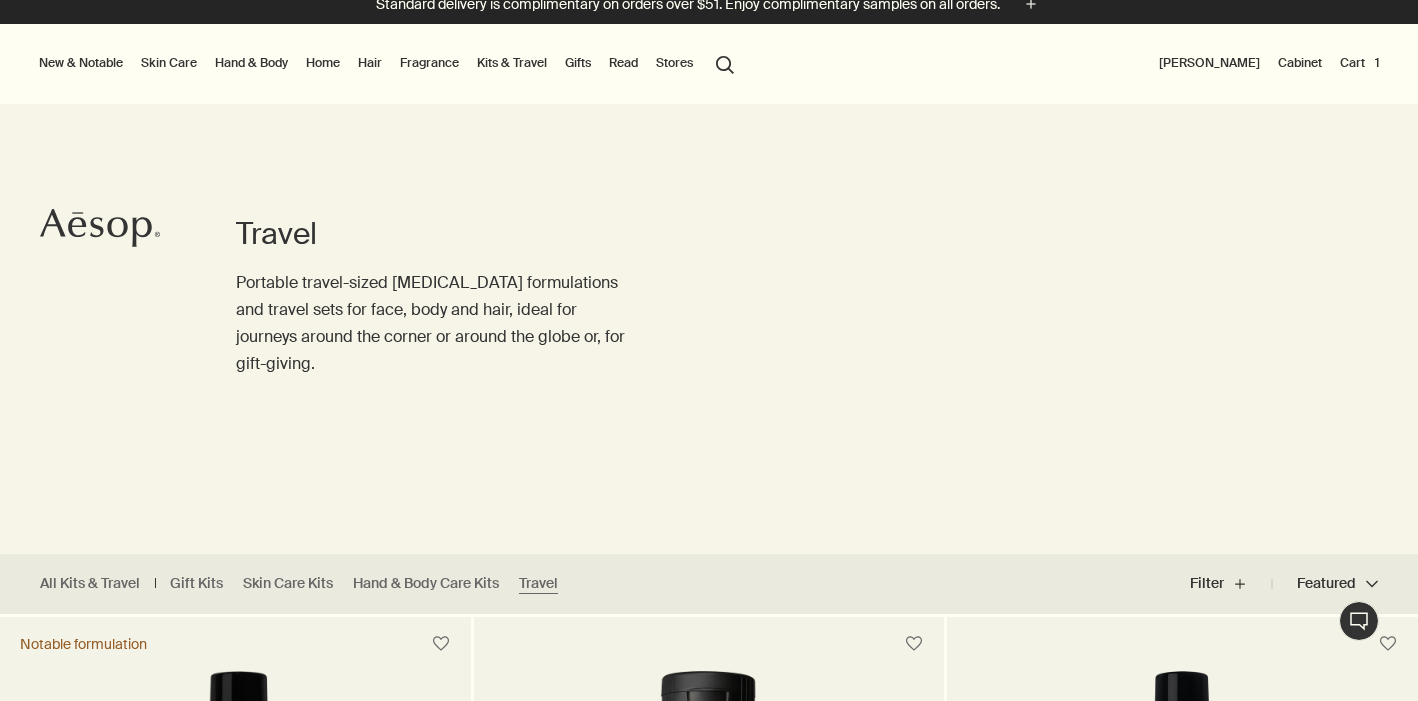 scroll, scrollTop: 20, scrollLeft: 0, axis: vertical 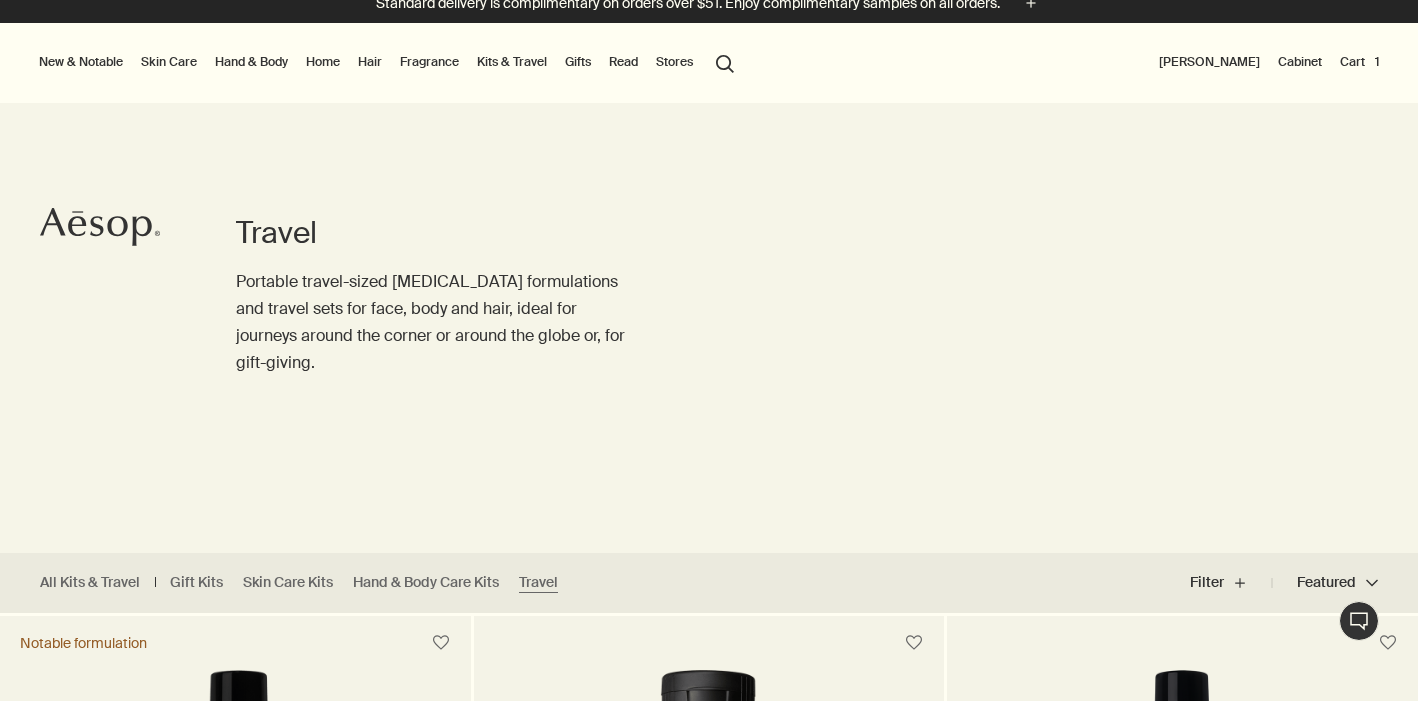 click on "search Search" at bounding box center (725, 62) 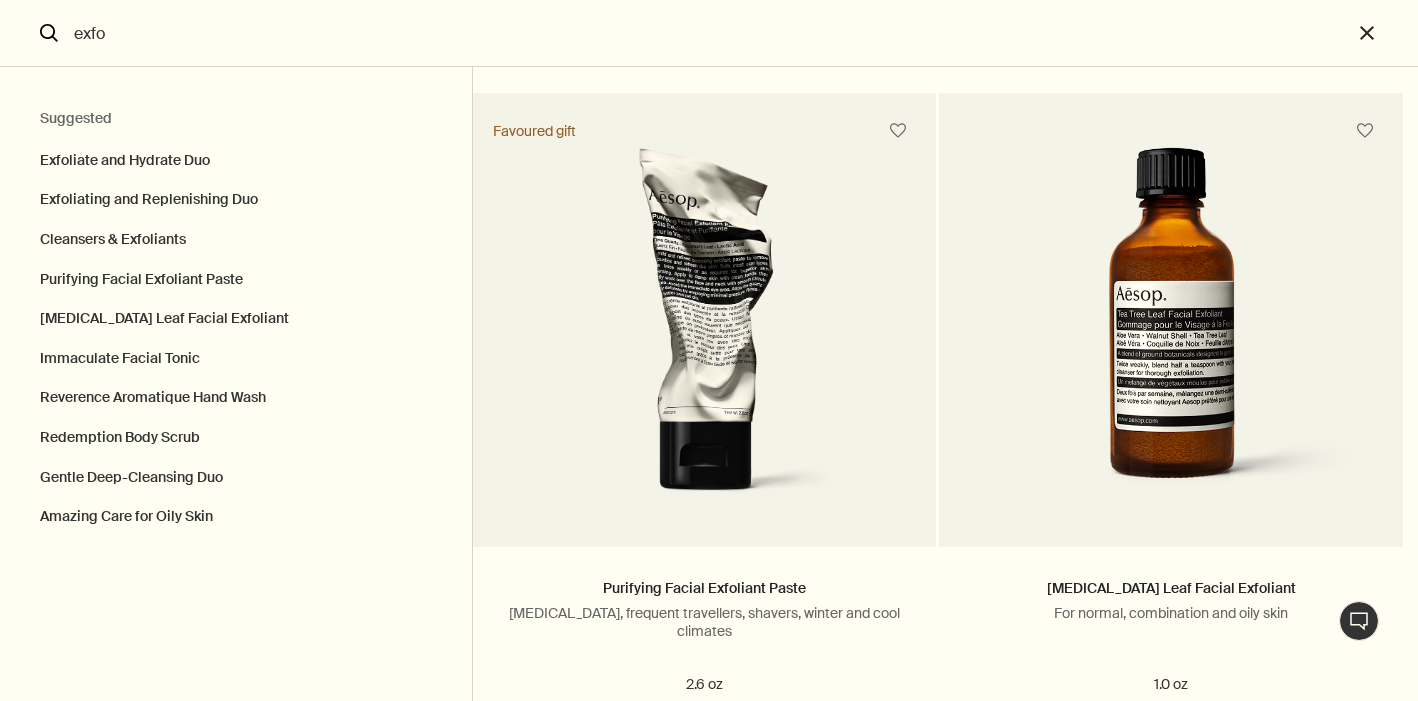 scroll, scrollTop: 752, scrollLeft: 0, axis: vertical 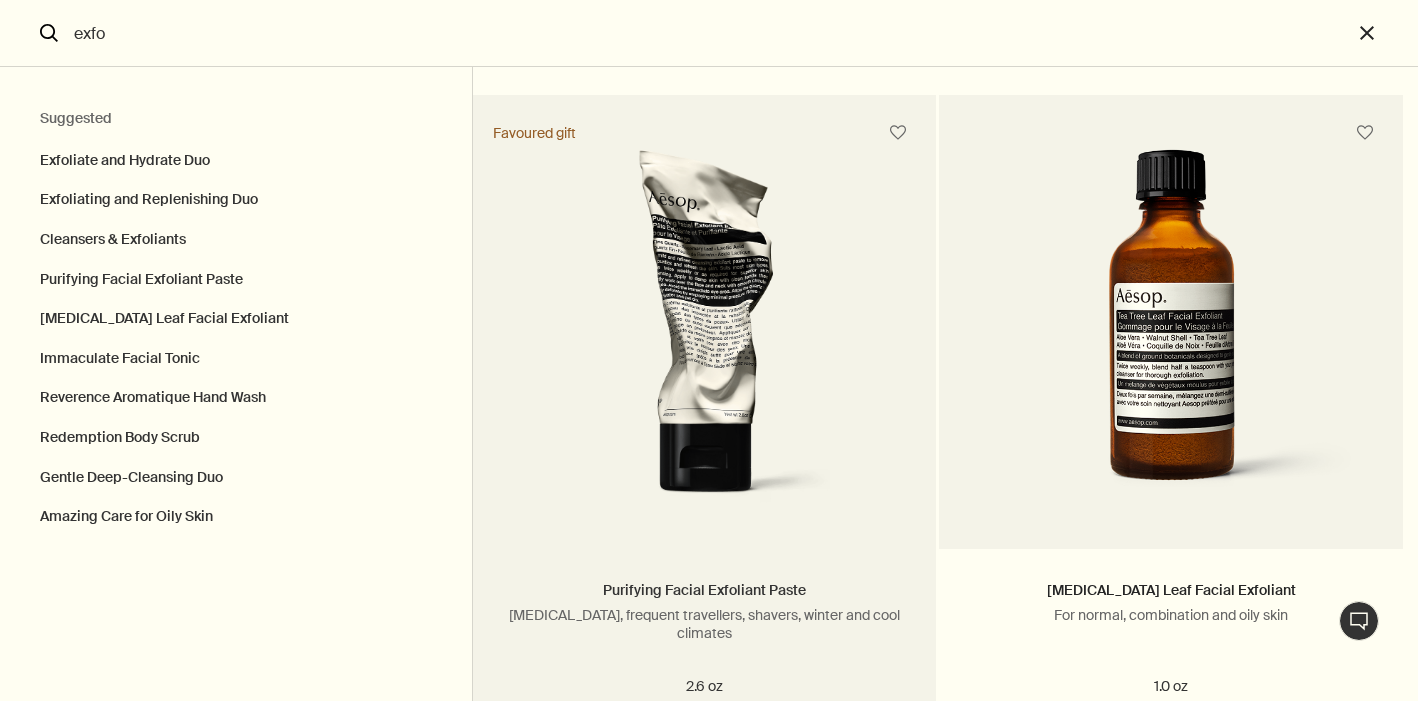 type on "exfo" 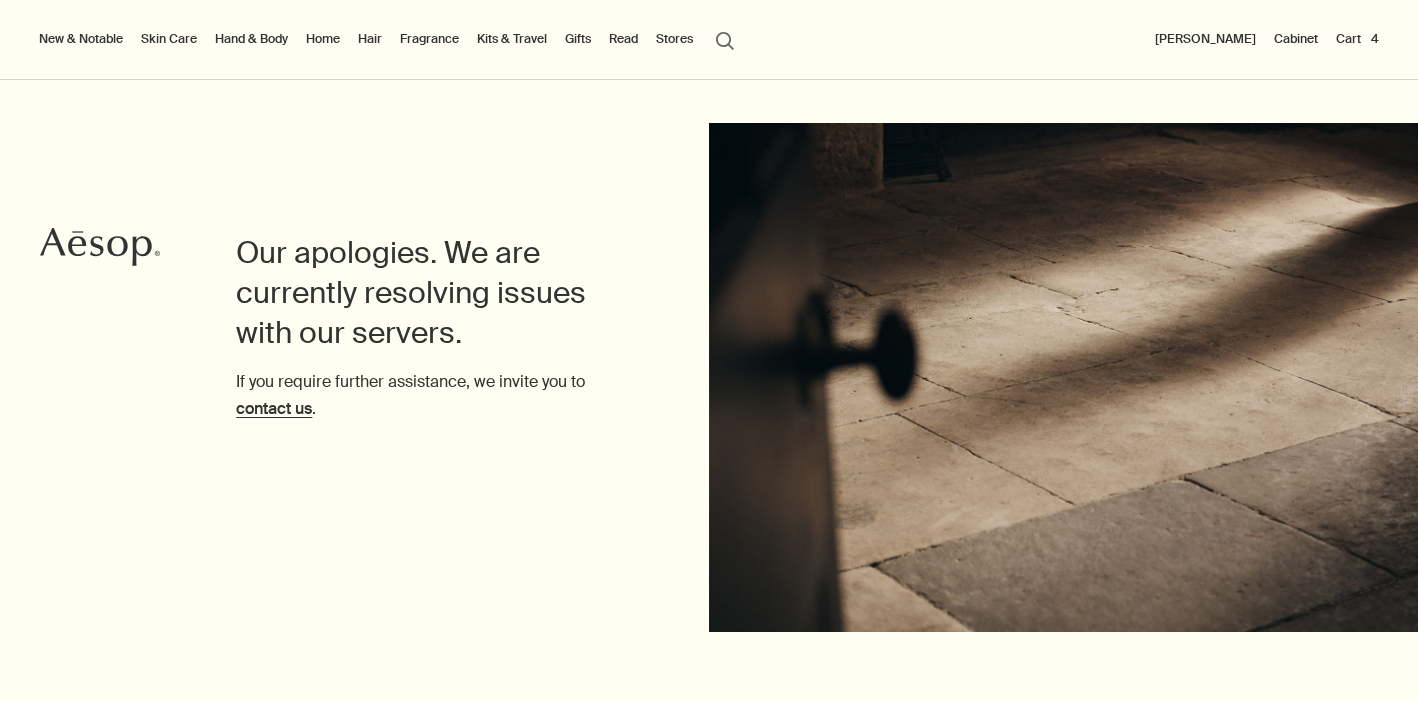 scroll, scrollTop: 0, scrollLeft: 0, axis: both 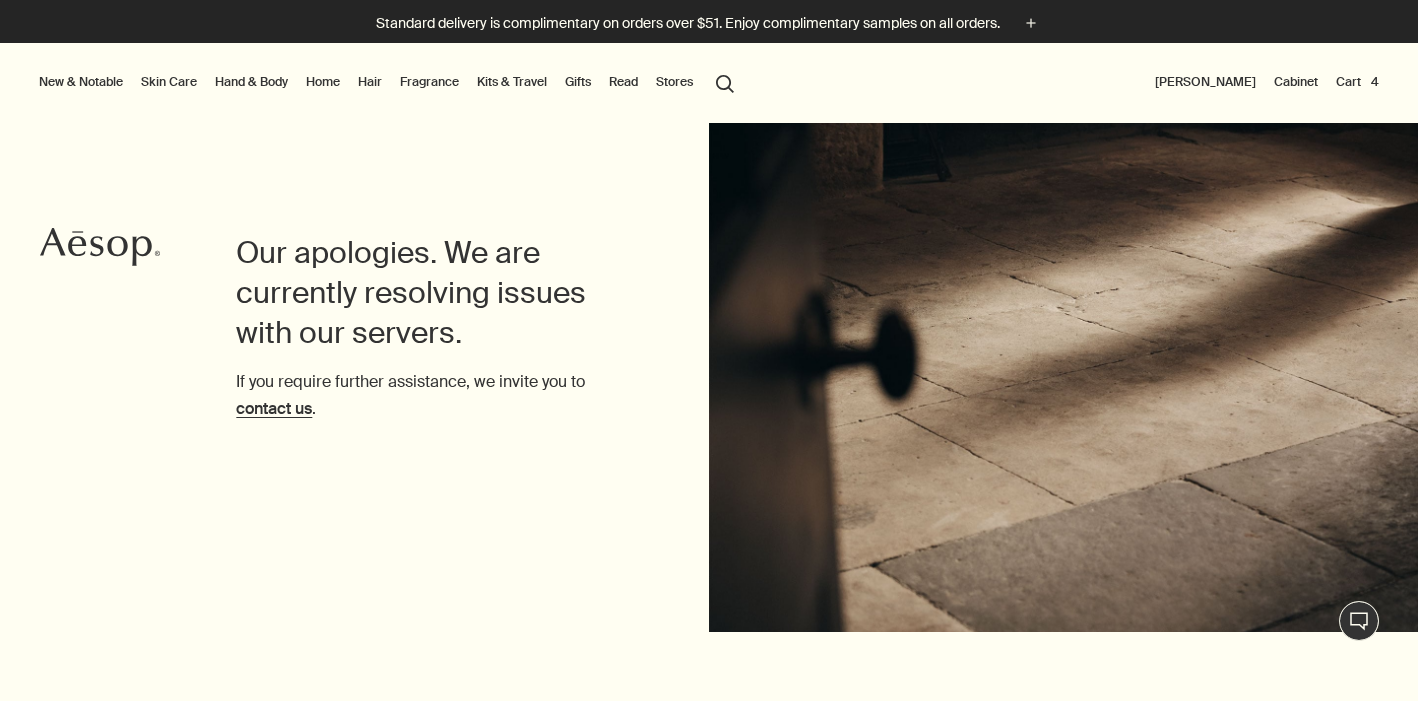click on "search Search" at bounding box center [725, 82] 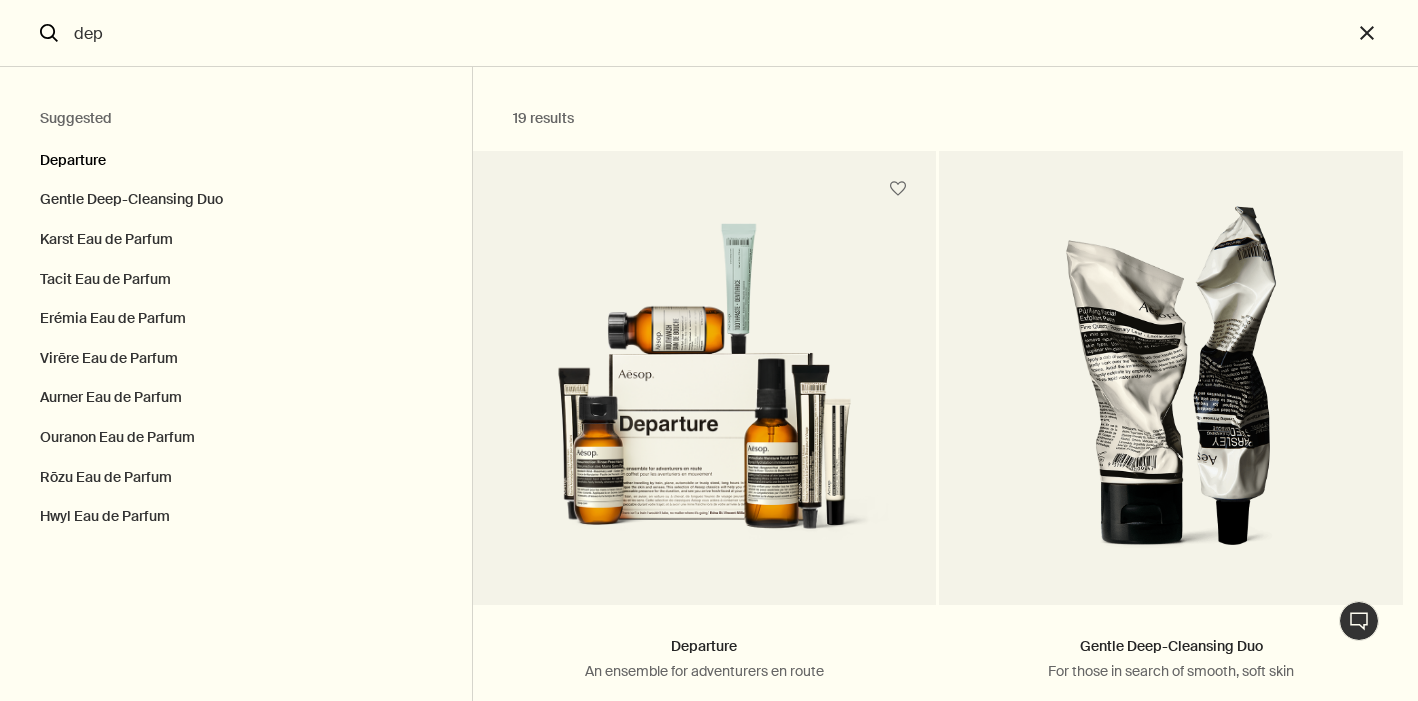 click on "Departure" at bounding box center (236, 156) 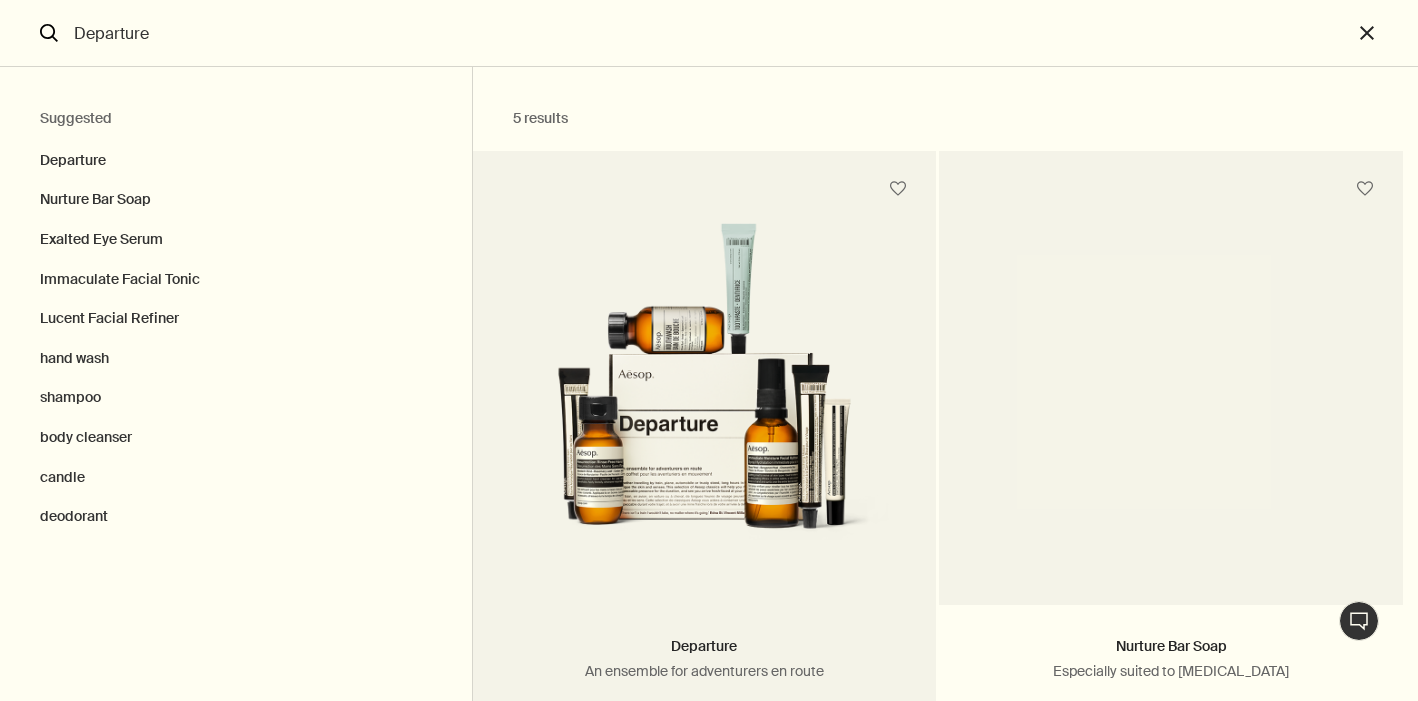 click at bounding box center (705, 398) 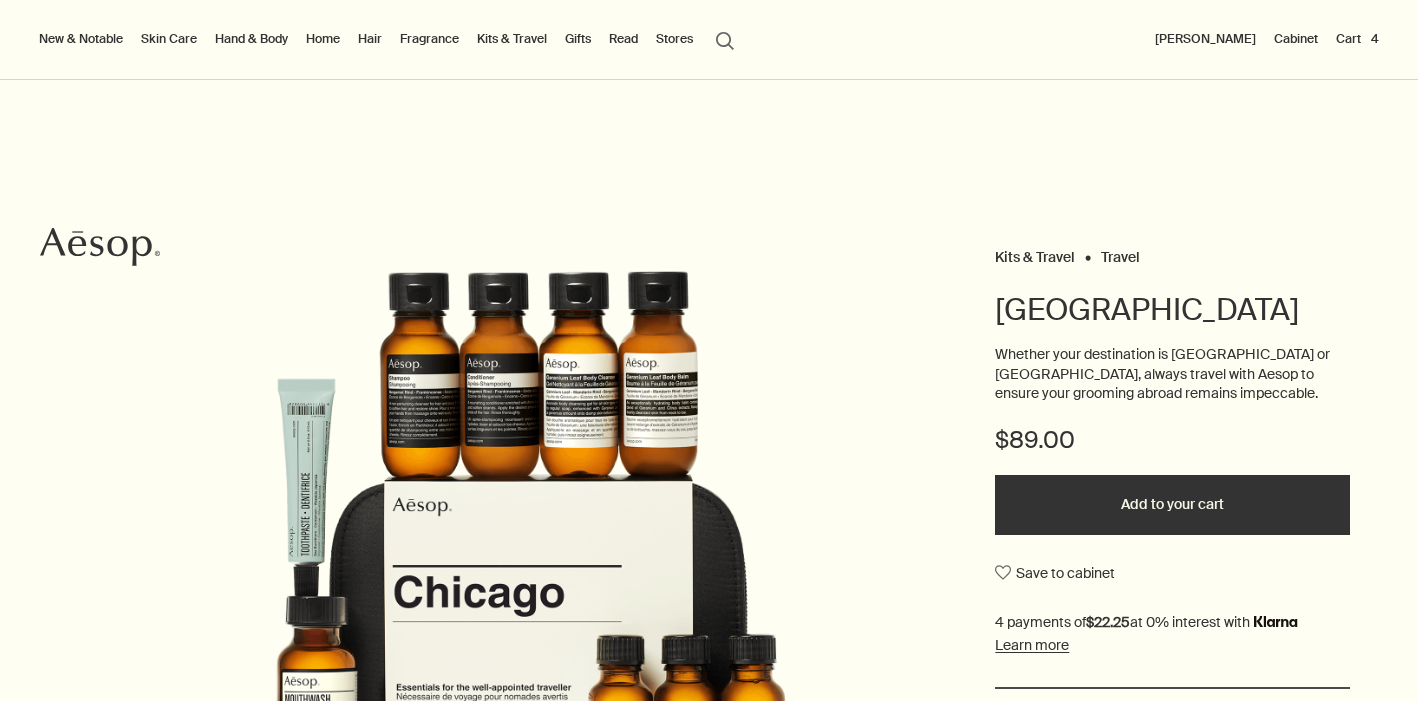 scroll, scrollTop: 0, scrollLeft: 0, axis: both 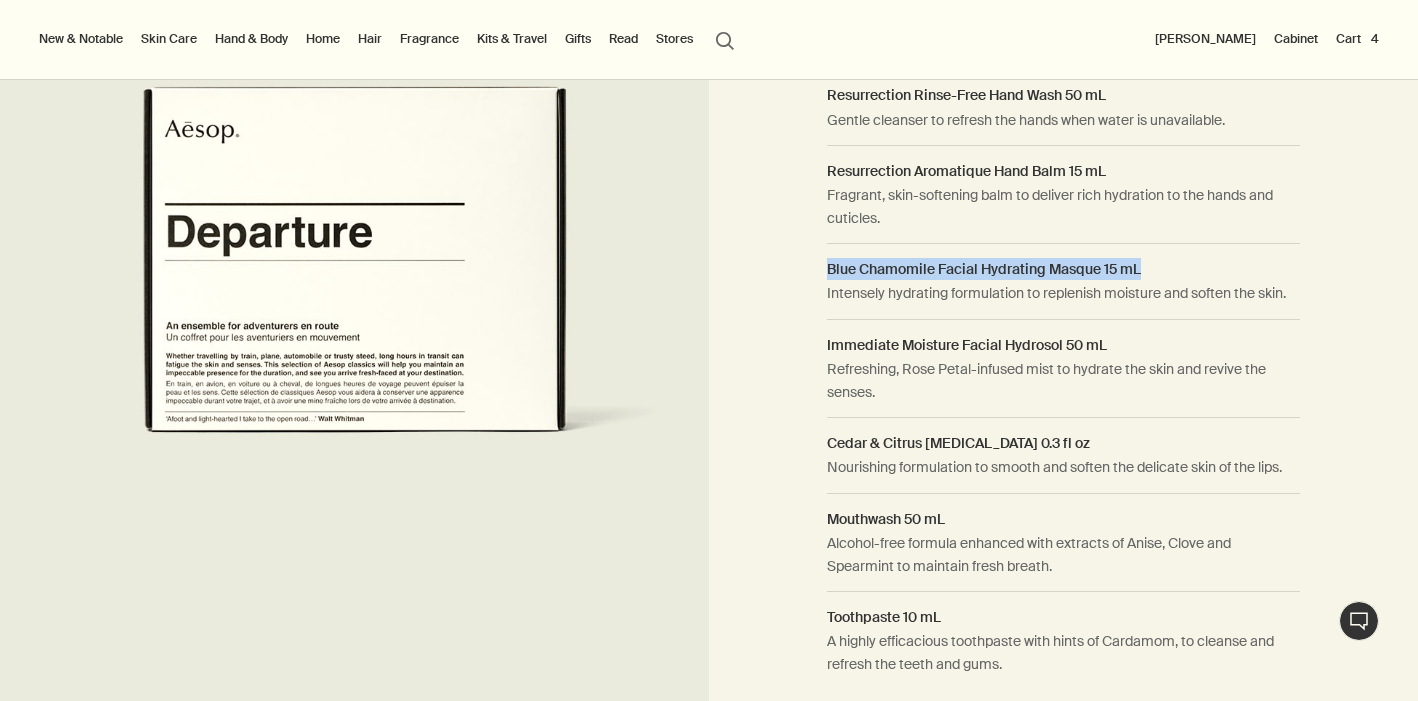 drag, startPoint x: 828, startPoint y: 267, endPoint x: 1144, endPoint y: 269, distance: 316.00632 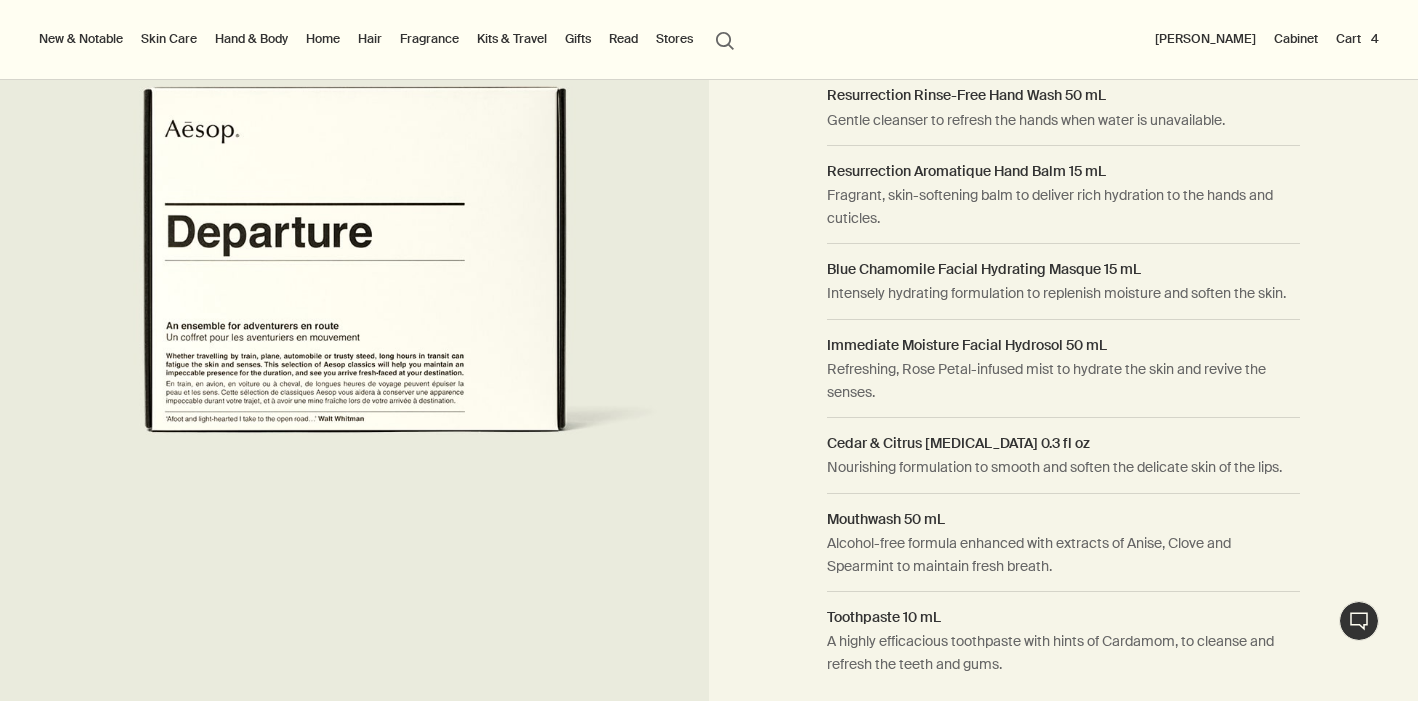 click on "Blue Chamomile Facial Hydrating Masque 15 mL" at bounding box center (1063, 269) 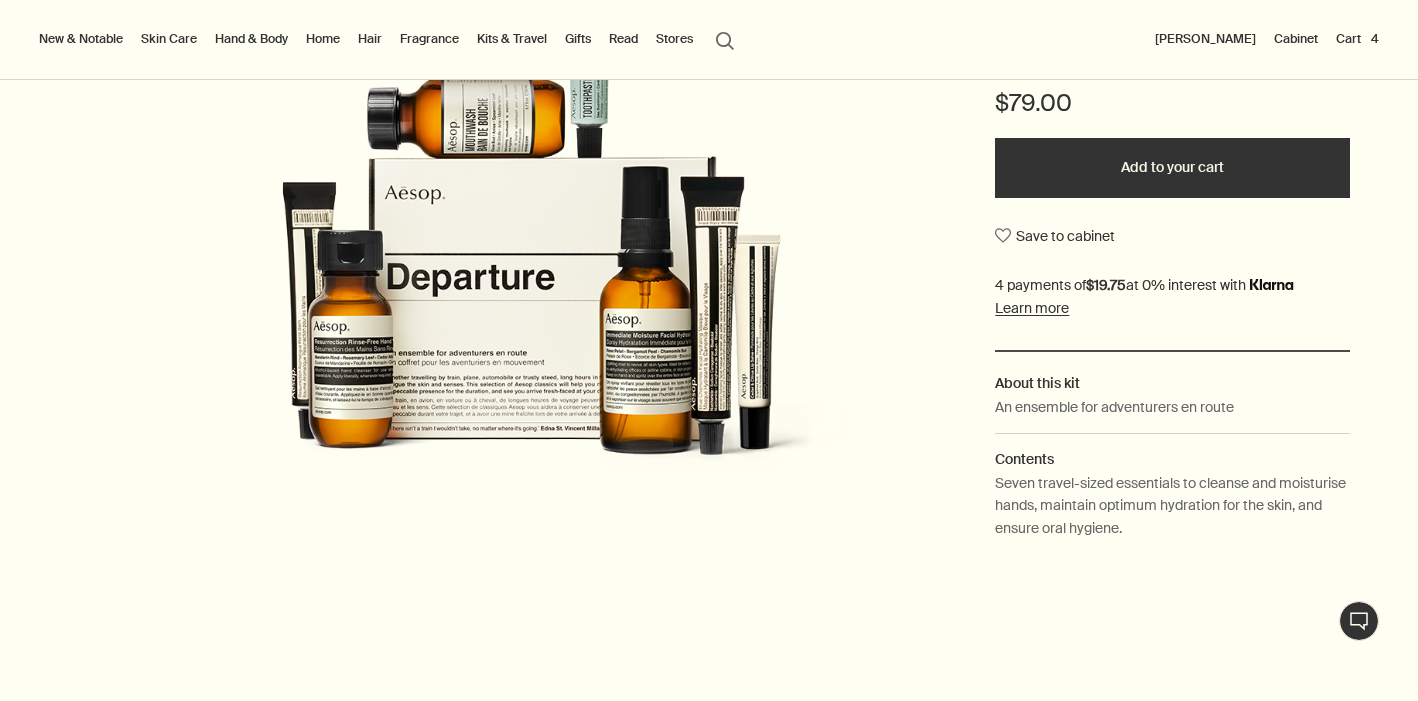 scroll, scrollTop: 341, scrollLeft: 0, axis: vertical 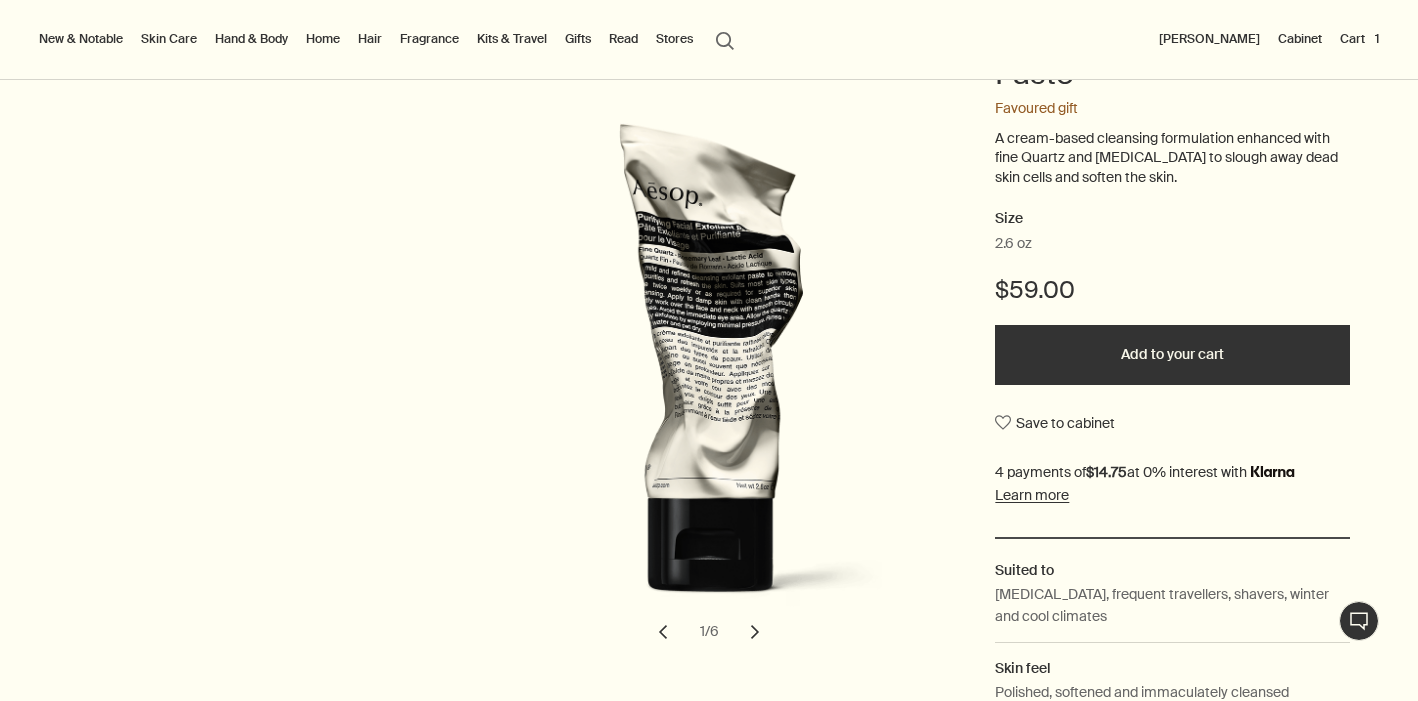 click on "Add to your cart" at bounding box center [1172, 355] 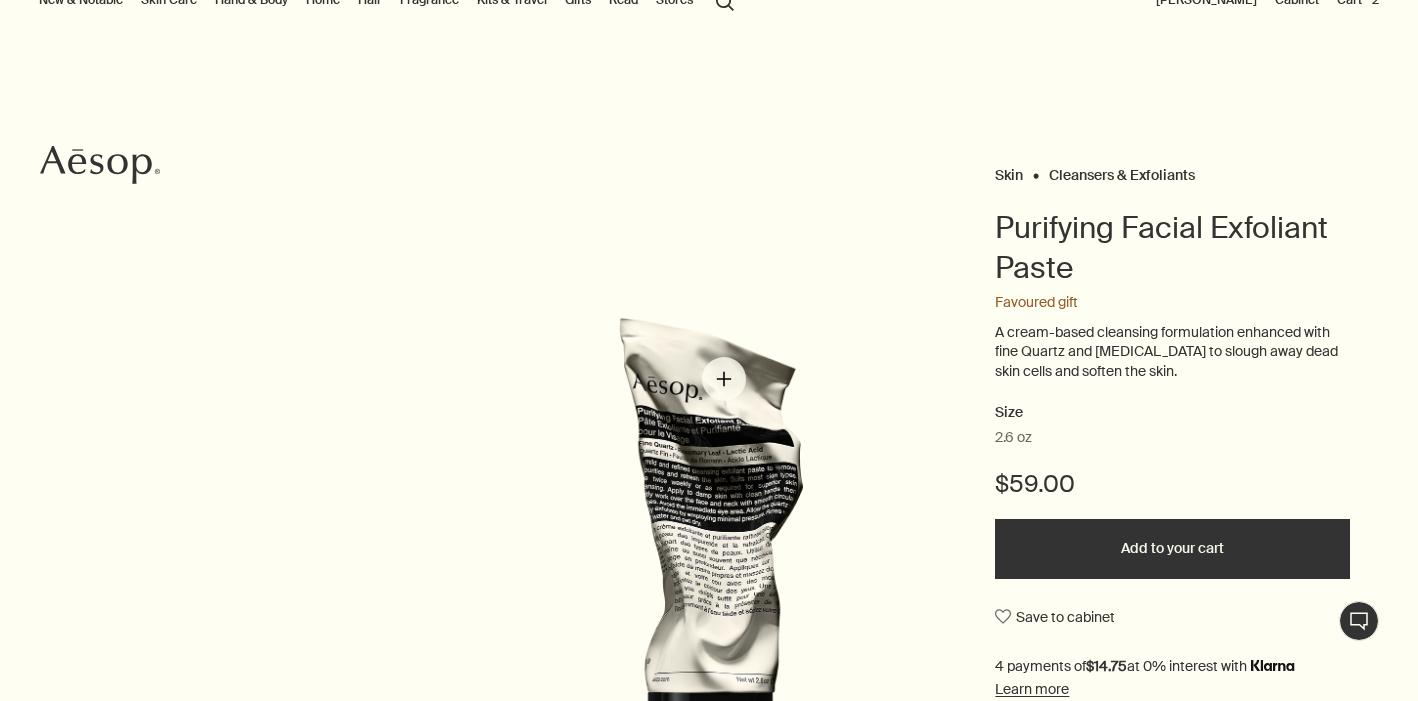 scroll, scrollTop: 0, scrollLeft: 0, axis: both 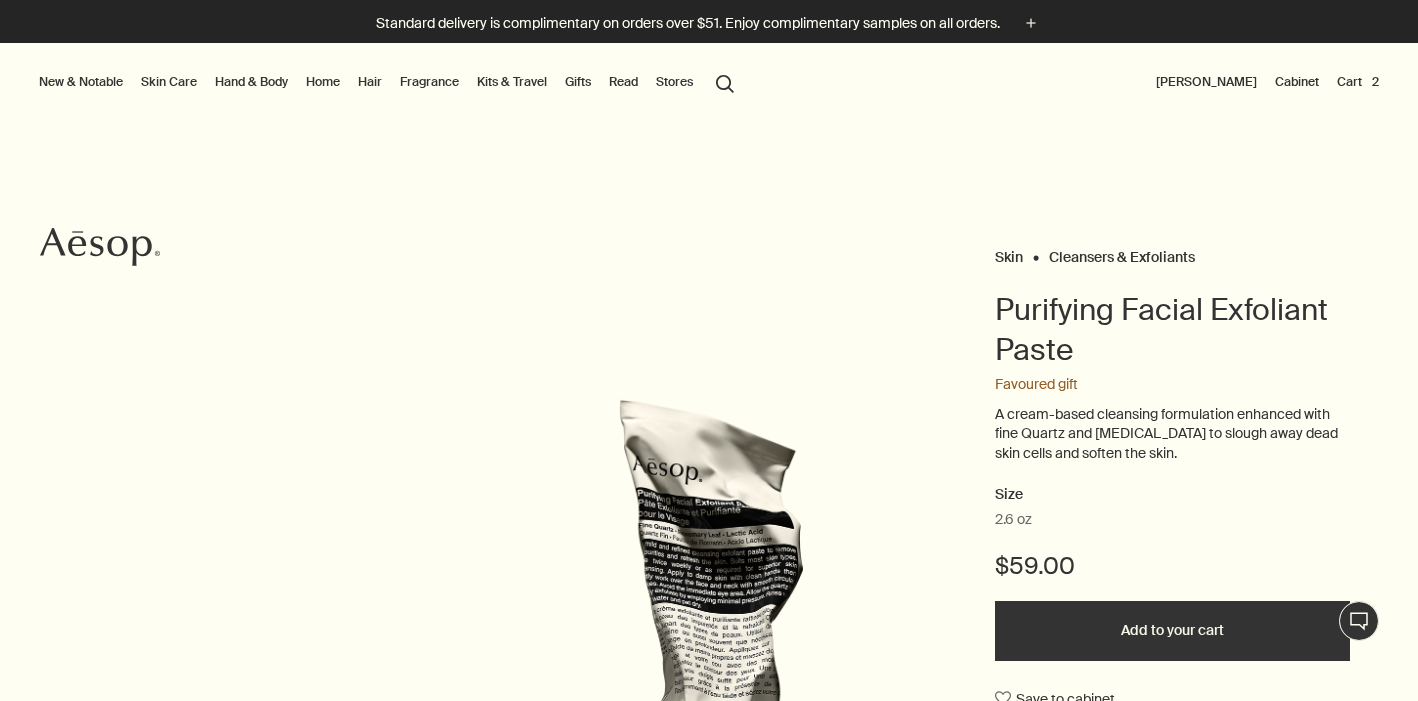click on "Cart 2" at bounding box center [1358, 82] 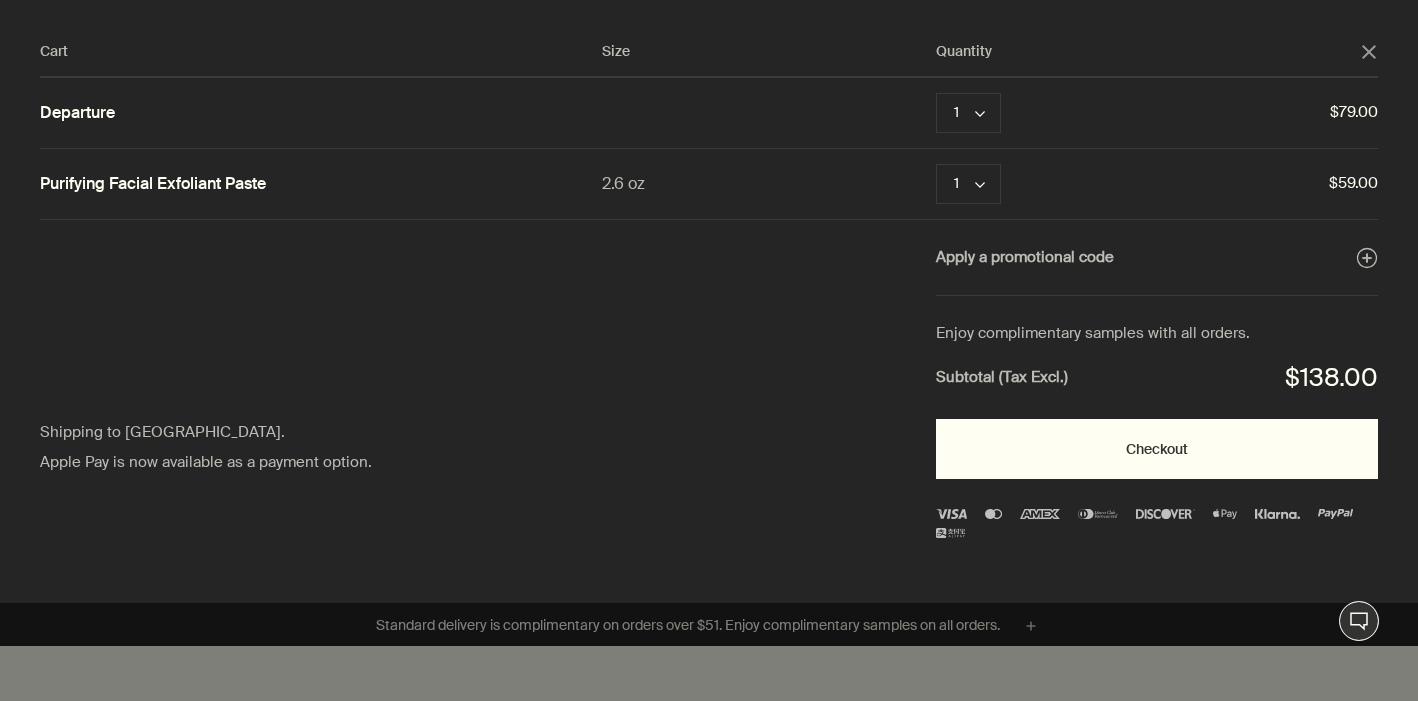 click on "Checkout" at bounding box center [1157, 449] 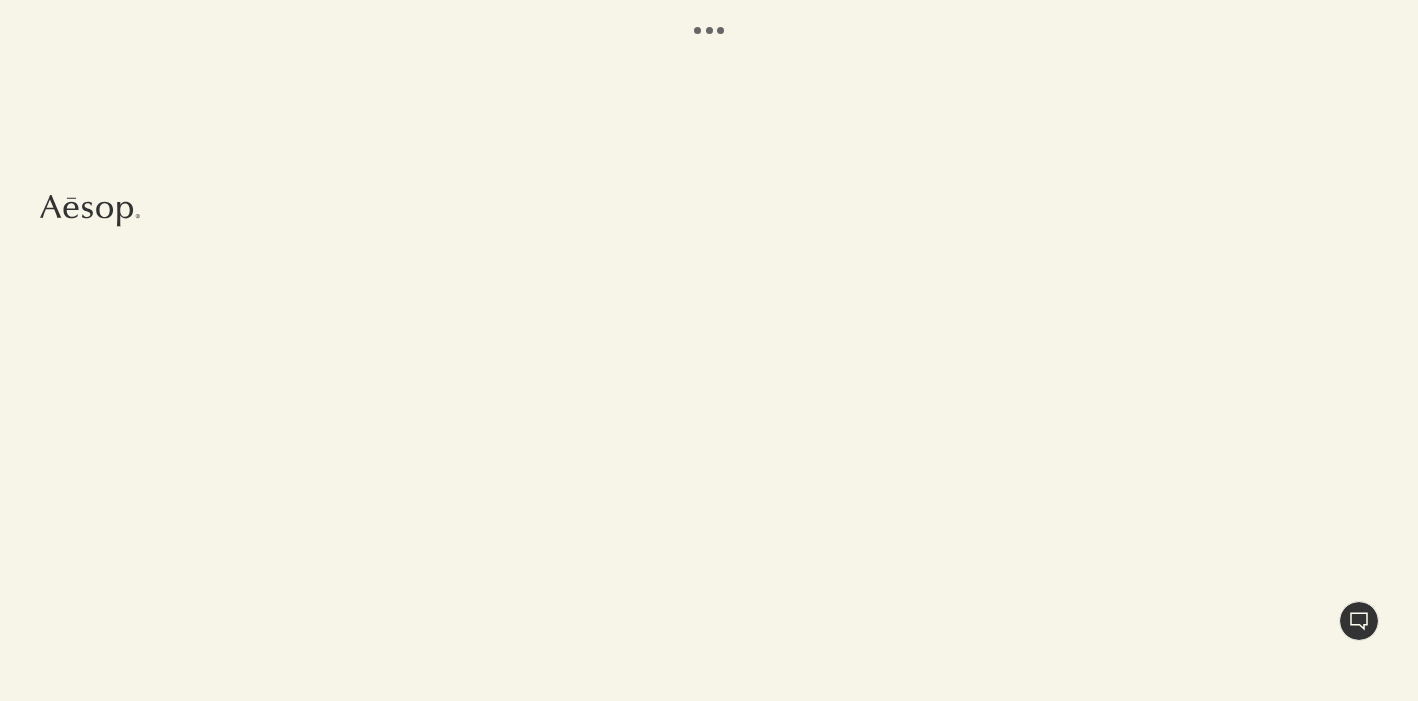 scroll, scrollTop: 0, scrollLeft: 0, axis: both 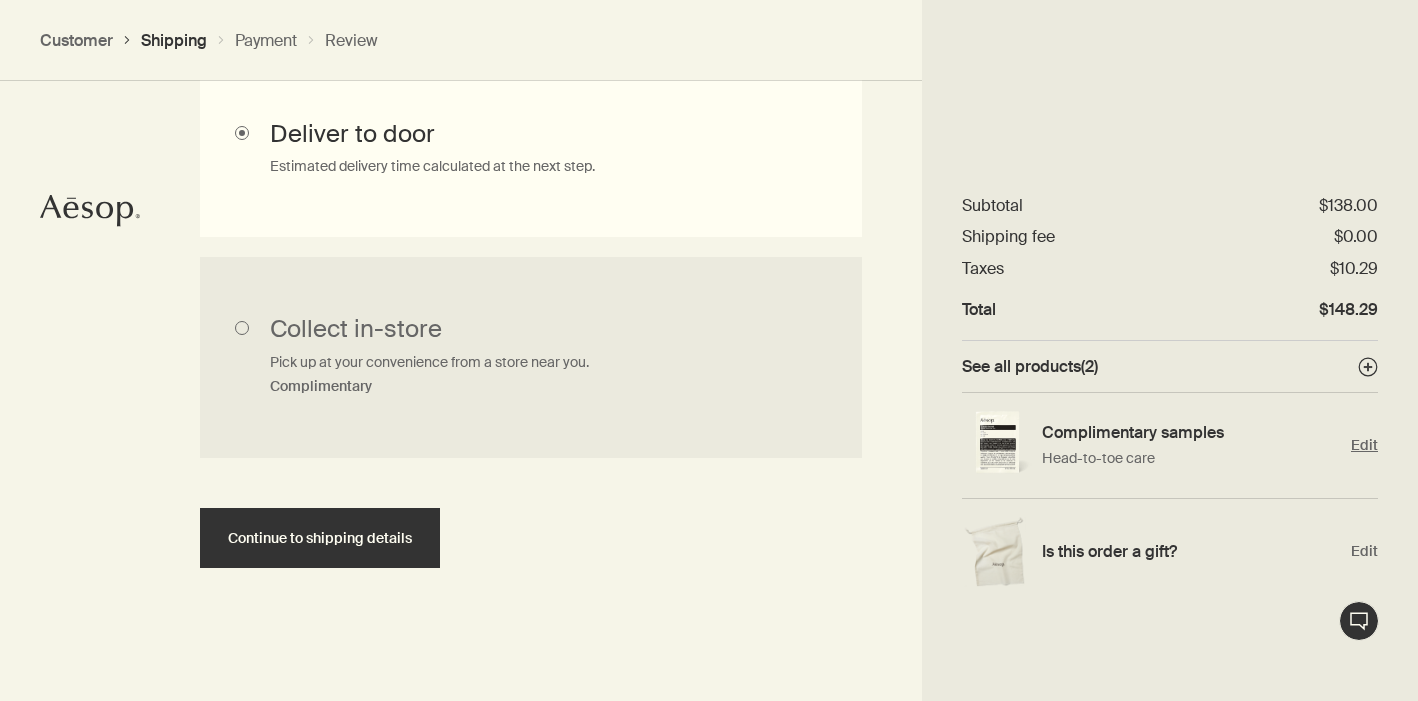 click on "Complimentary samples" at bounding box center [1191, 432] 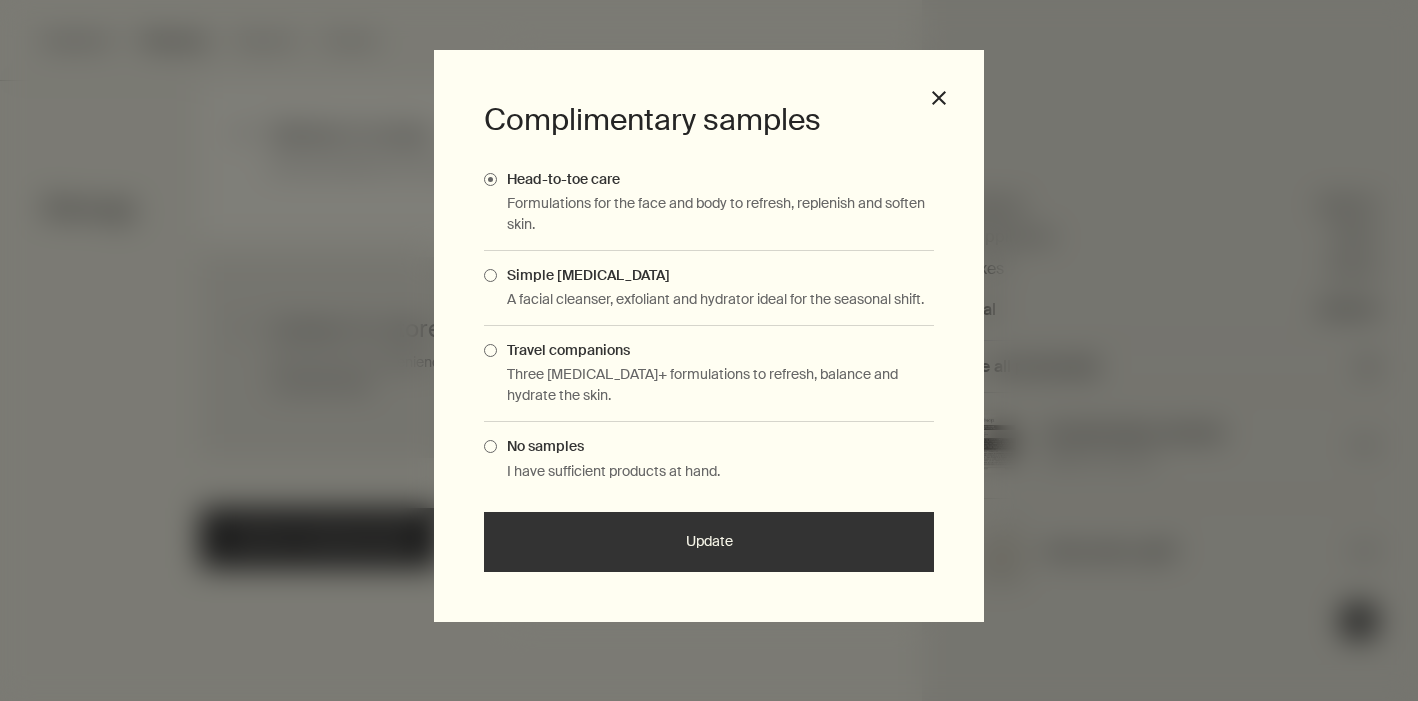 click on "Simple [MEDICAL_DATA]" at bounding box center (709, 275) 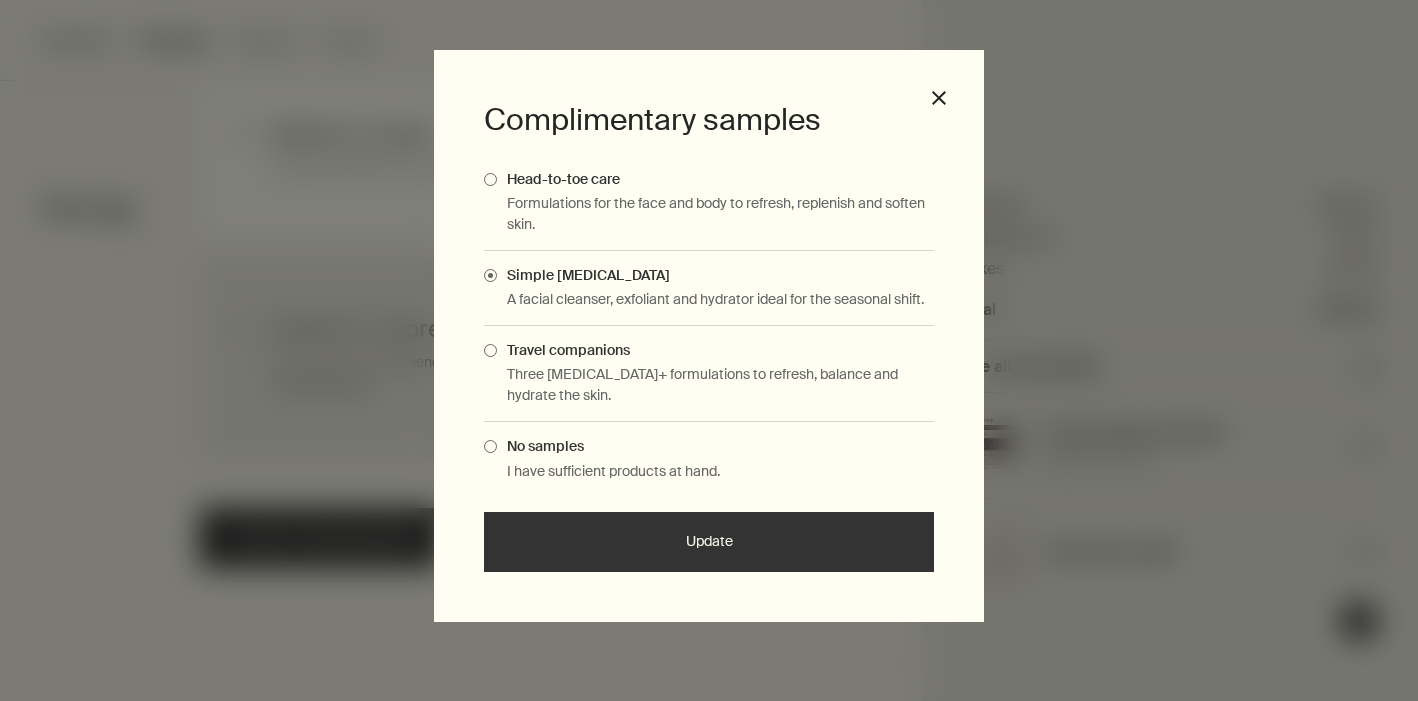 click on "Update" at bounding box center (709, 542) 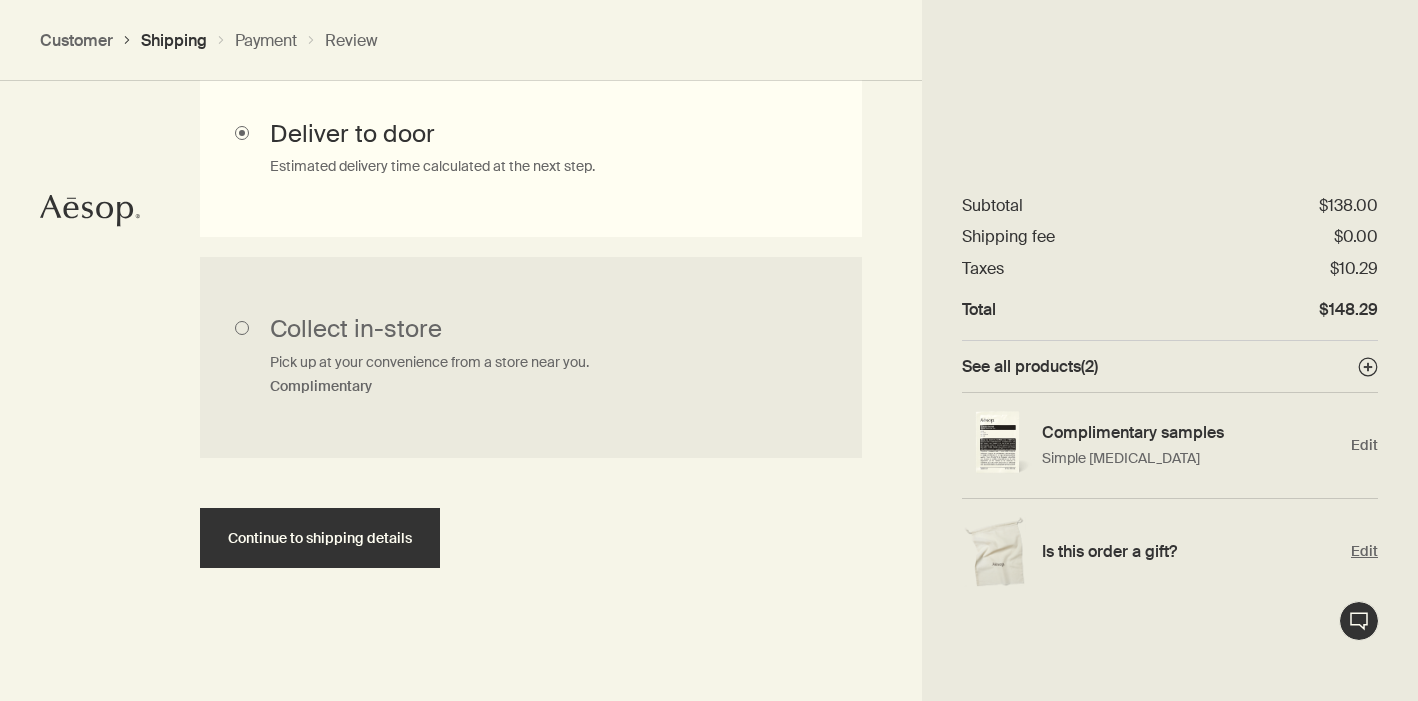 click on "Is this order a gift?" at bounding box center [1191, 551] 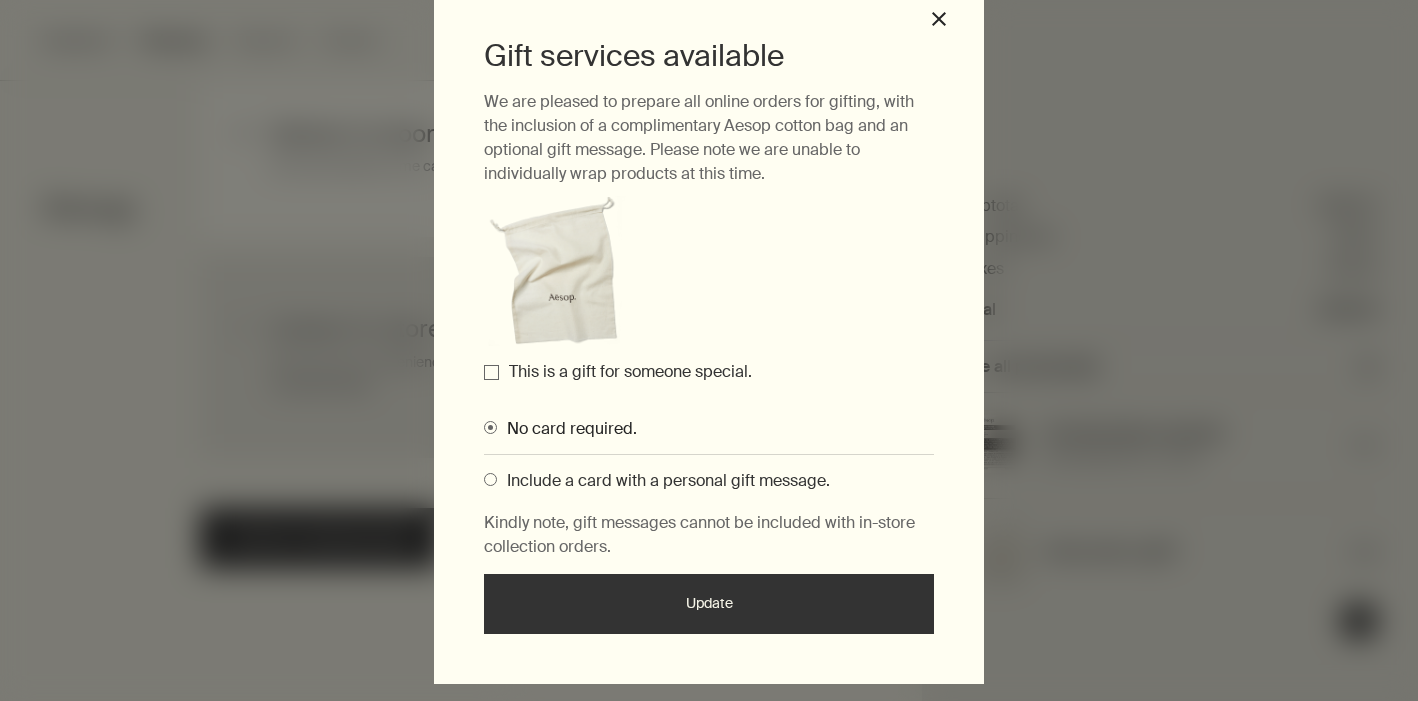 scroll, scrollTop: 88, scrollLeft: 0, axis: vertical 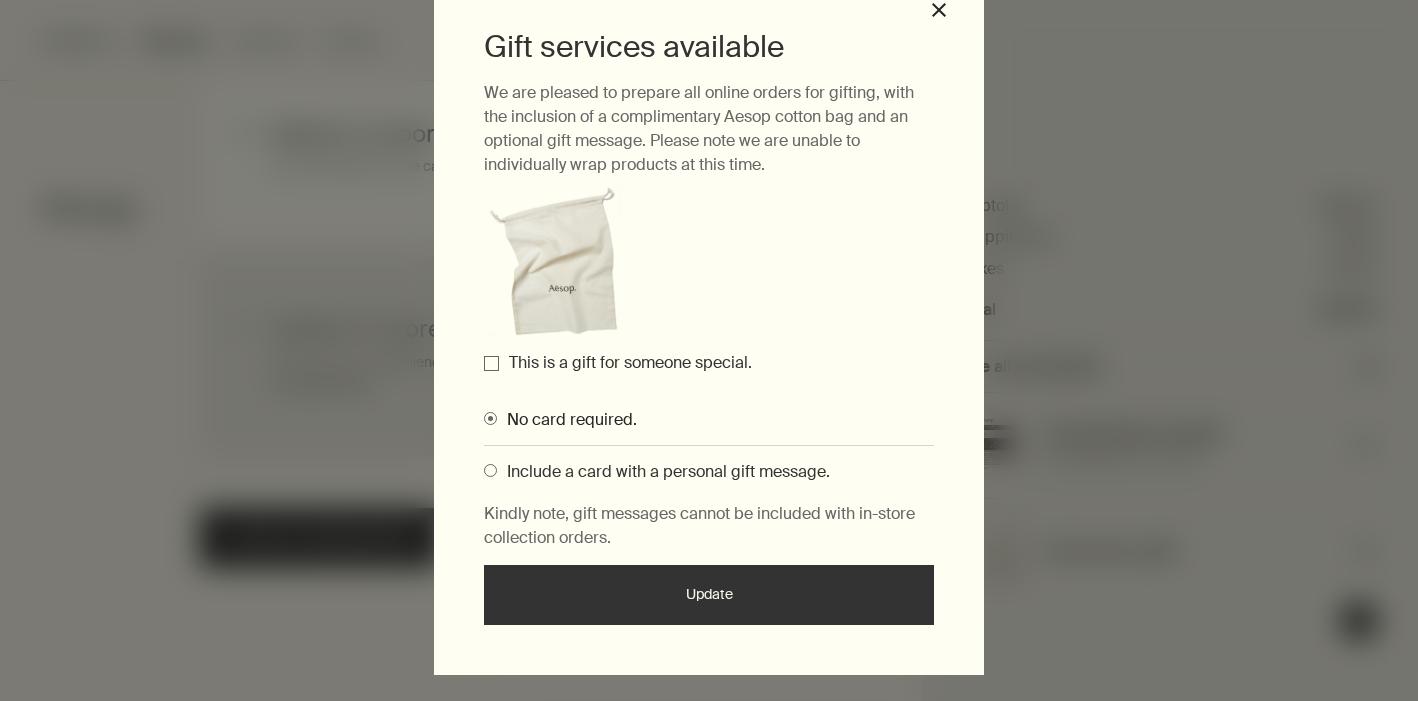 click at bounding box center [490, 470] 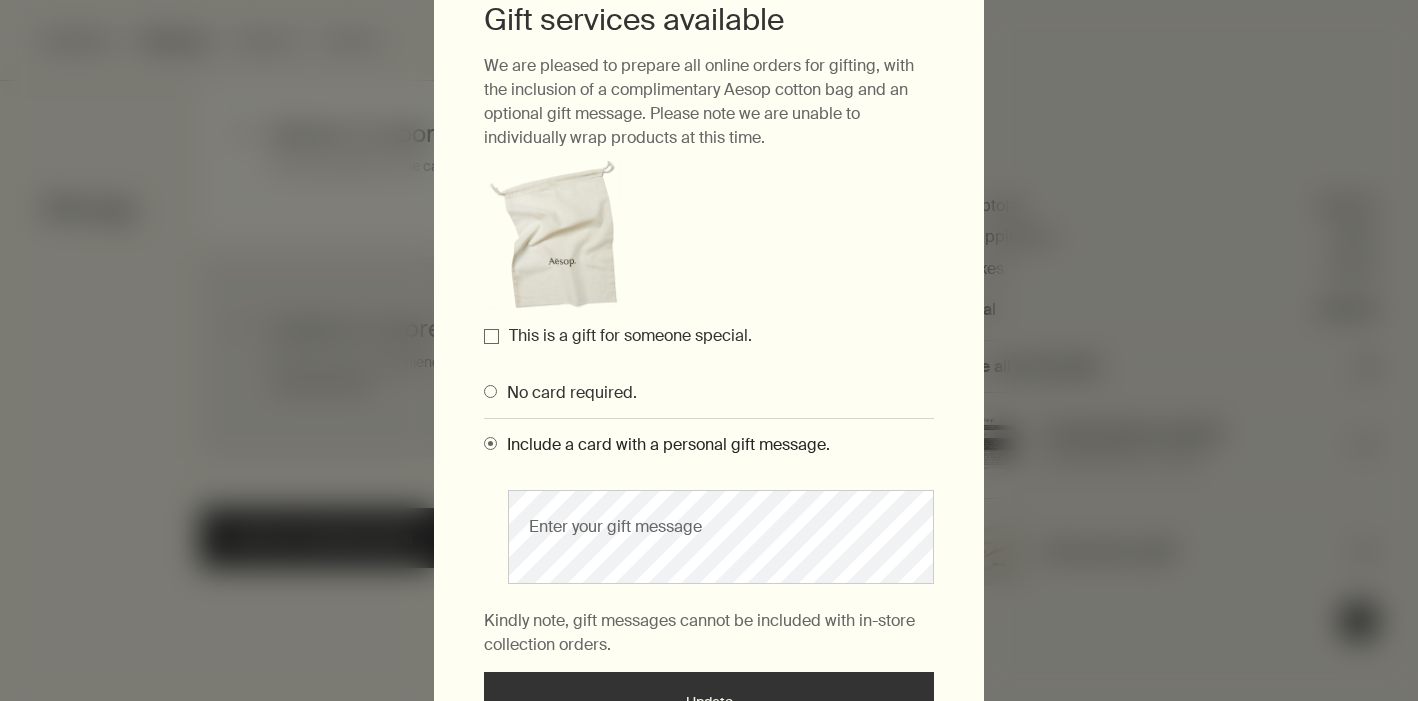 scroll, scrollTop: 117, scrollLeft: 0, axis: vertical 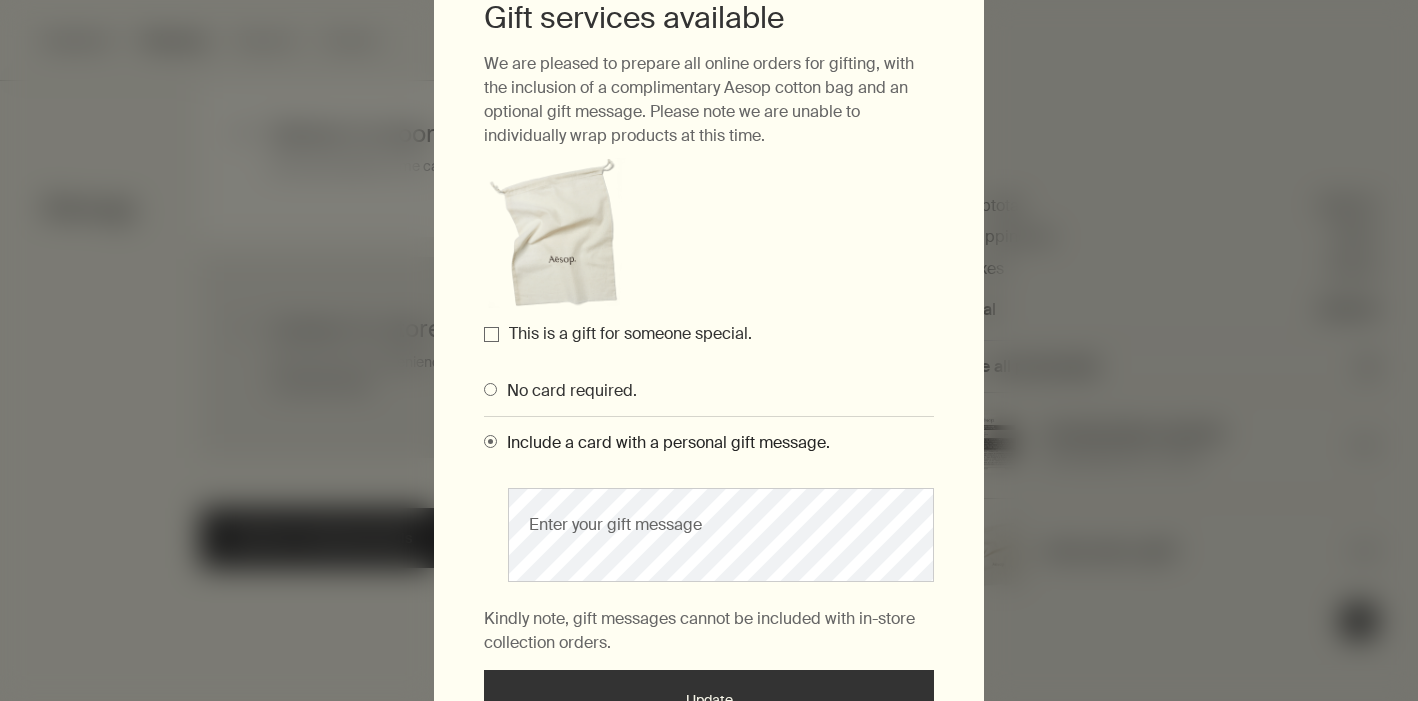 click on "This is a gift for someone special." at bounding box center (491, 334) 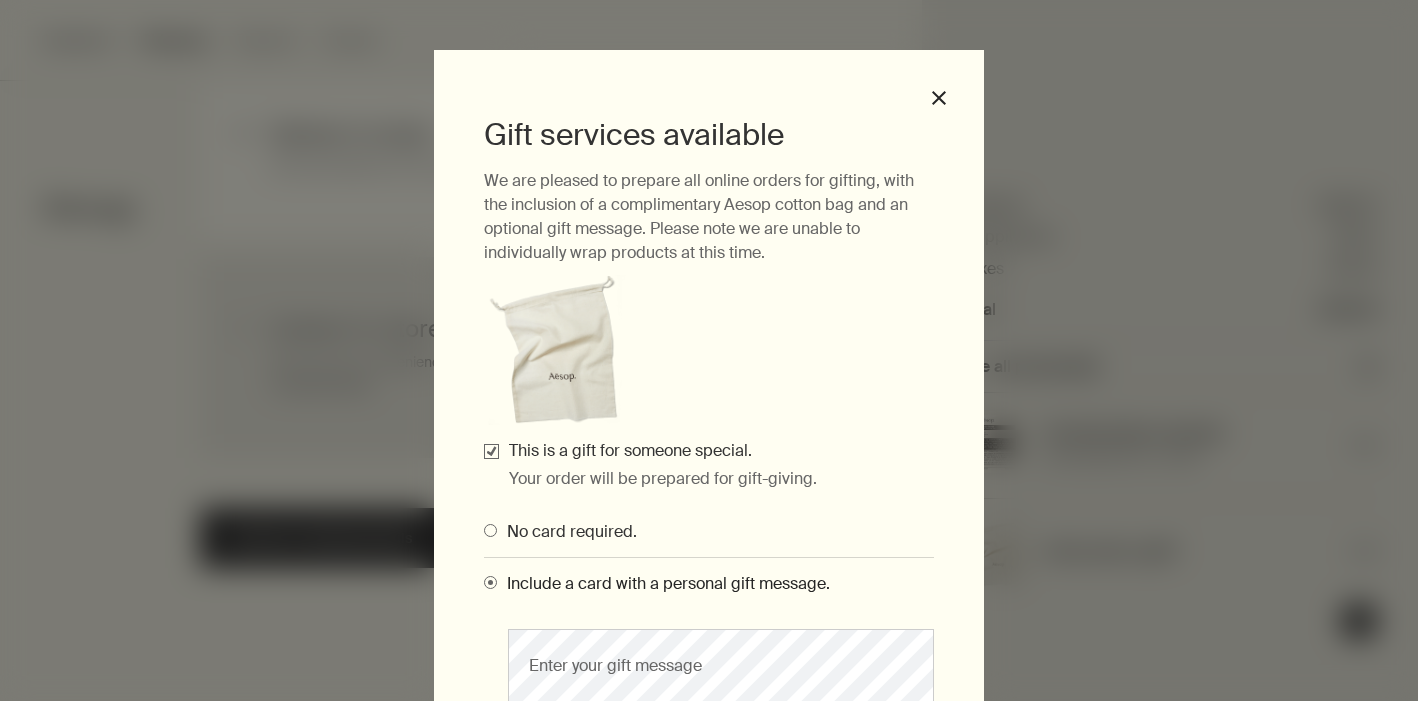 scroll, scrollTop: 168, scrollLeft: 0, axis: vertical 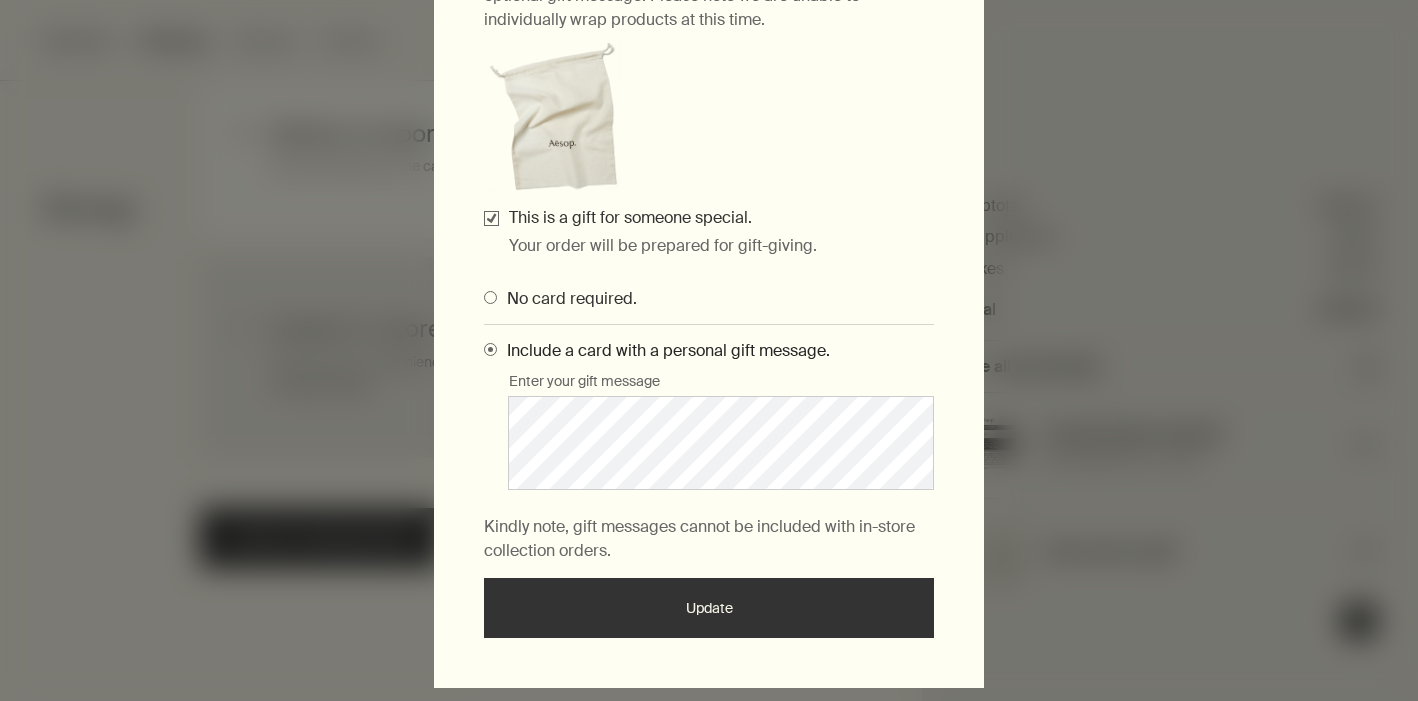 click on "Update" at bounding box center (709, 608) 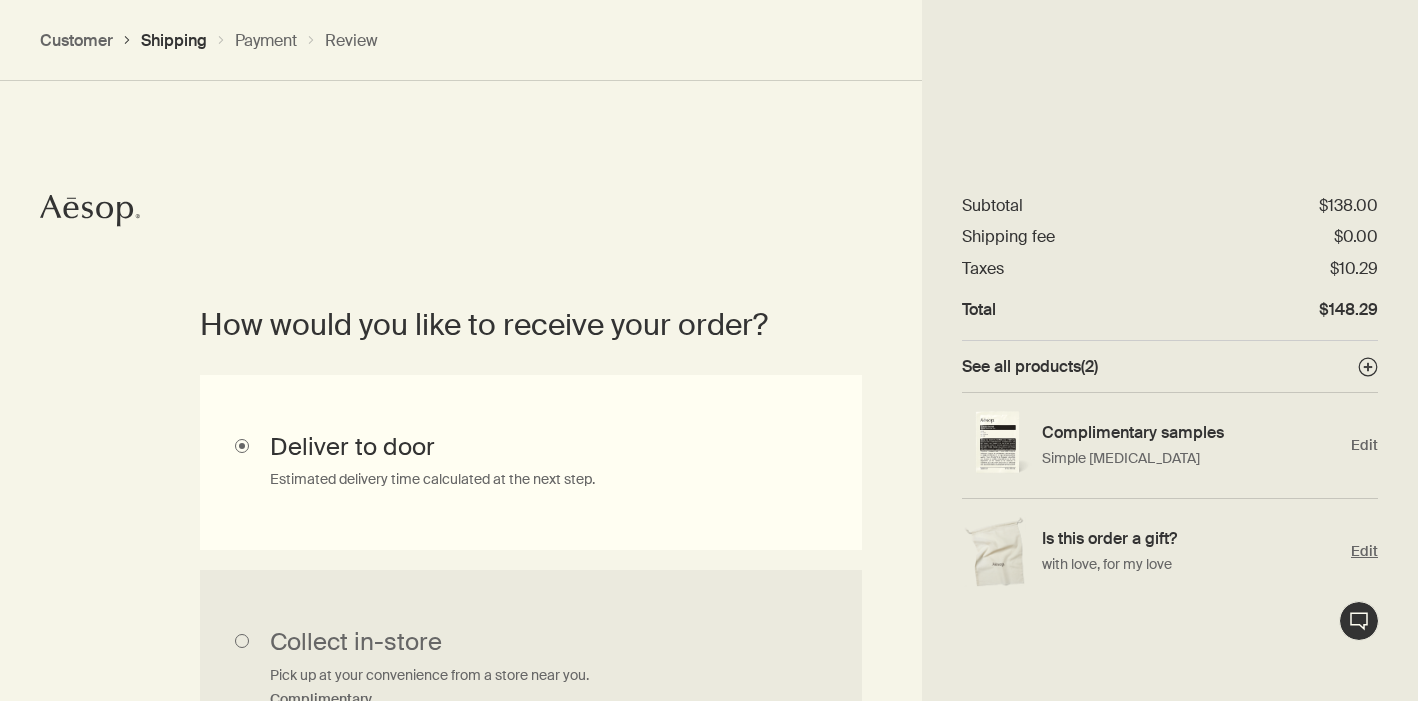 scroll, scrollTop: 651, scrollLeft: 0, axis: vertical 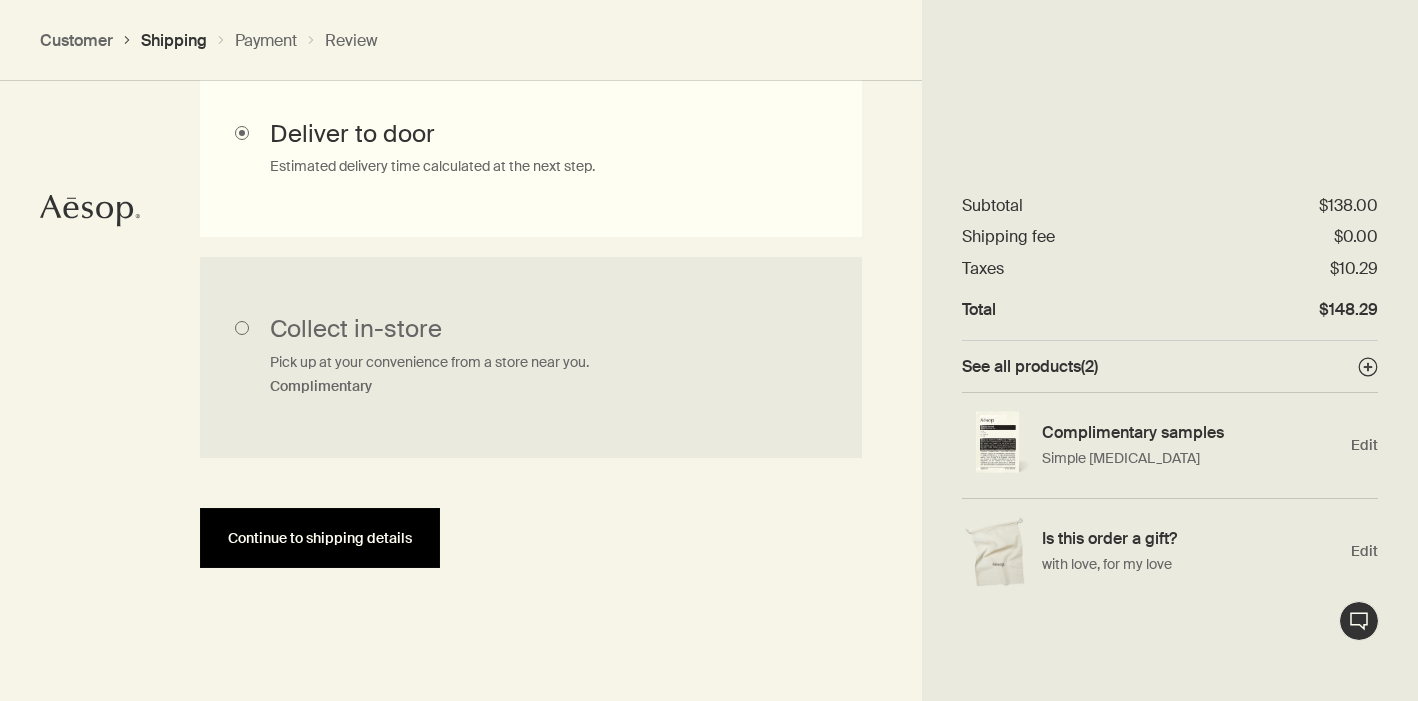 click on "Continue to shipping details" at bounding box center [320, 538] 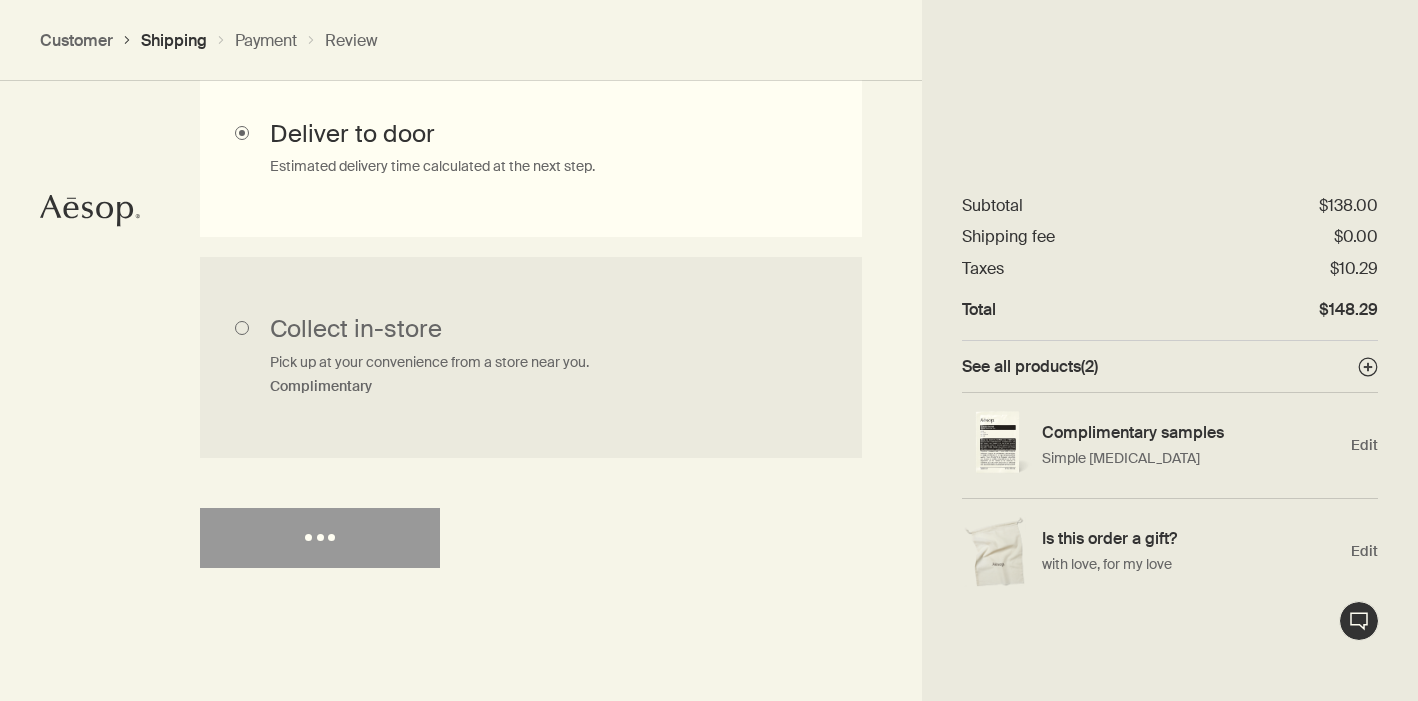 select on "US" 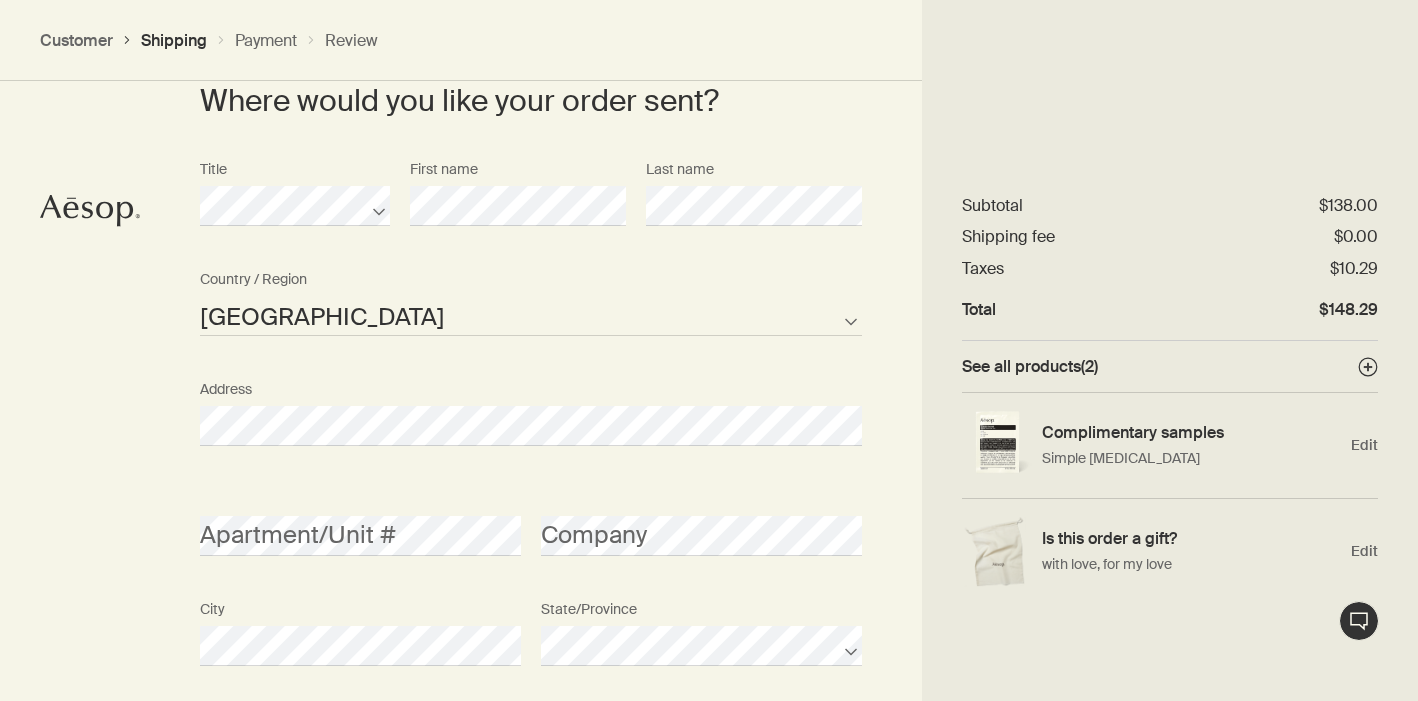 scroll, scrollTop: 1007, scrollLeft: 0, axis: vertical 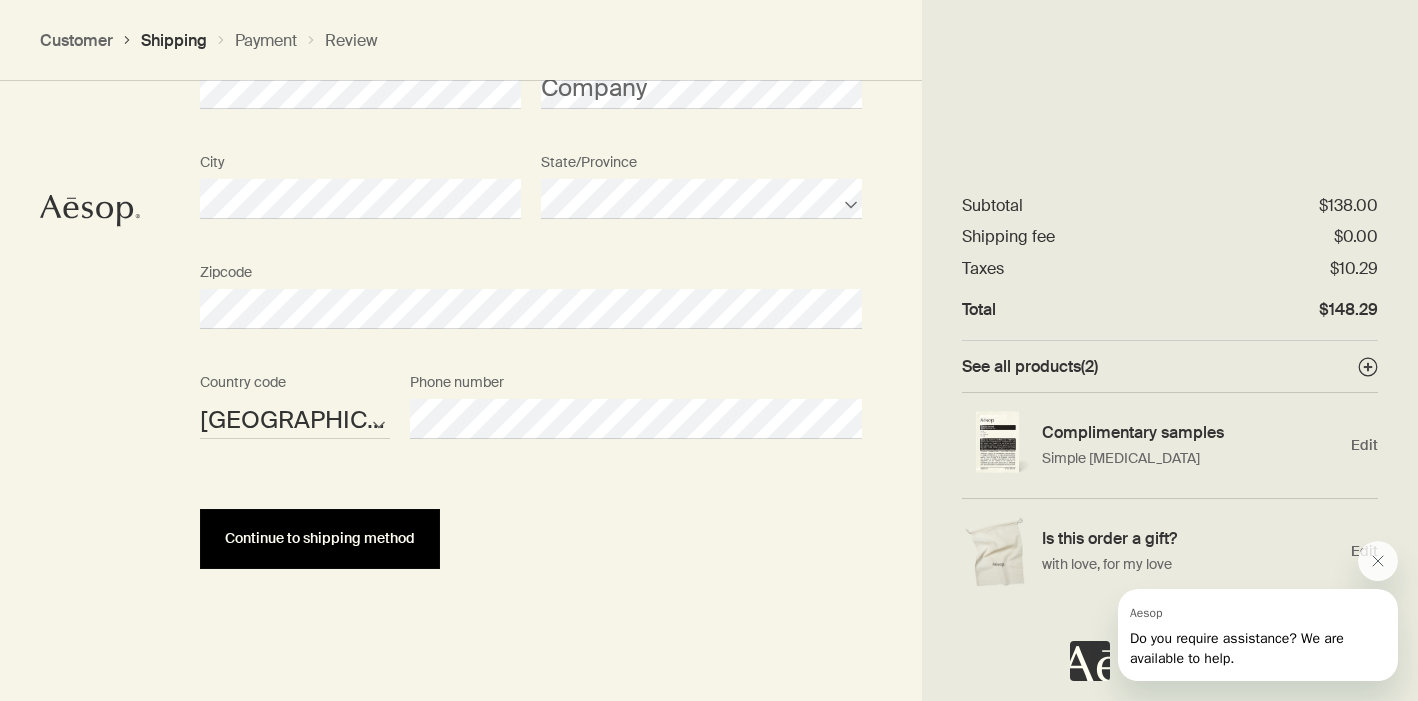 click on "Continue to shipping method" at bounding box center [320, 539] 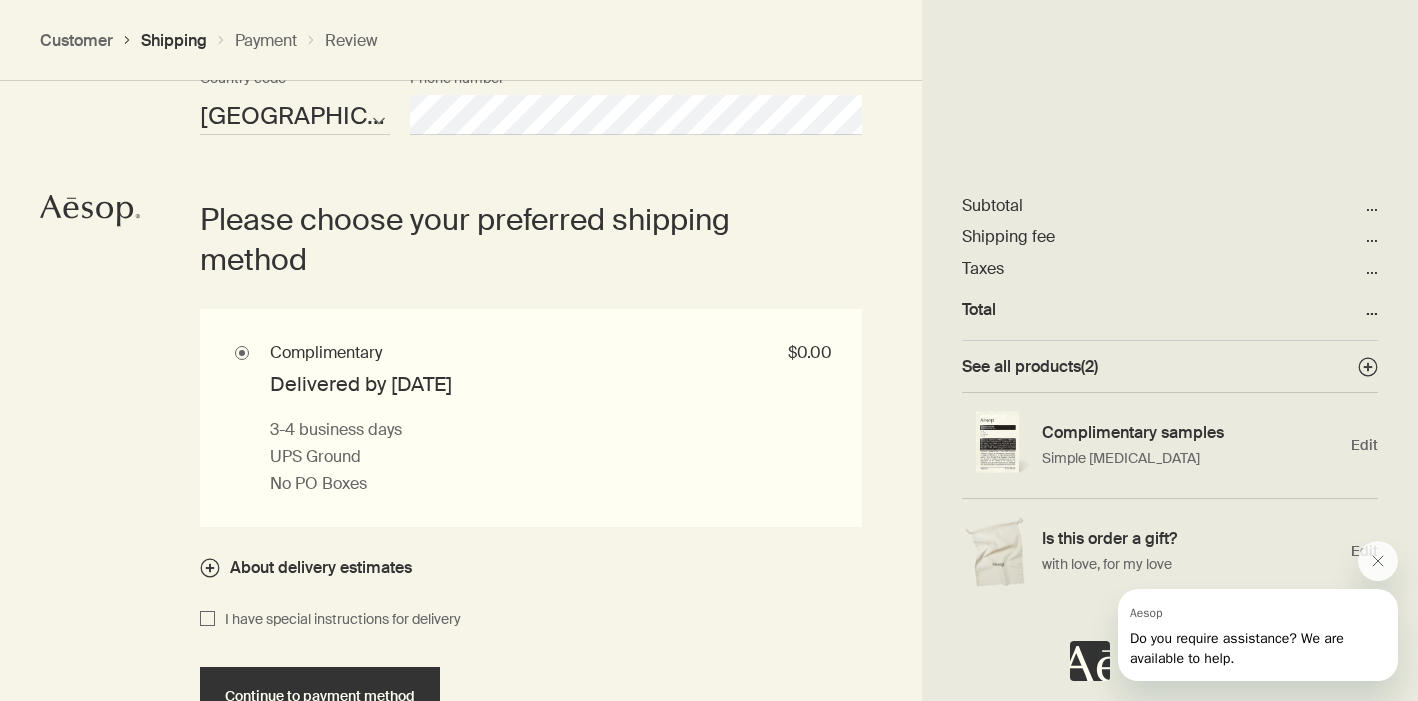 scroll, scrollTop: 1742, scrollLeft: 0, axis: vertical 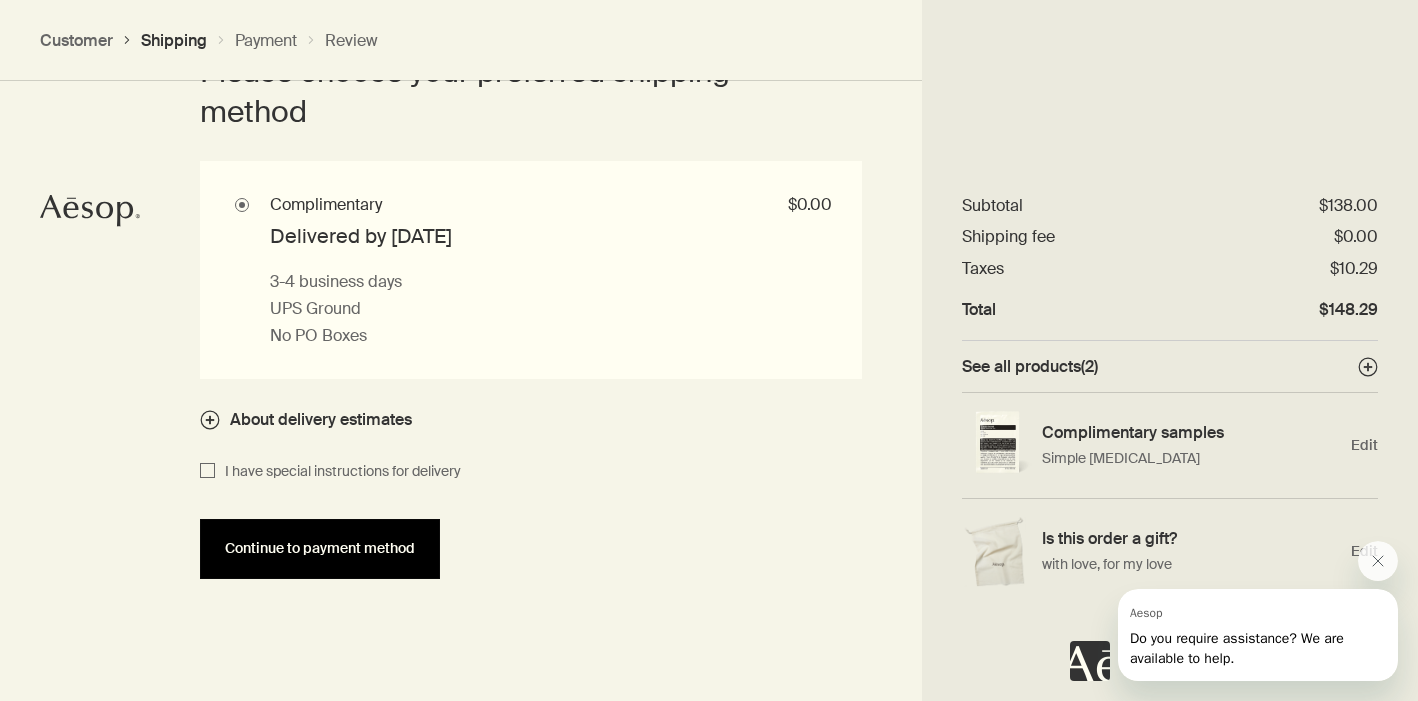 click on "Continue to payment method" at bounding box center [320, 549] 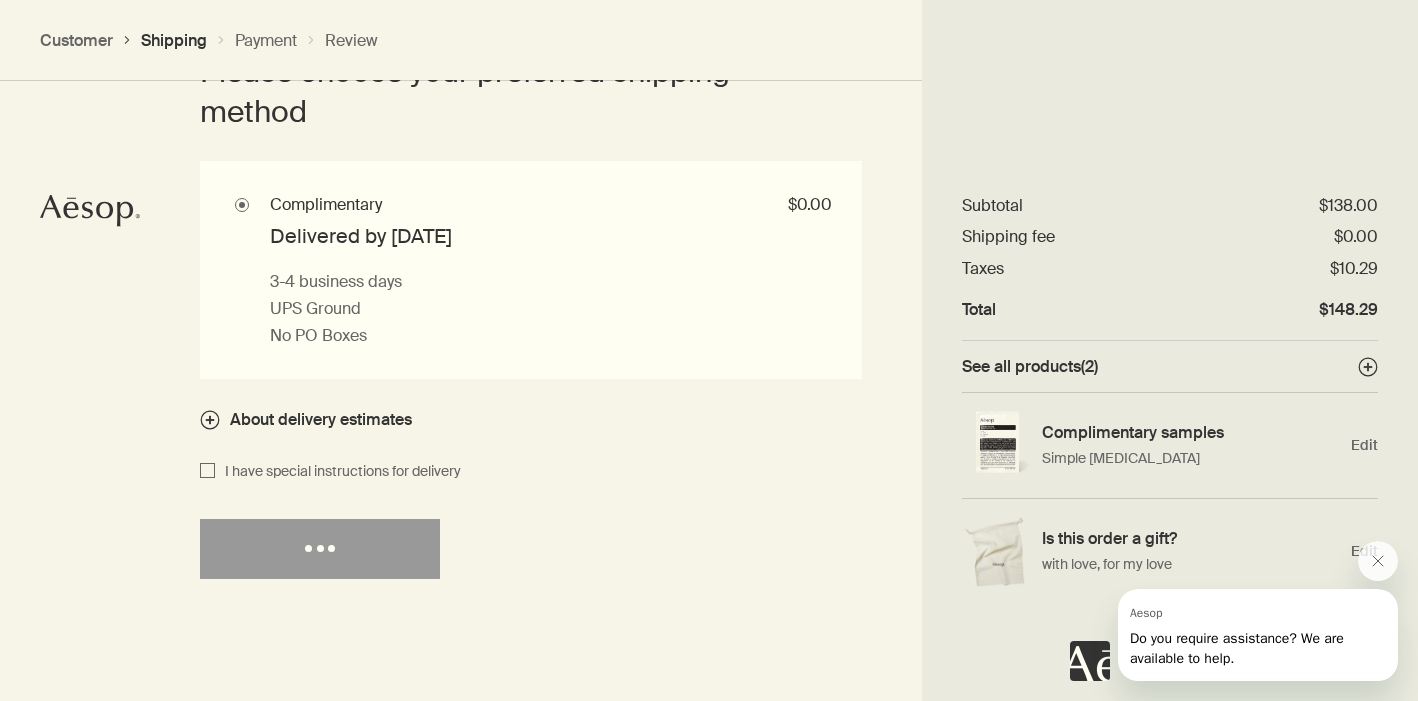 select on "US" 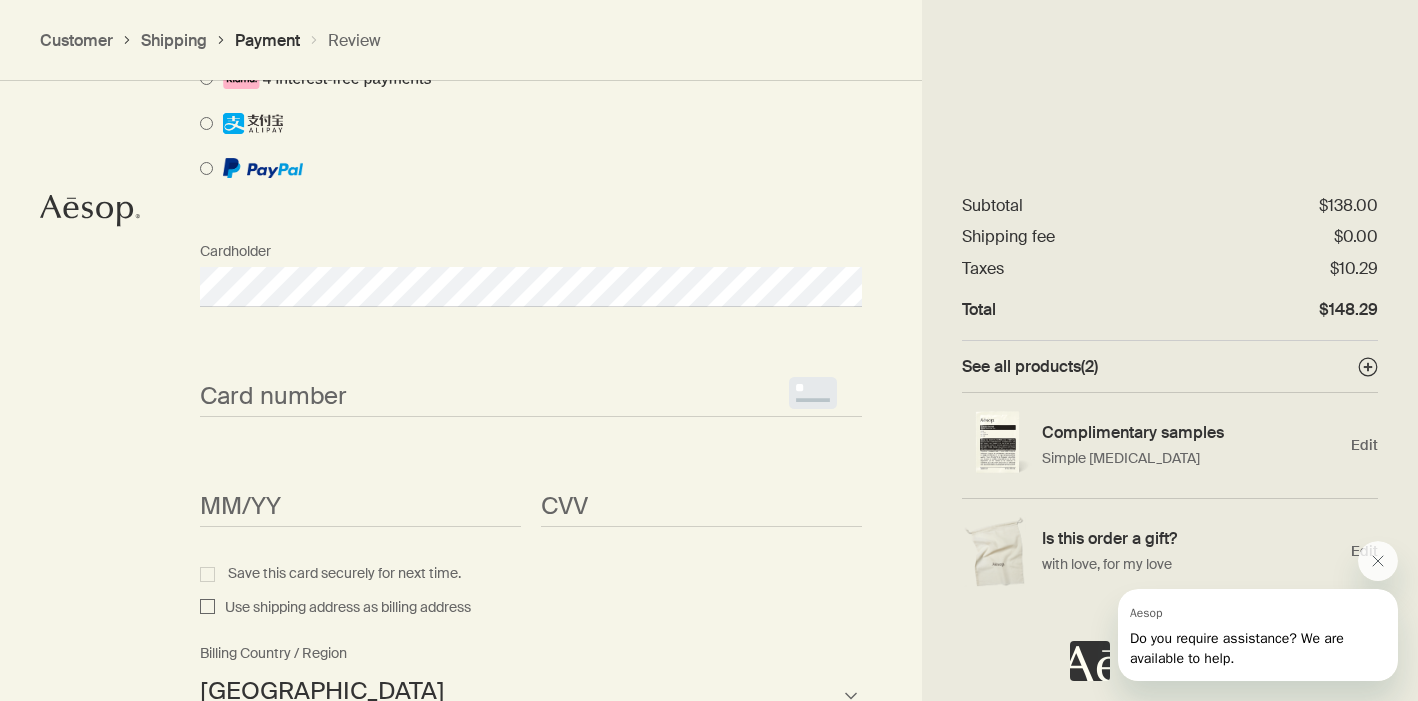 scroll, scrollTop: 1736, scrollLeft: 0, axis: vertical 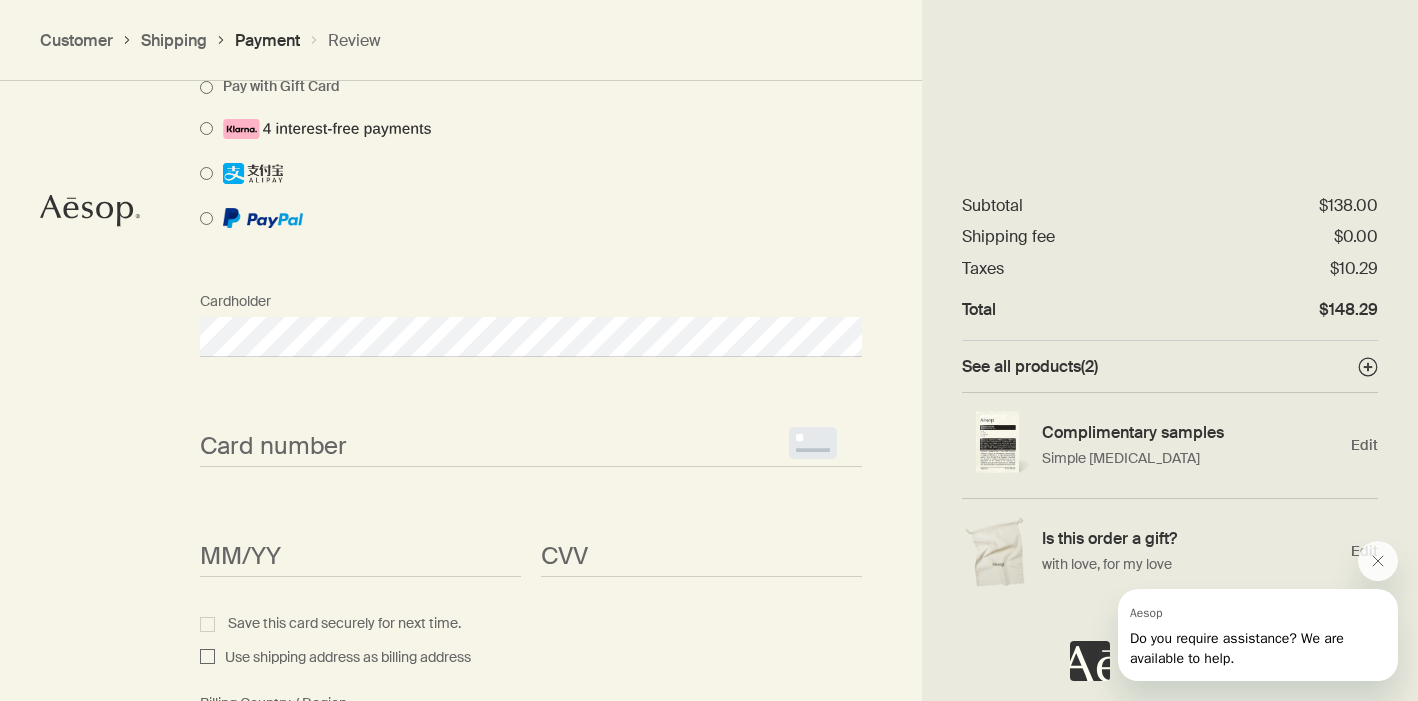 click on "<p>Your browser does not support iframes.</p>" at bounding box center [531, 447] 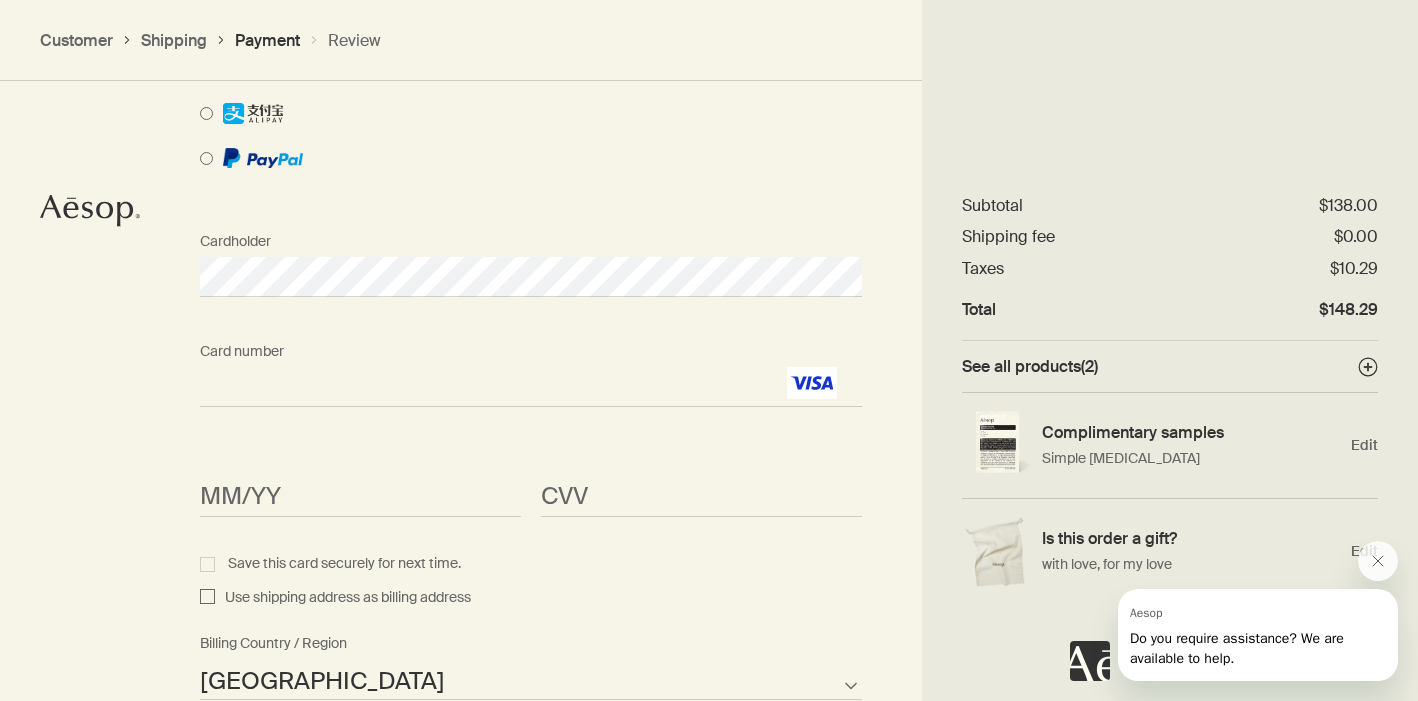 scroll, scrollTop: 1904, scrollLeft: 0, axis: vertical 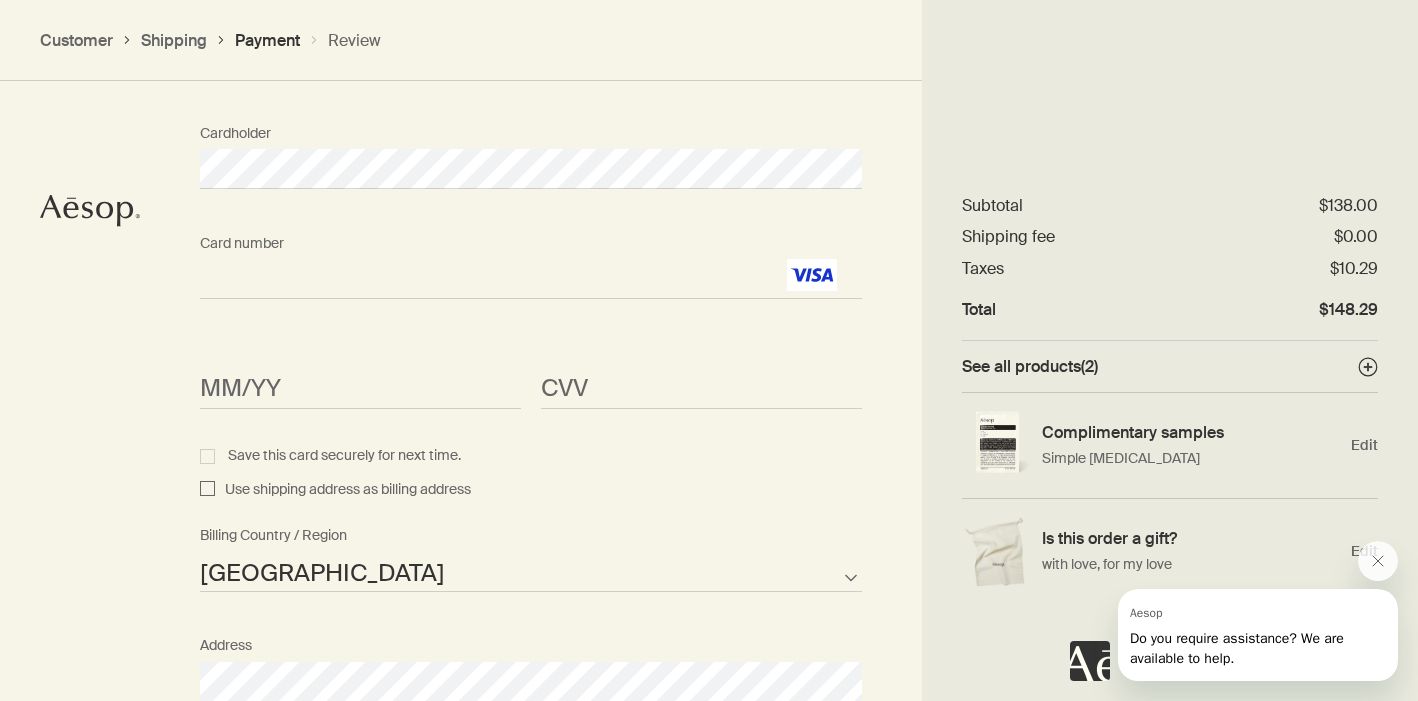 click on "<p>Your browser does not support iframes.</p>" at bounding box center (360, 388) 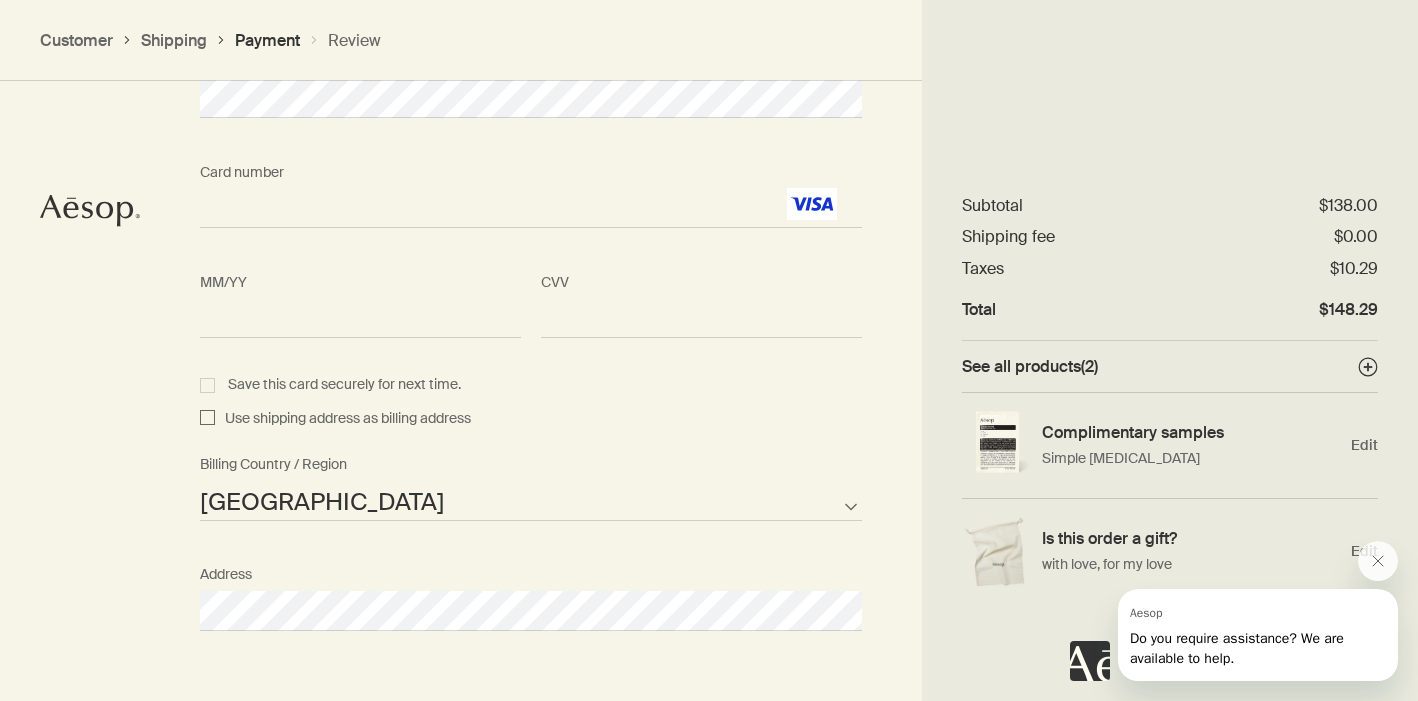 scroll, scrollTop: 1993, scrollLeft: 0, axis: vertical 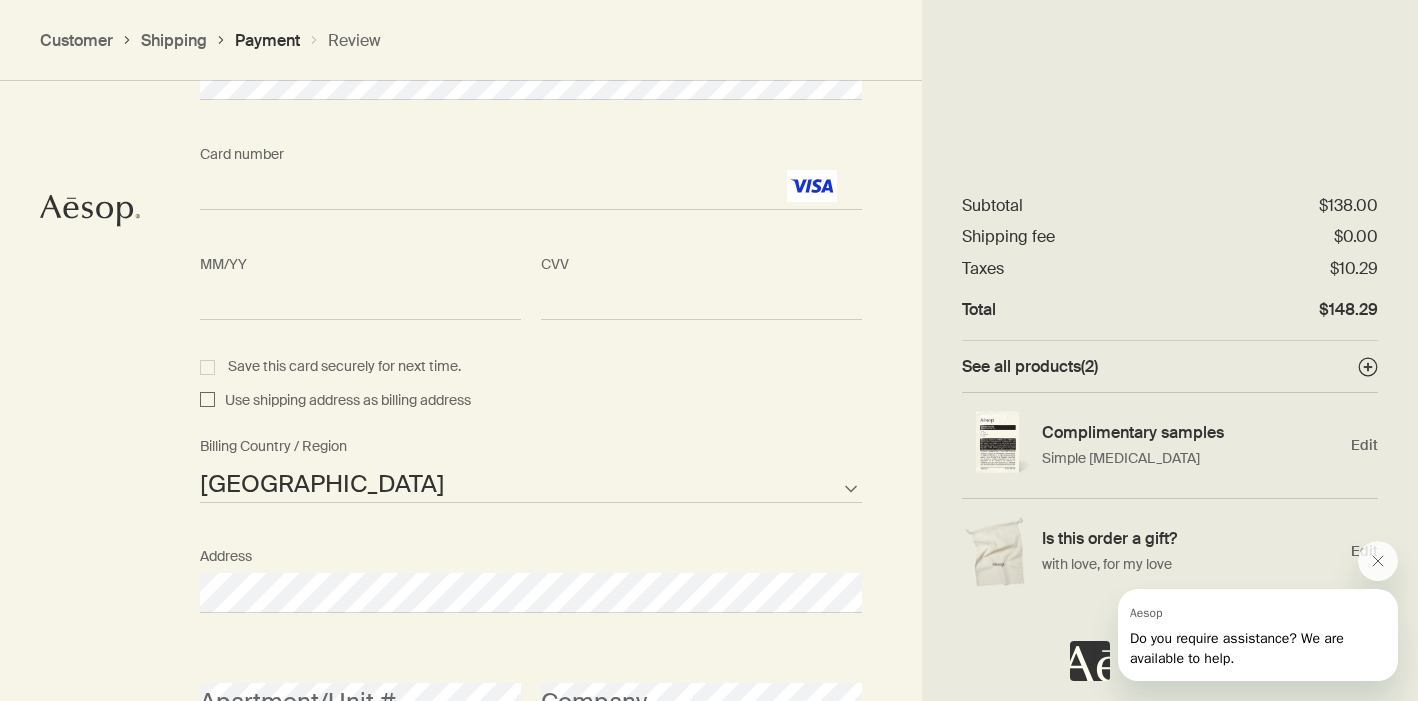 click on "Save this card securely for next time." at bounding box center [531, 367] 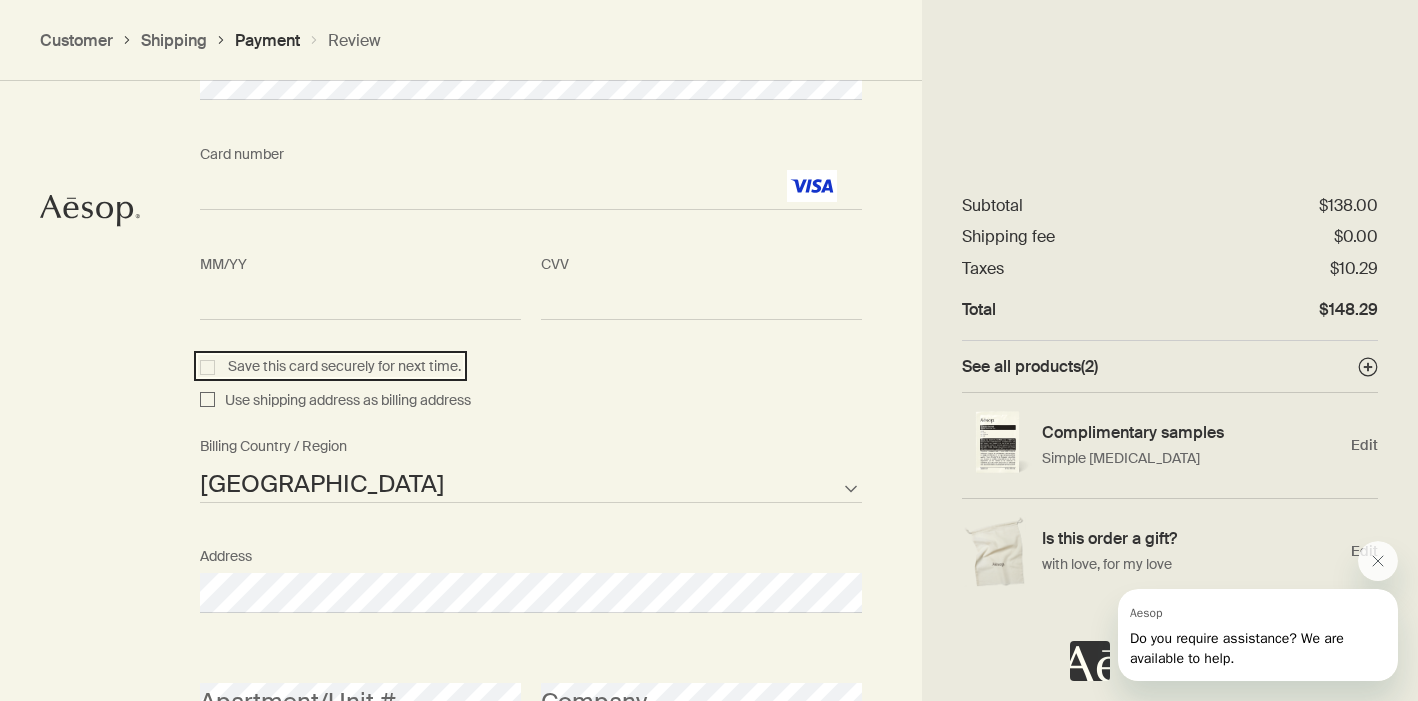 click on "Save this card securely for next time." at bounding box center [210, 364] 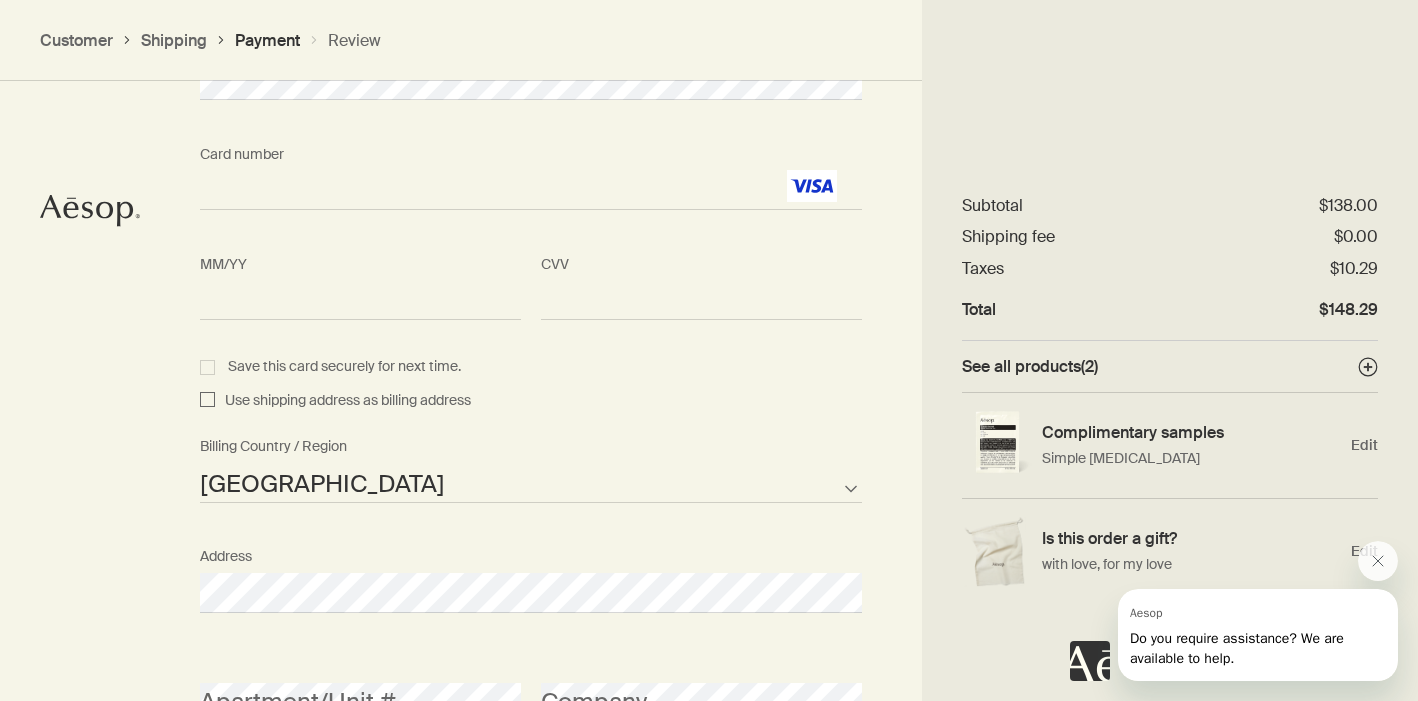 checkbox on "true" 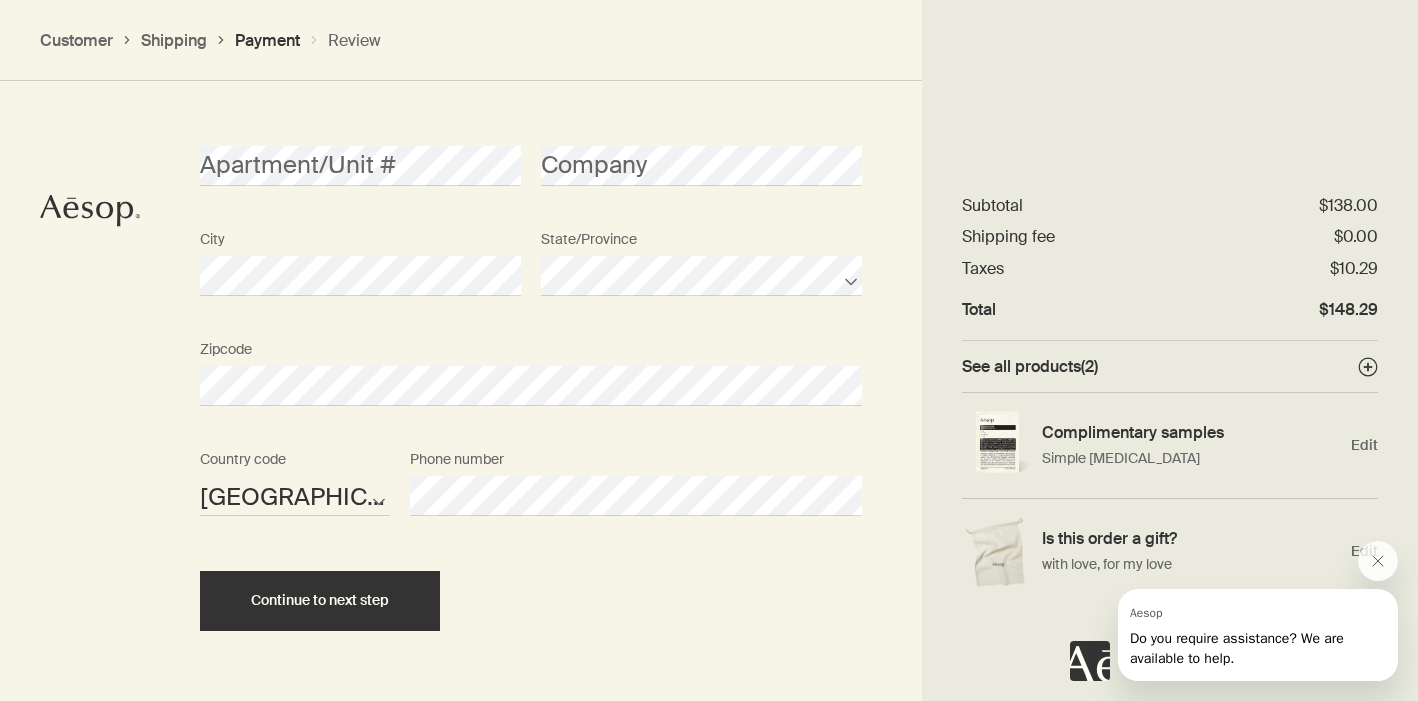 scroll, scrollTop: 2593, scrollLeft: 0, axis: vertical 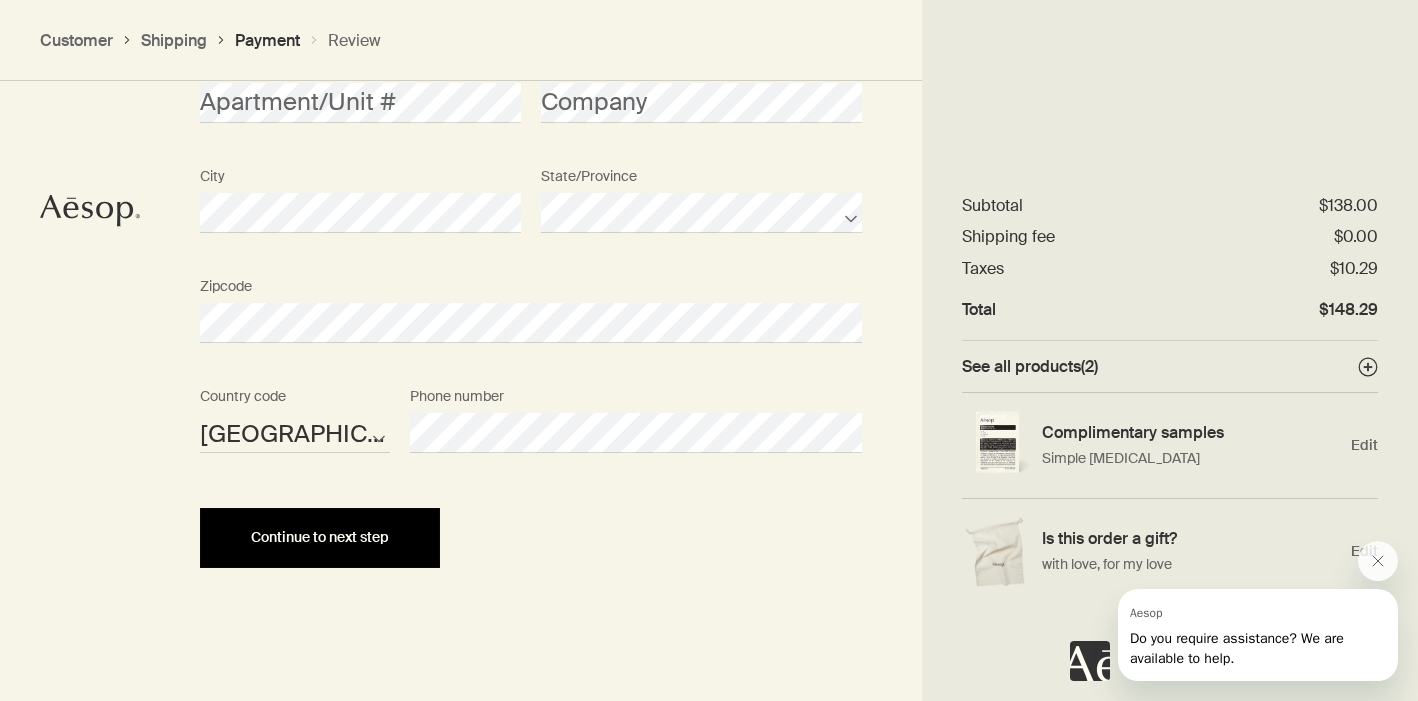 click on "Continue to next step" at bounding box center (320, 537) 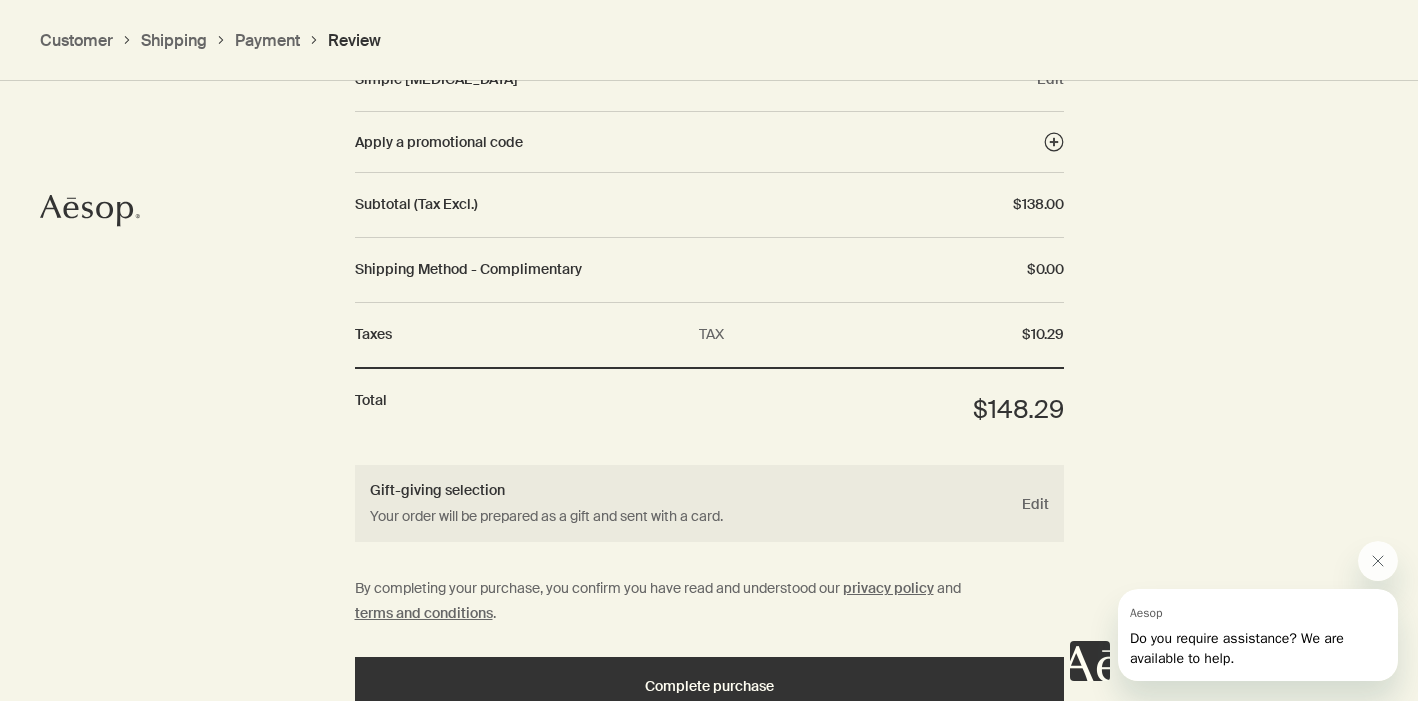 scroll, scrollTop: 2436, scrollLeft: 0, axis: vertical 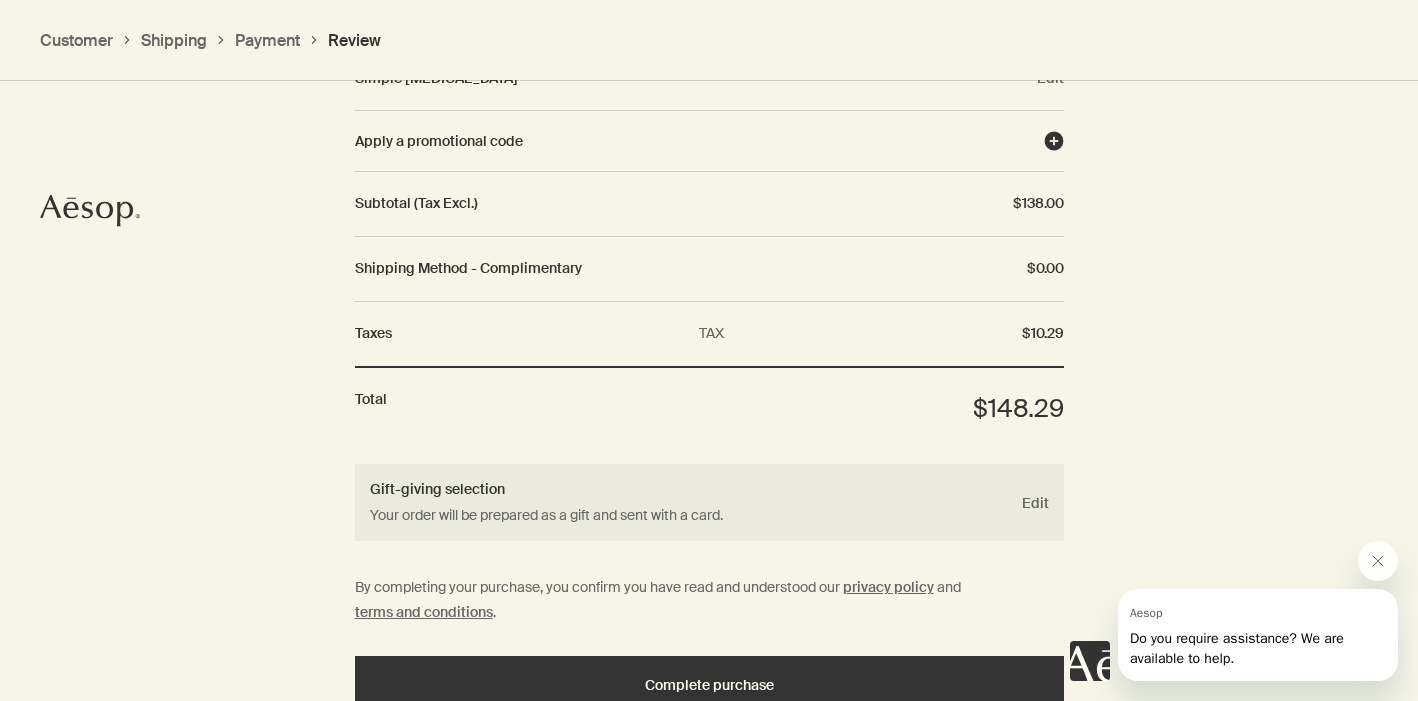 click 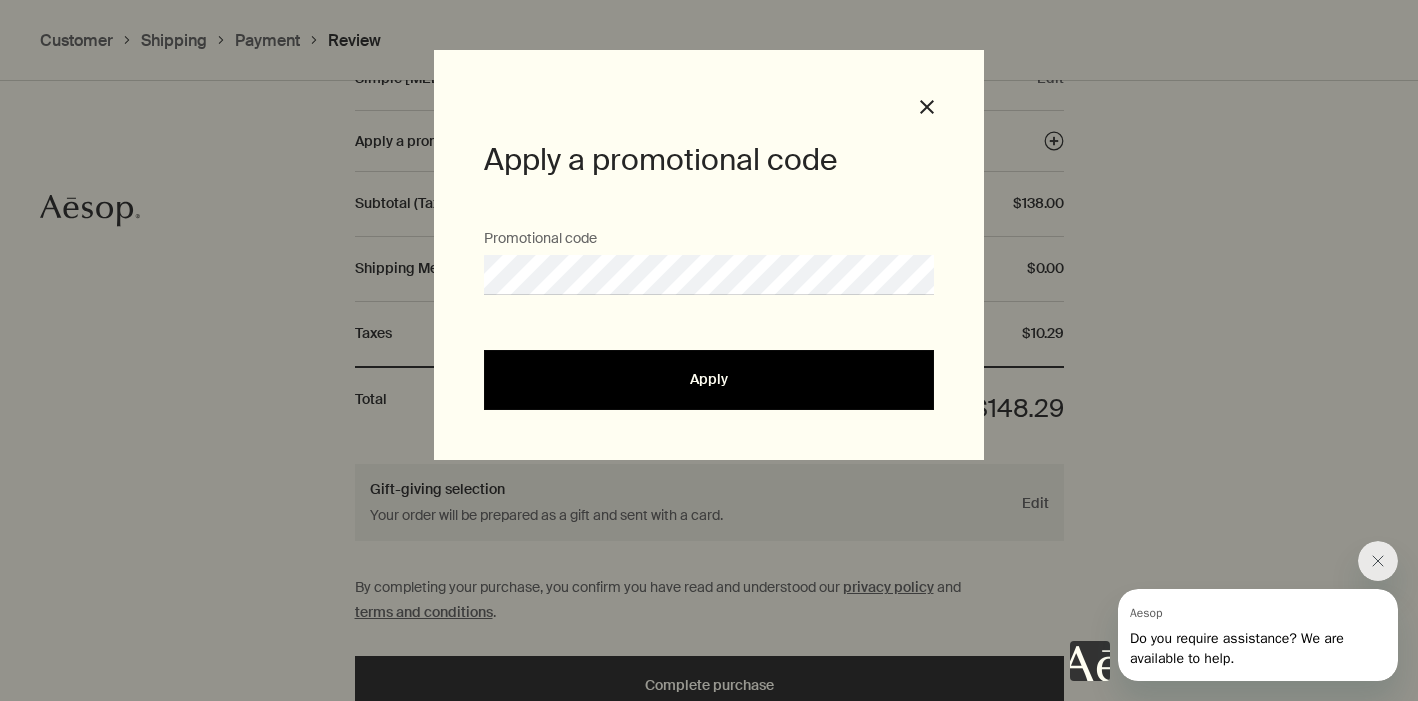 click on "Apply" at bounding box center (709, 379) 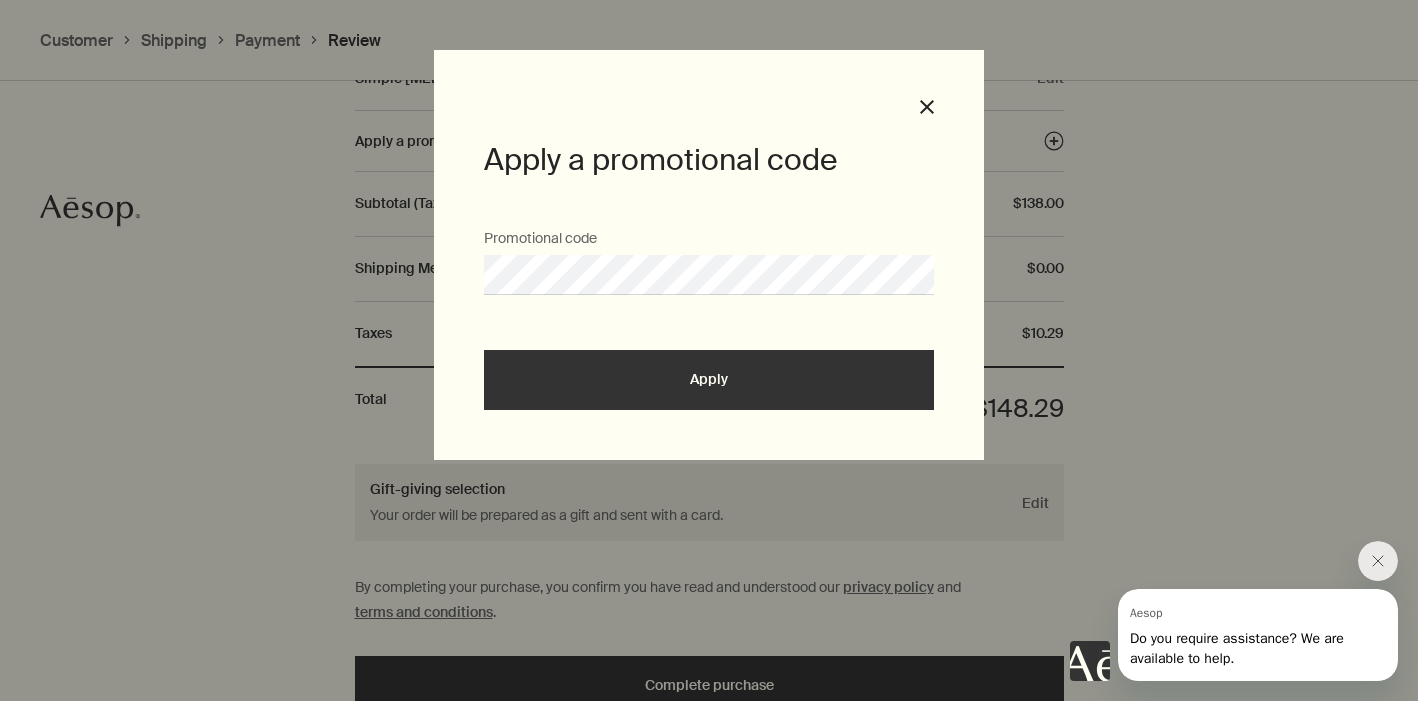 click on "Apply" at bounding box center (709, 380) 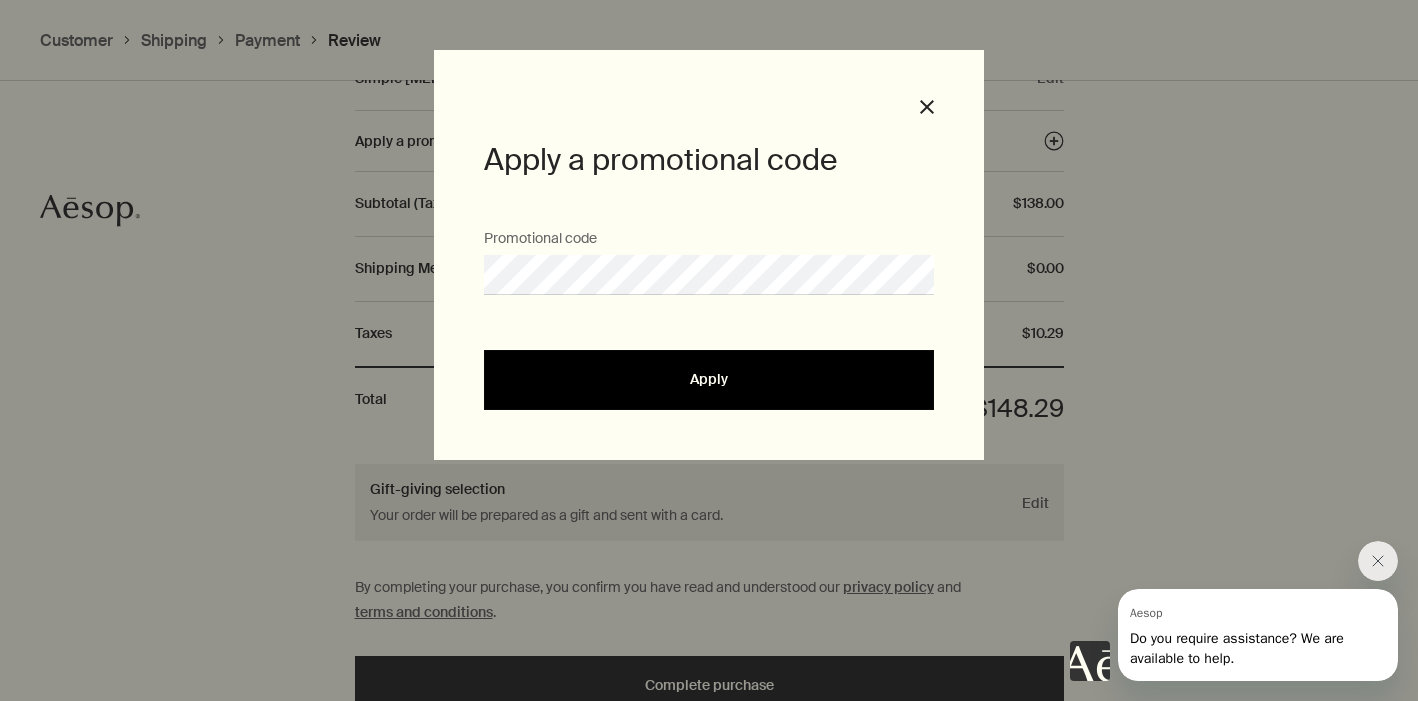 click on "Apply" at bounding box center [709, 379] 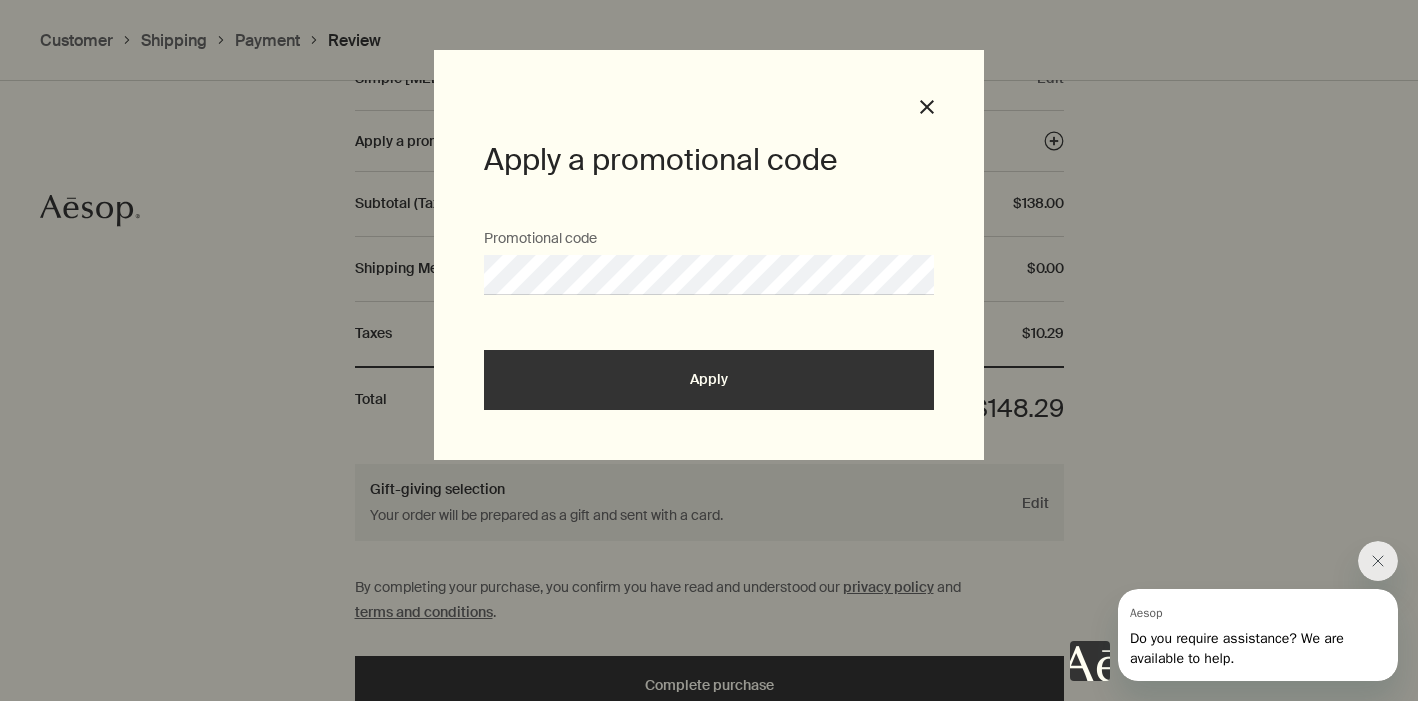 click on "Apply" at bounding box center (709, 380) 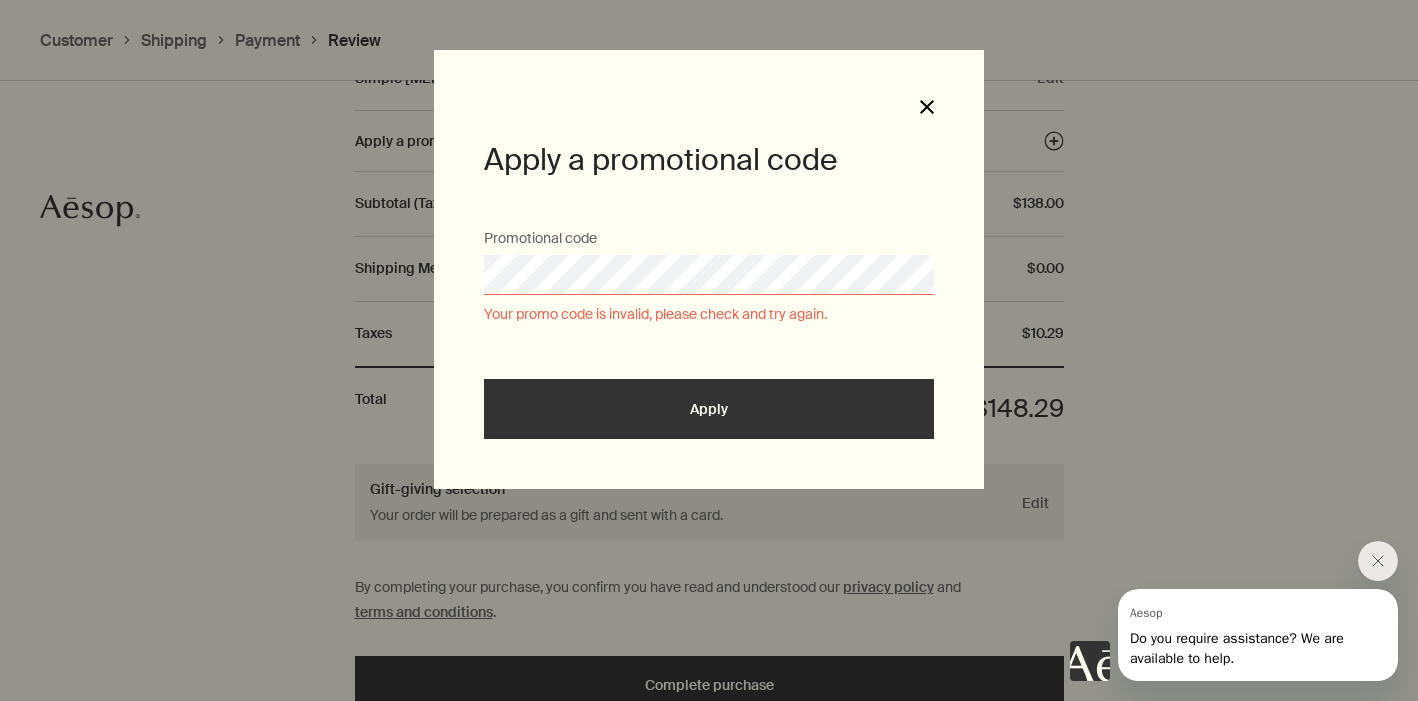 click on "Close" at bounding box center (927, 107) 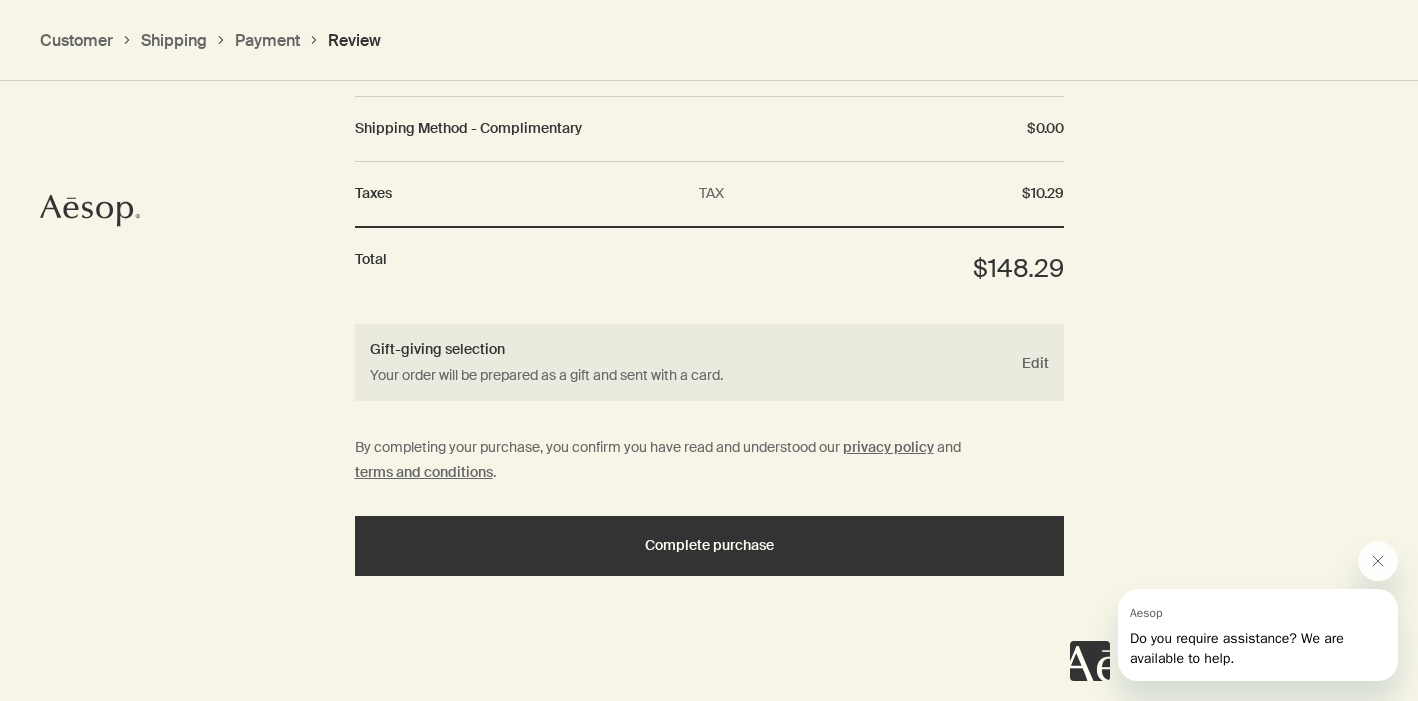 scroll, scrollTop: 2583, scrollLeft: 0, axis: vertical 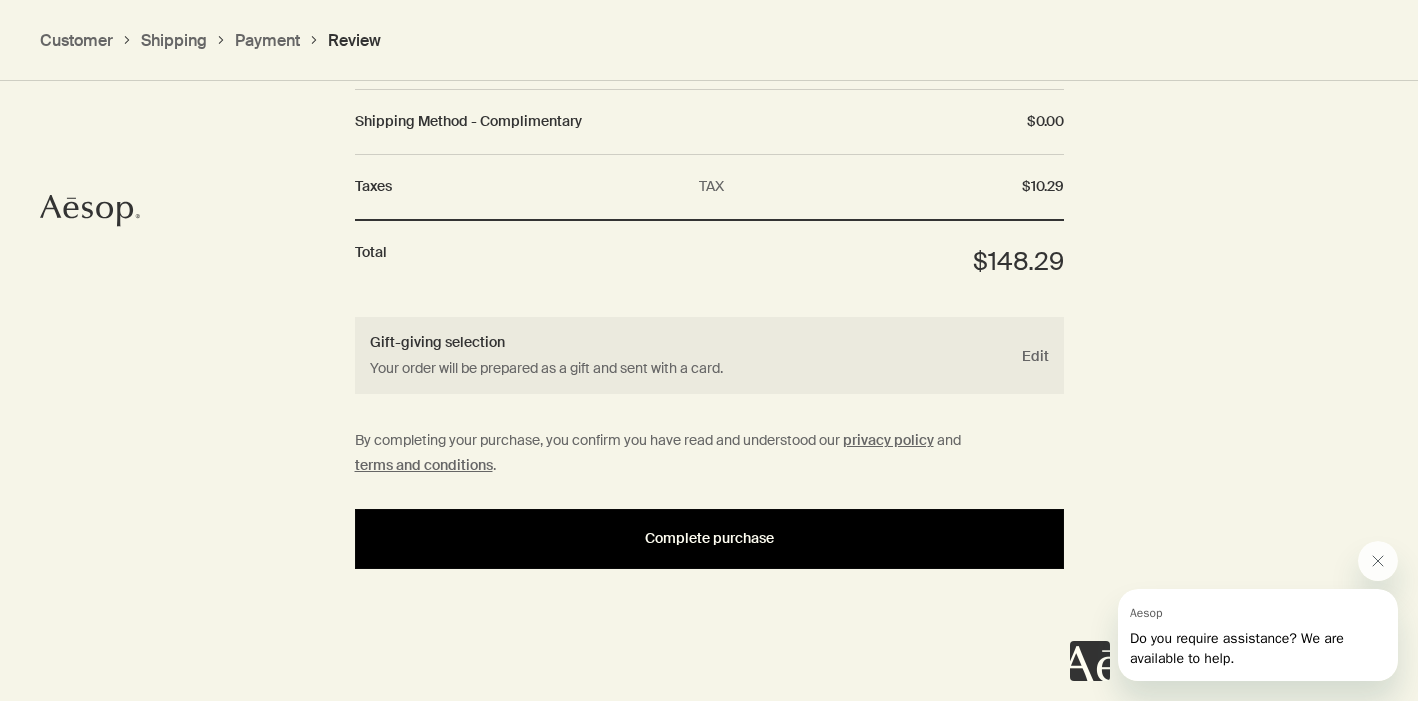 click on "Complete purchase" at bounding box center (709, 539) 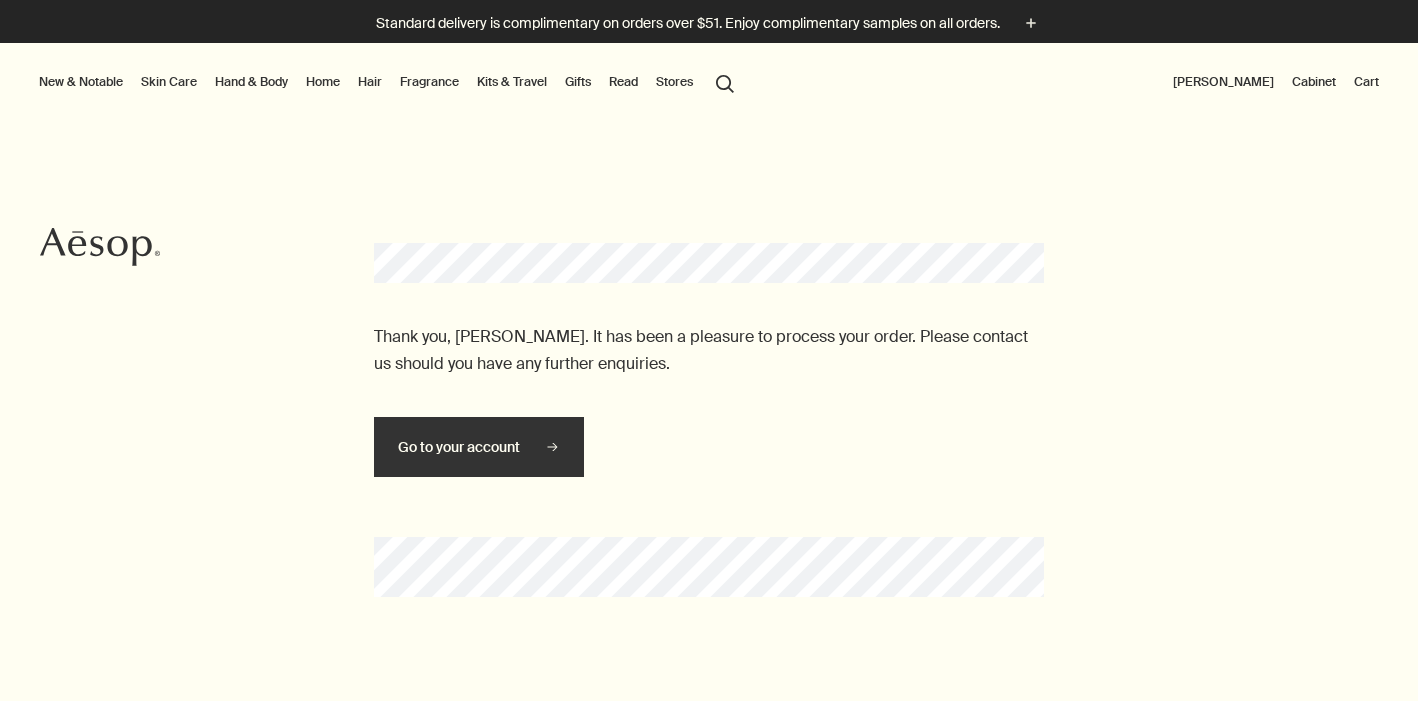 scroll, scrollTop: 0, scrollLeft: 0, axis: both 